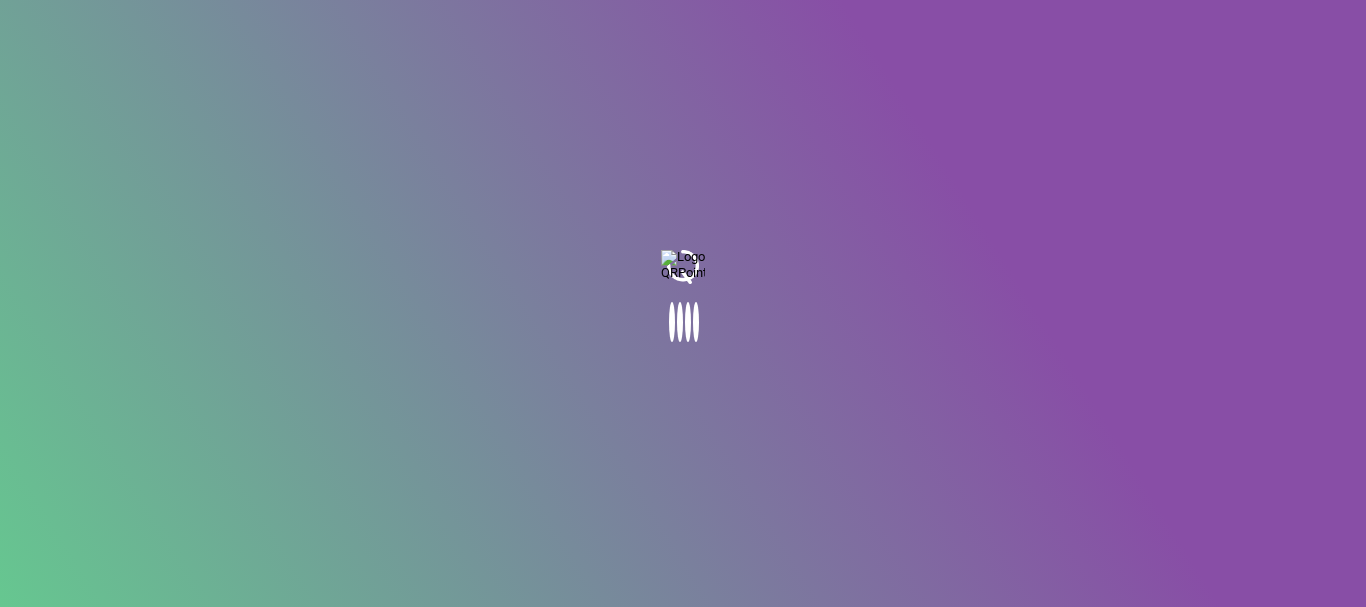 scroll, scrollTop: 0, scrollLeft: 0, axis: both 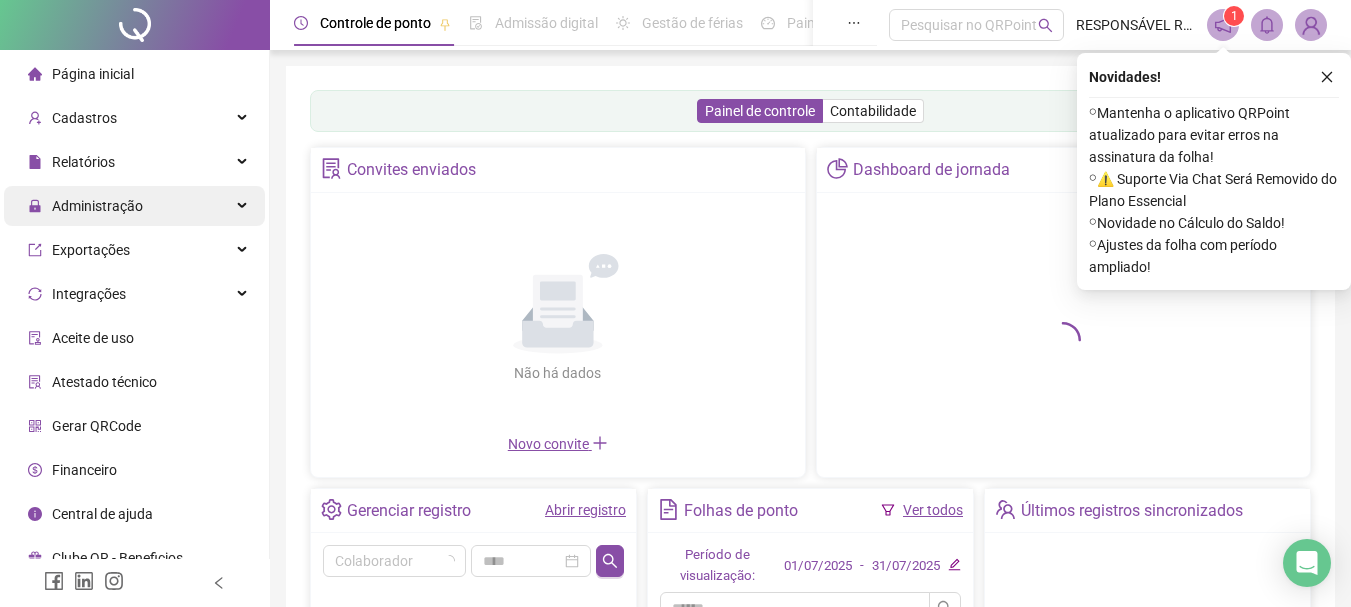 click on "Administração" at bounding box center [97, 206] 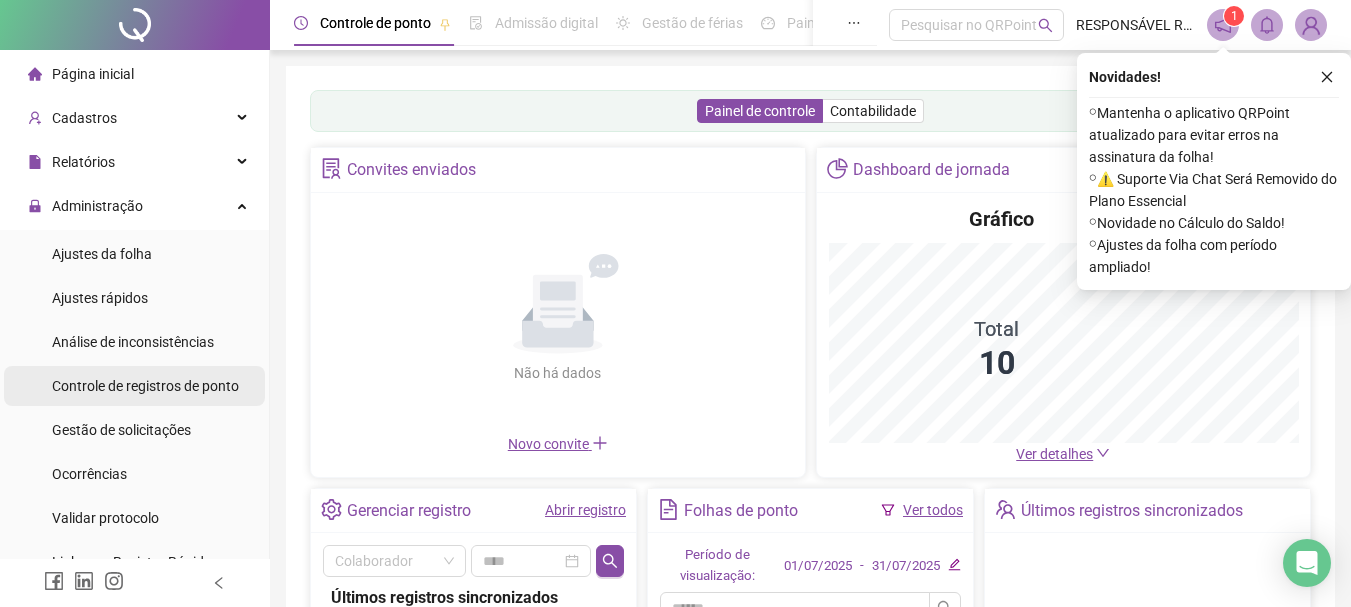 click on "Controle de registros de ponto" at bounding box center [145, 386] 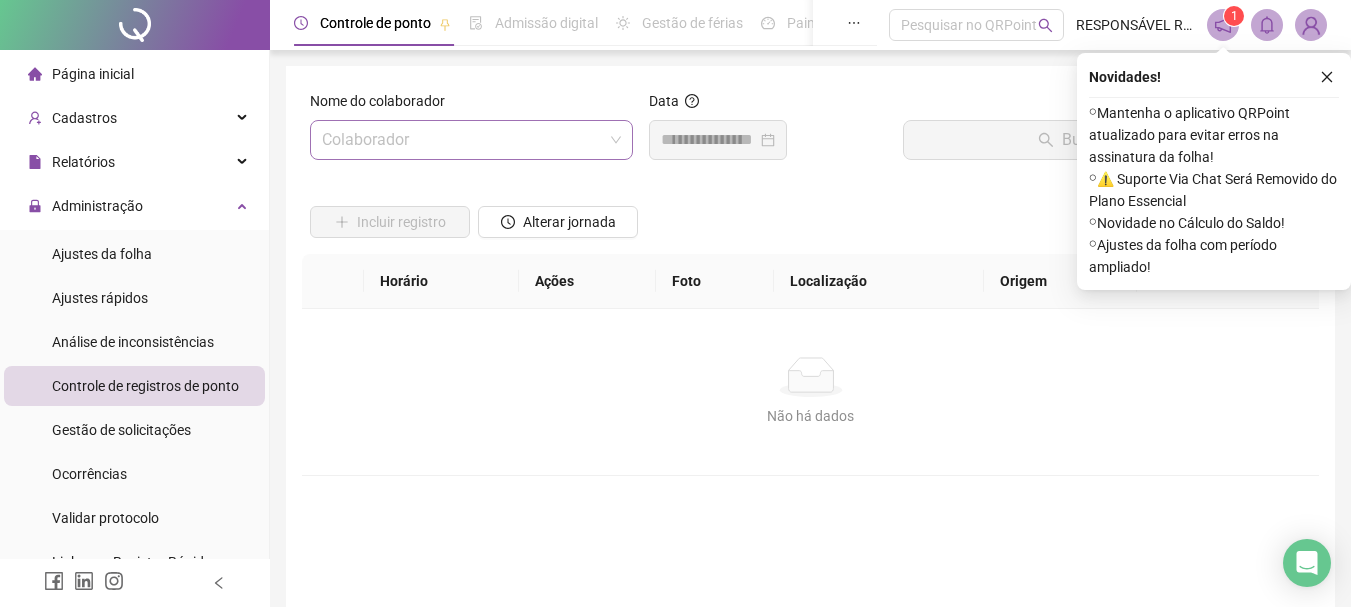 click at bounding box center (462, 140) 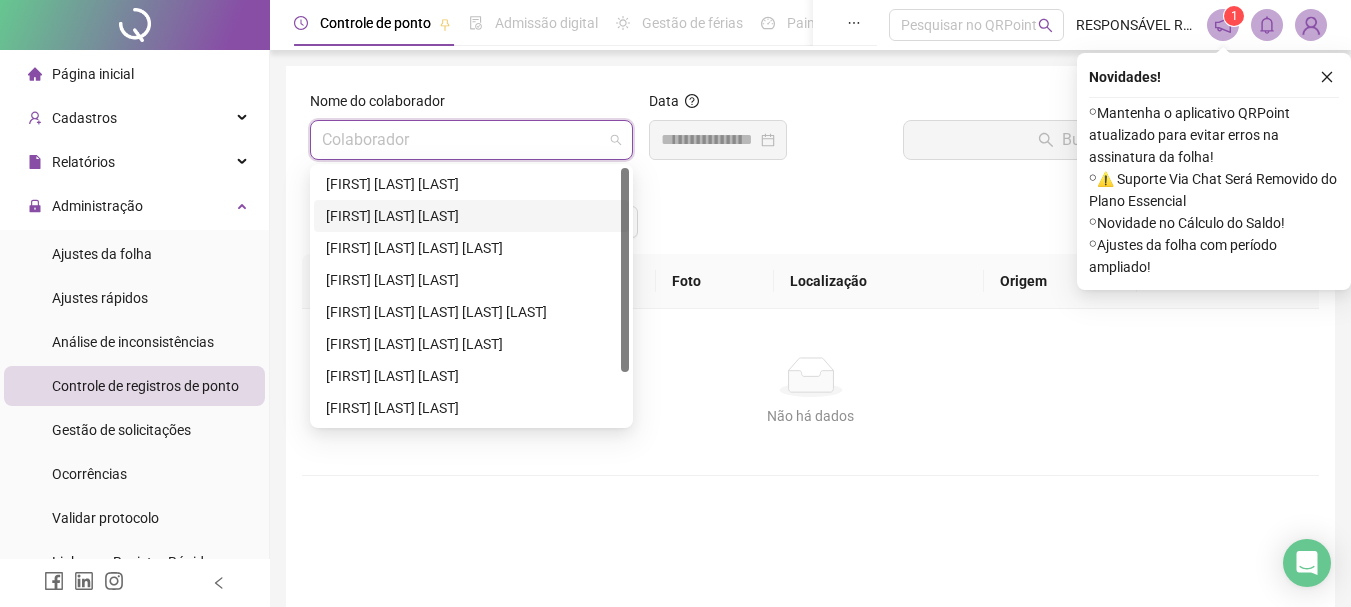 click on "[FIRST] [LAST] [LAST]" at bounding box center (471, 216) 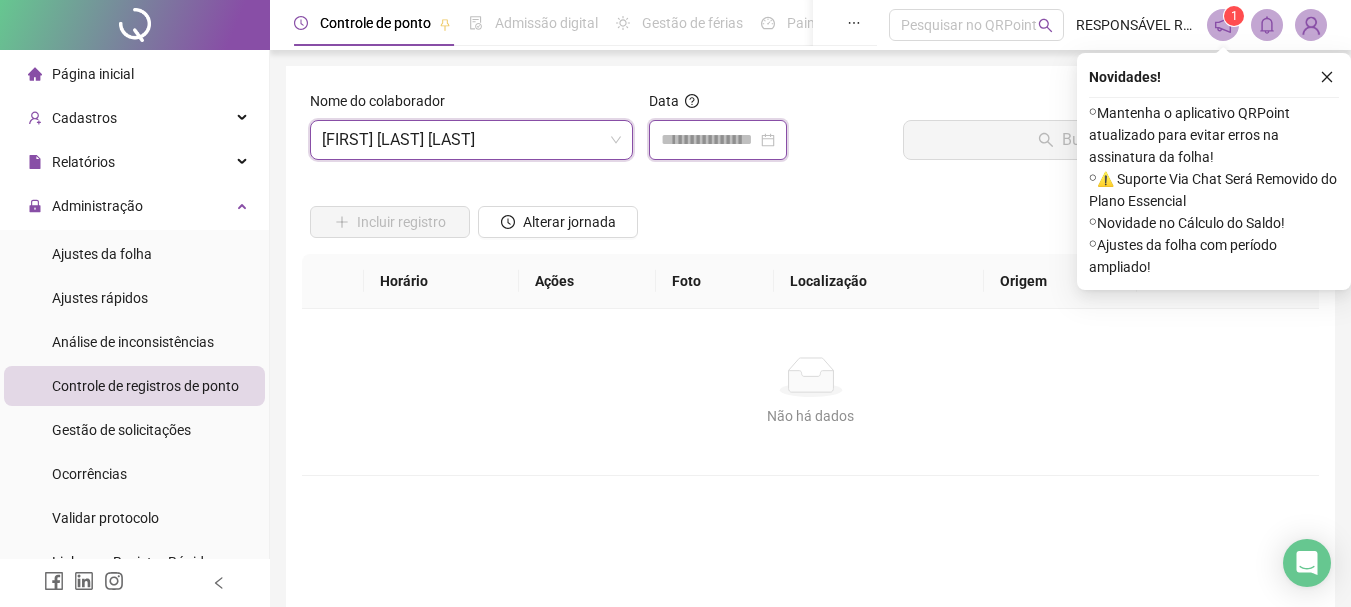 click at bounding box center (709, 140) 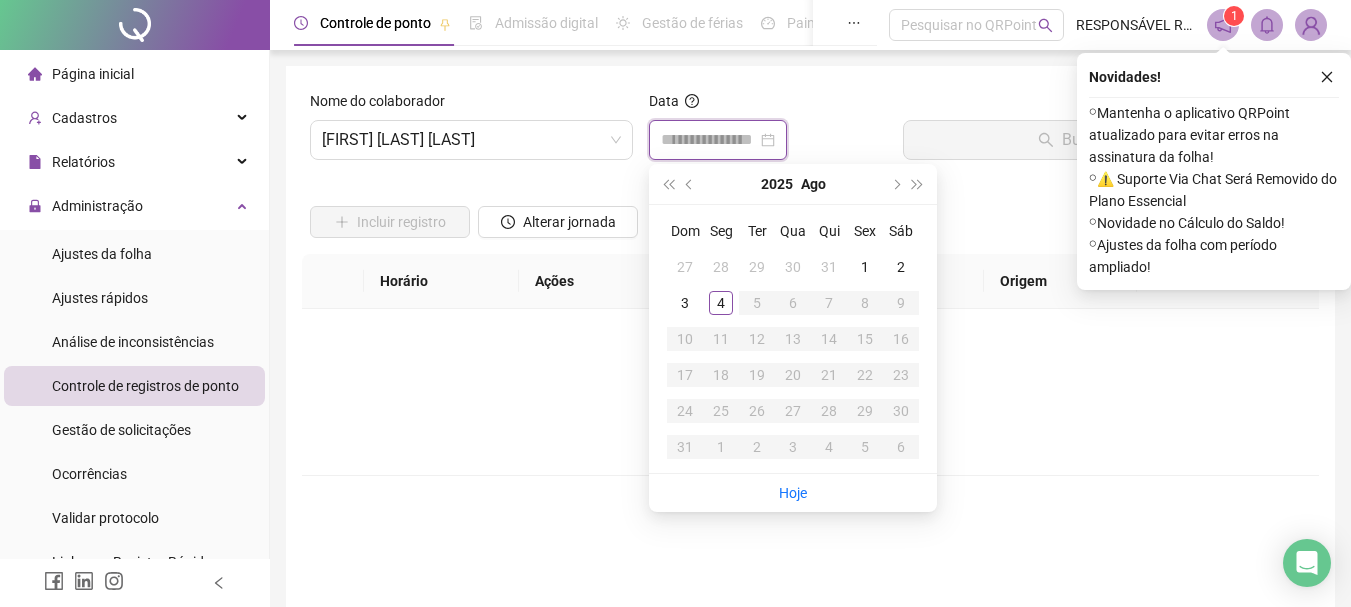 click at bounding box center [718, 140] 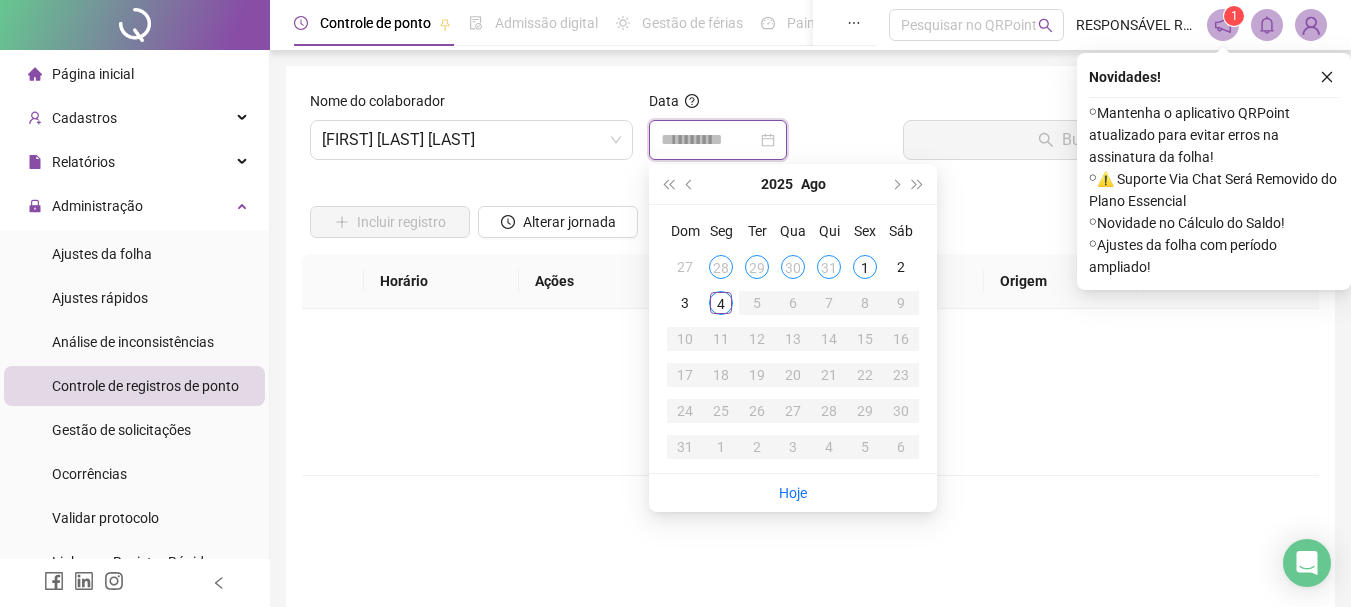 type on "**********" 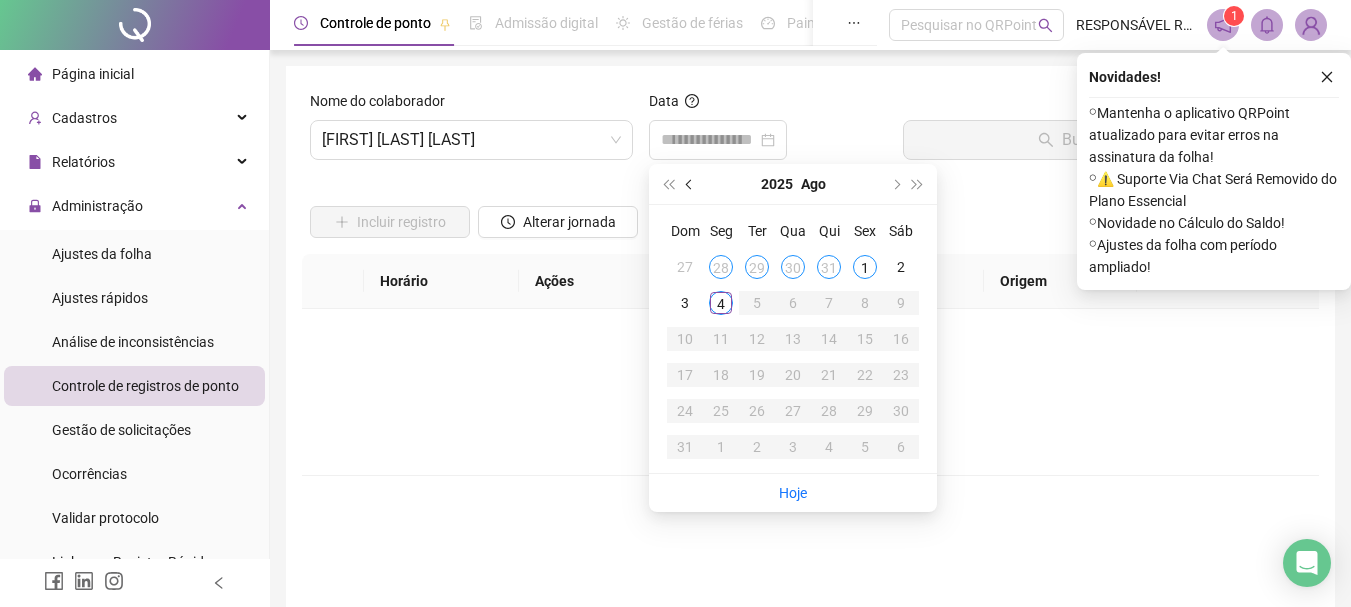 click at bounding box center [691, 184] 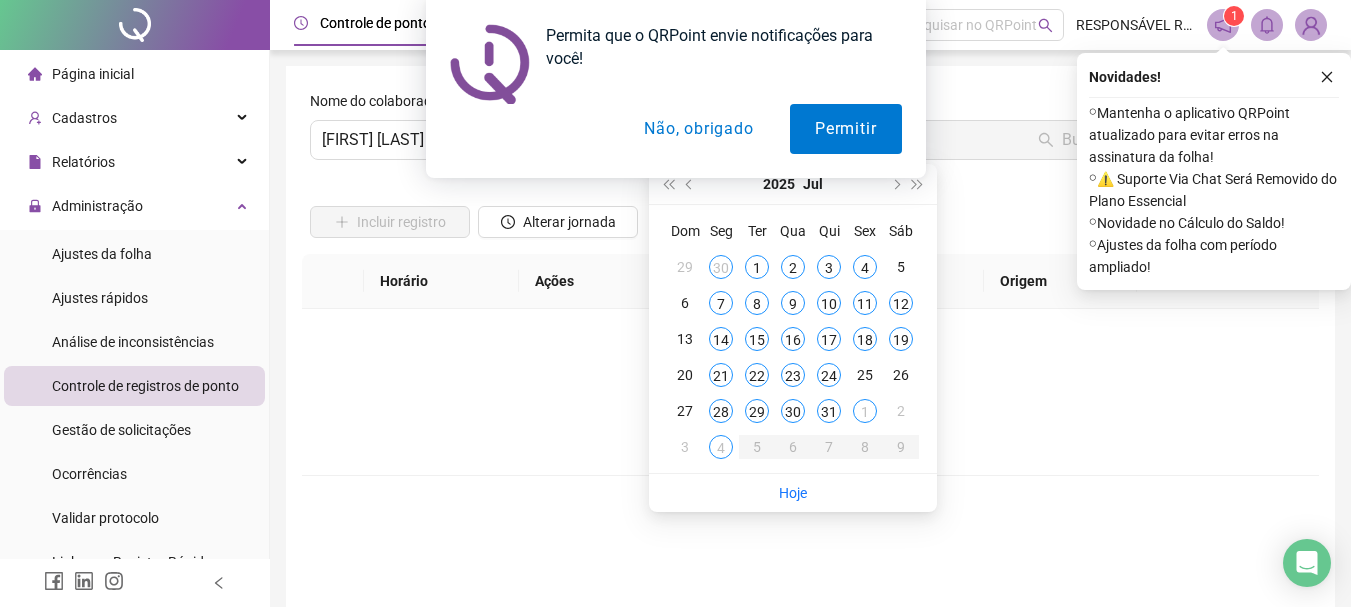 click on "Não, obrigado" at bounding box center [698, 129] 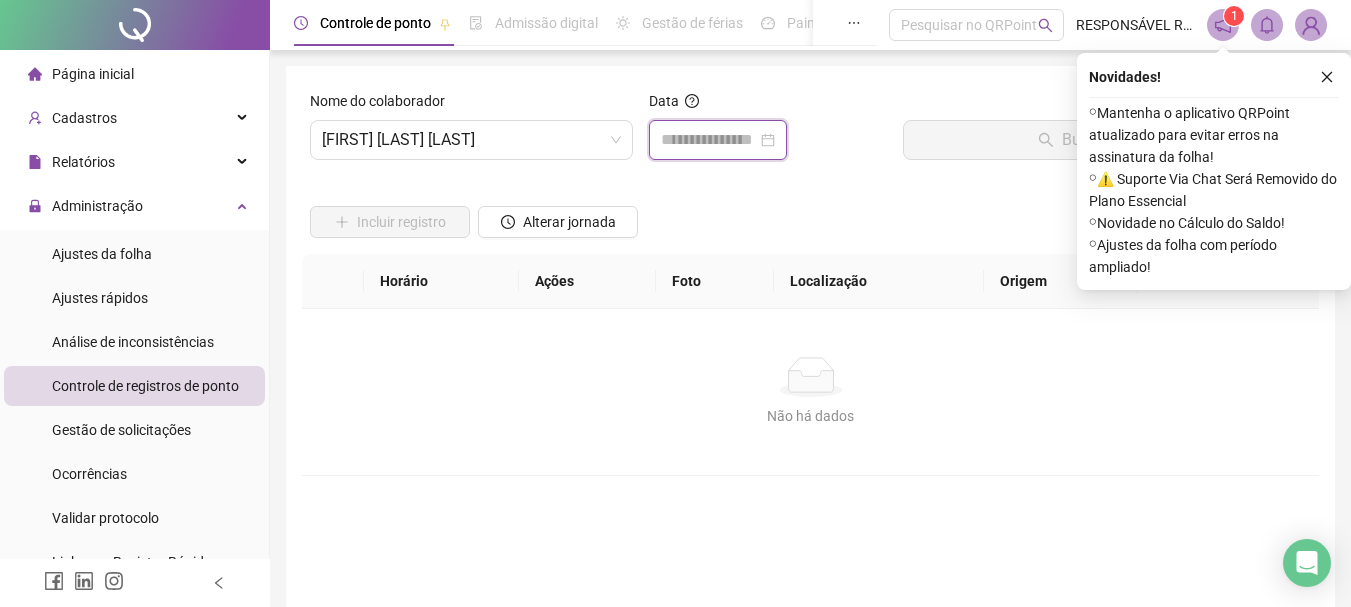 click at bounding box center [709, 140] 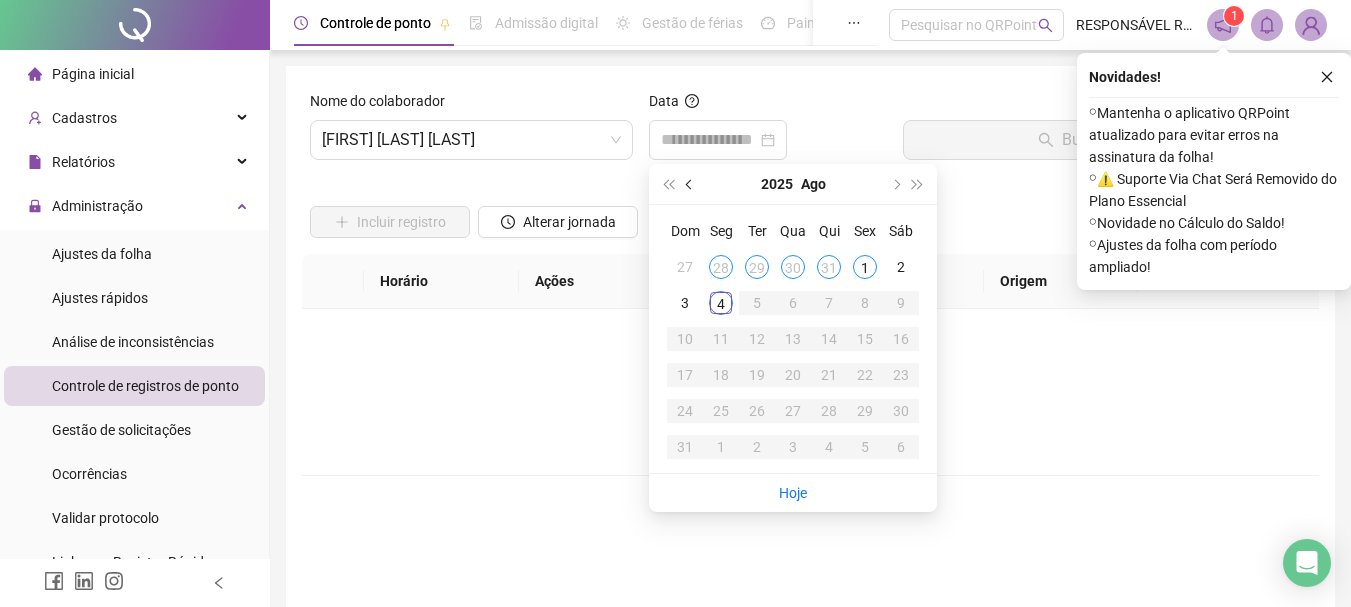 click at bounding box center [690, 184] 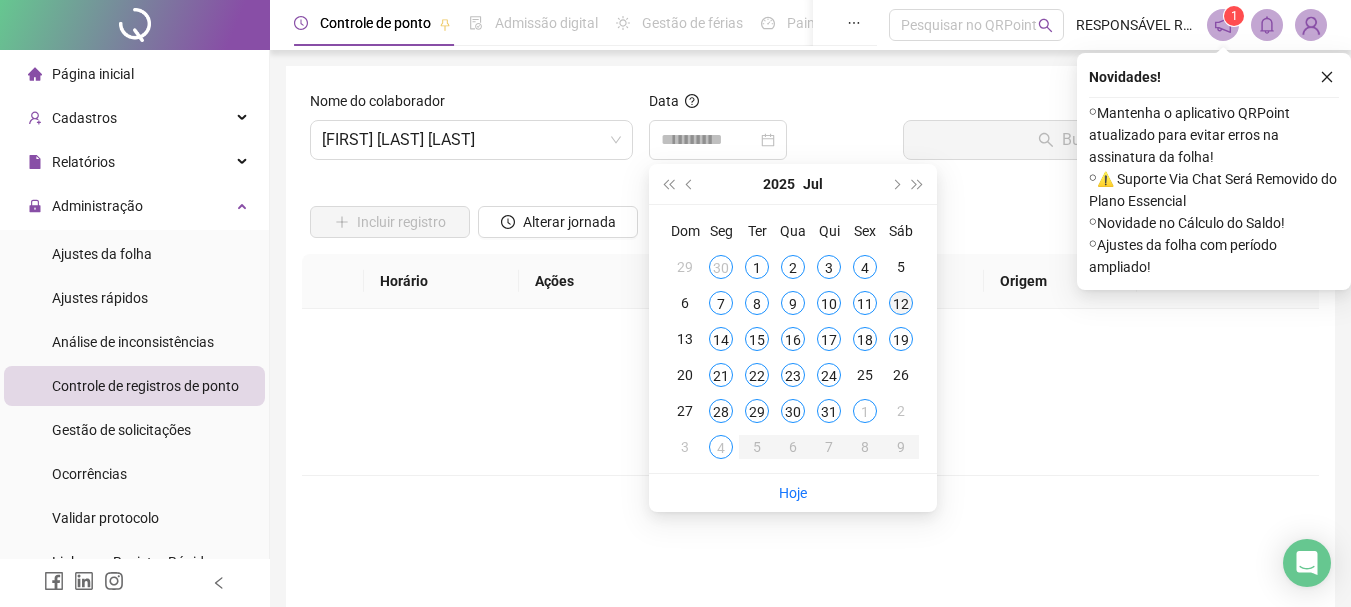 click on "12" at bounding box center [901, 303] 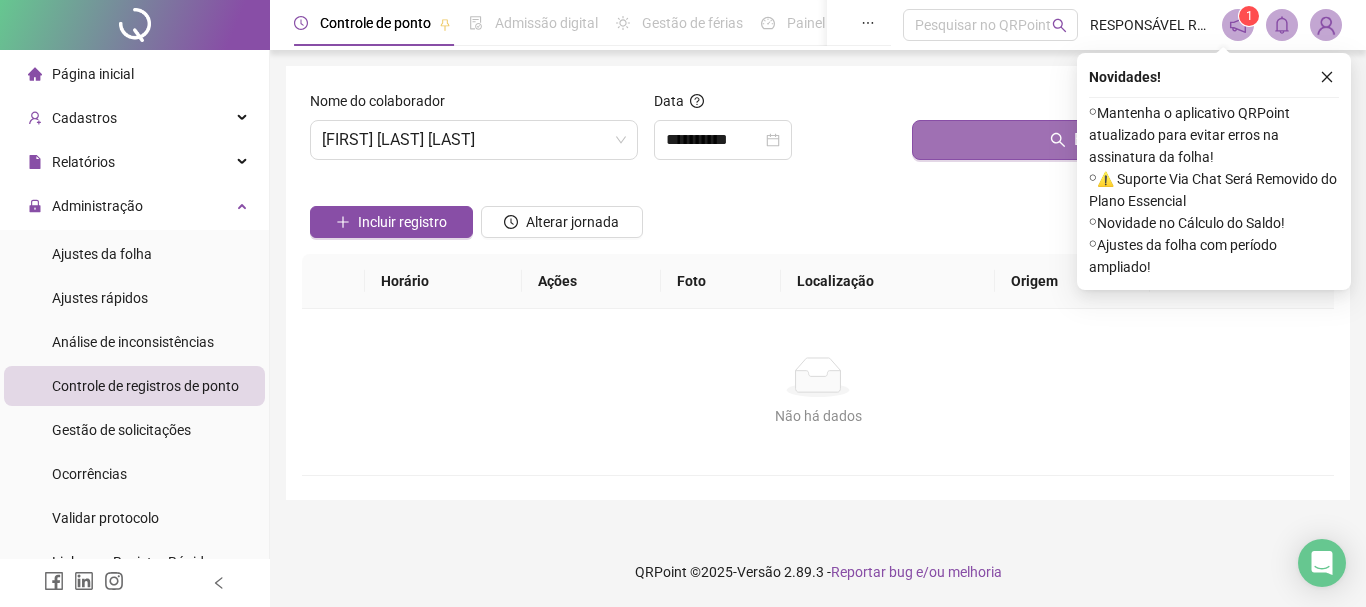 click on "Buscar registros" at bounding box center [1119, 140] 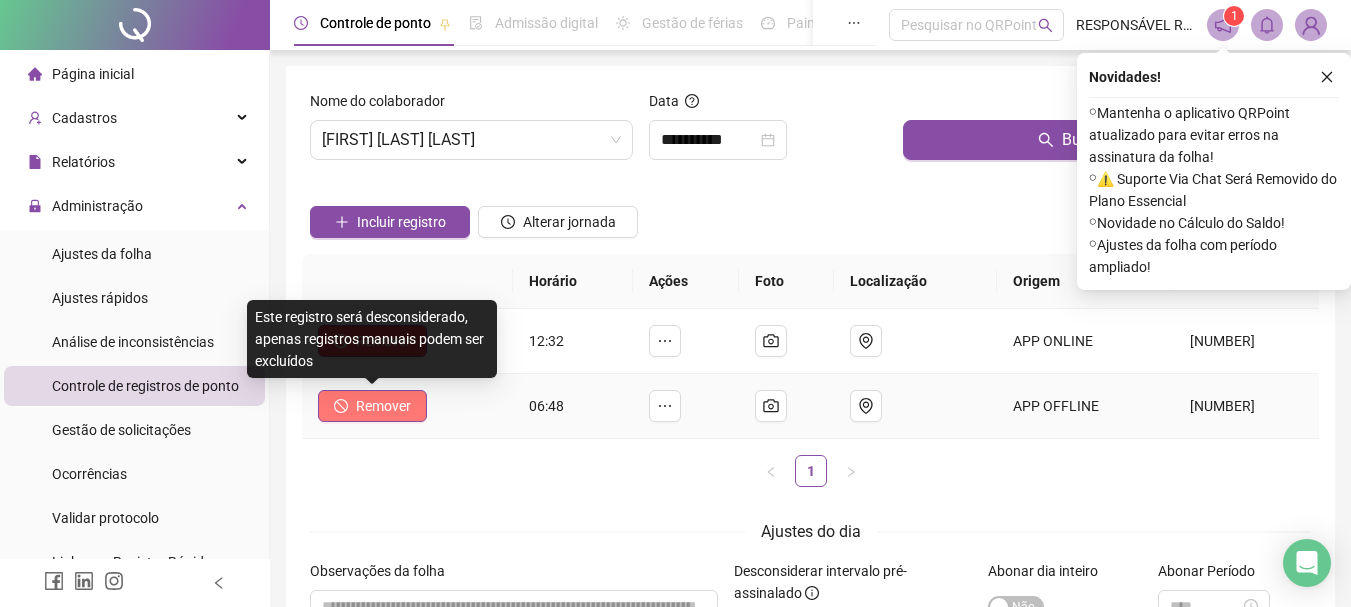 click on "Remover" at bounding box center (383, 406) 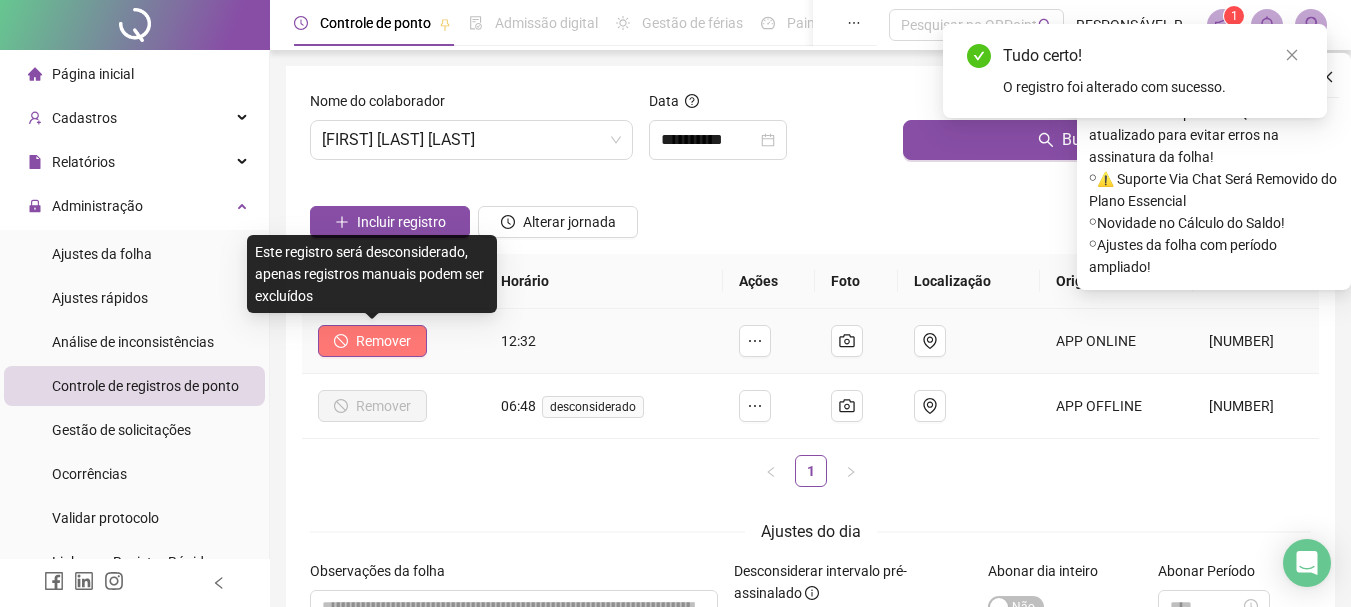 click on "Remover" at bounding box center (383, 341) 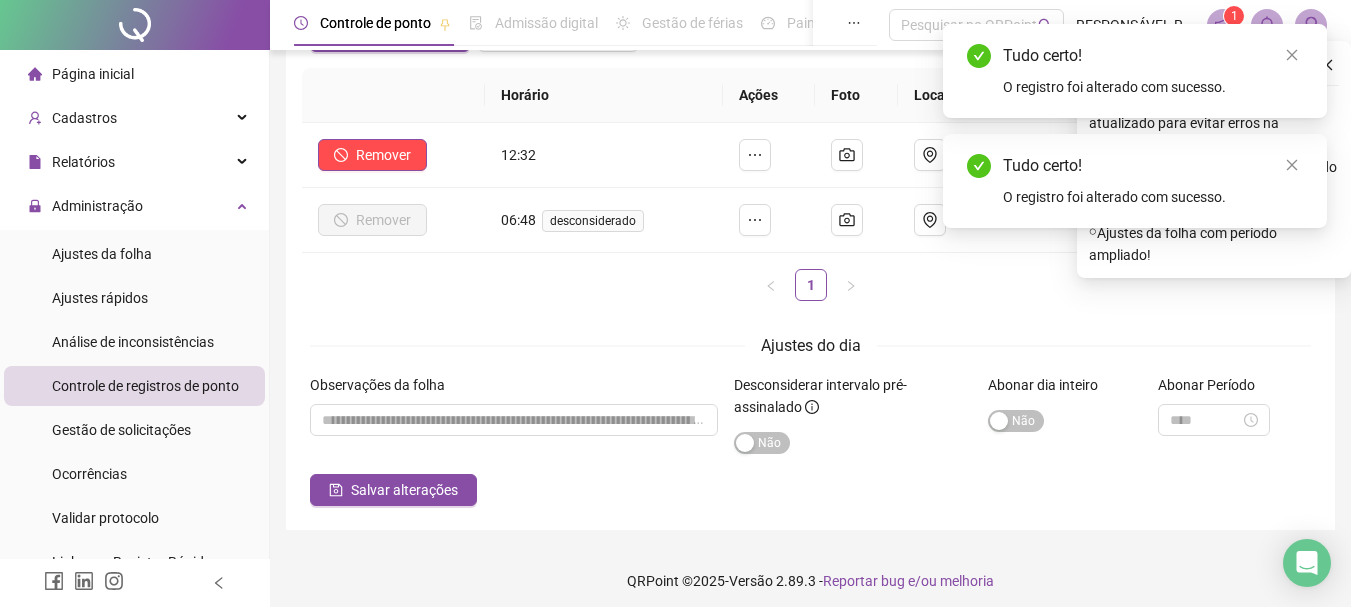 scroll, scrollTop: 195, scrollLeft: 0, axis: vertical 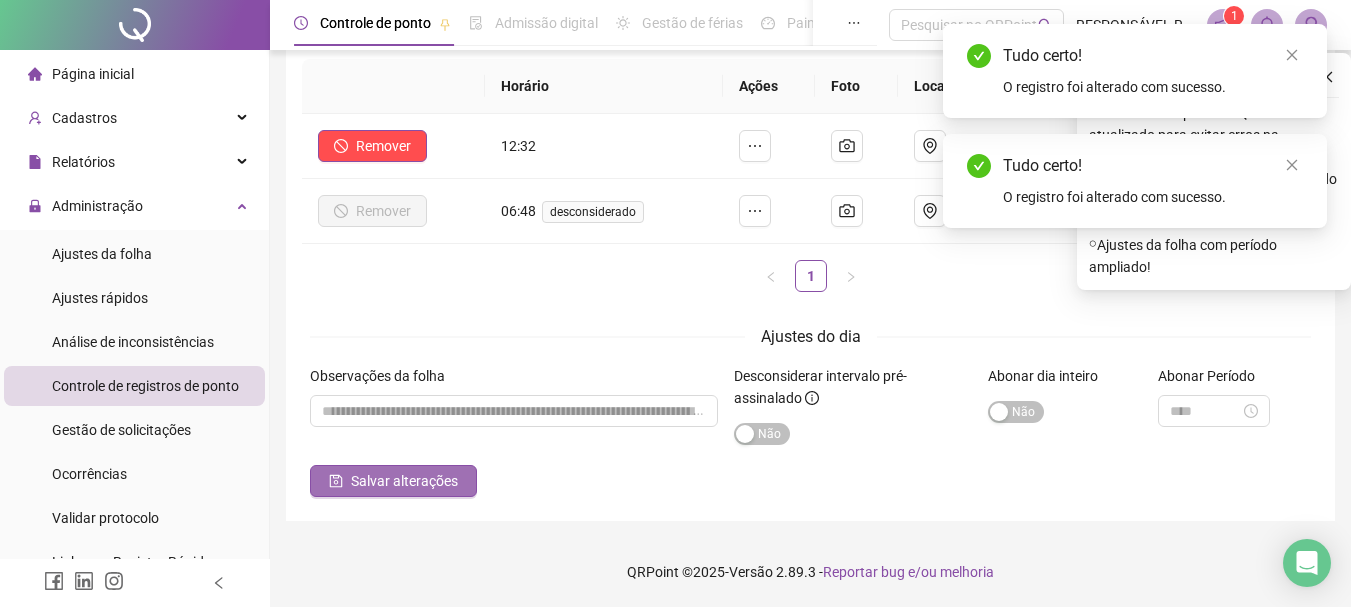click on "Salvar alterações" at bounding box center (404, 481) 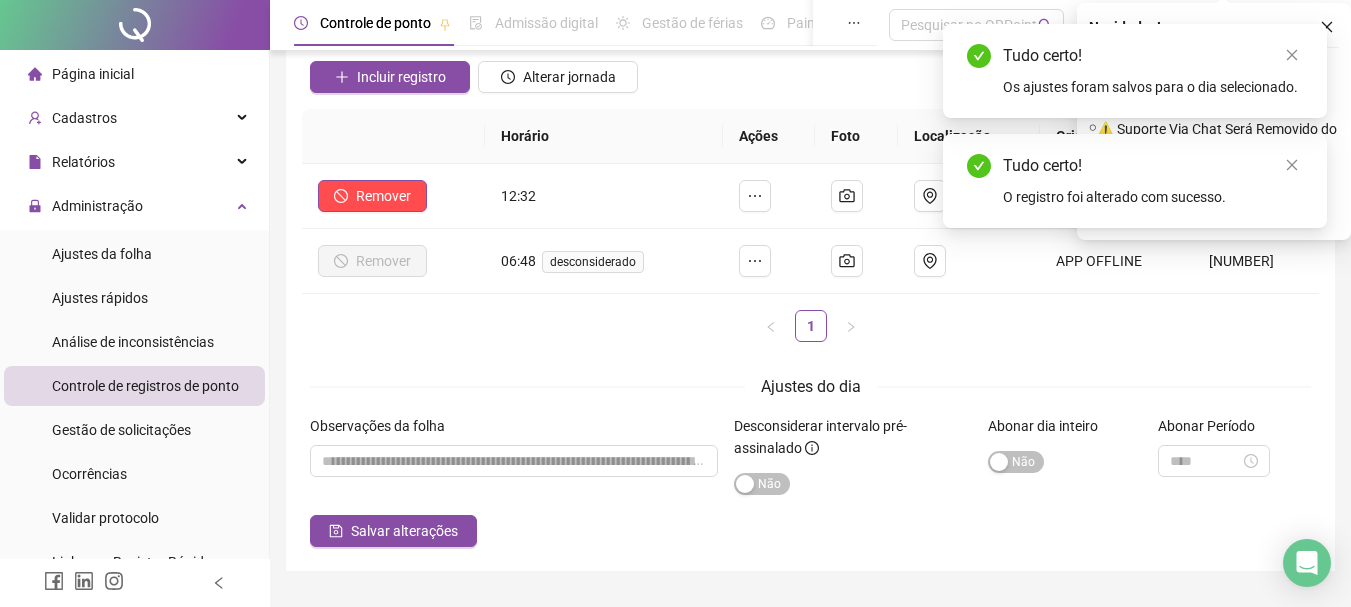 scroll, scrollTop: 95, scrollLeft: 0, axis: vertical 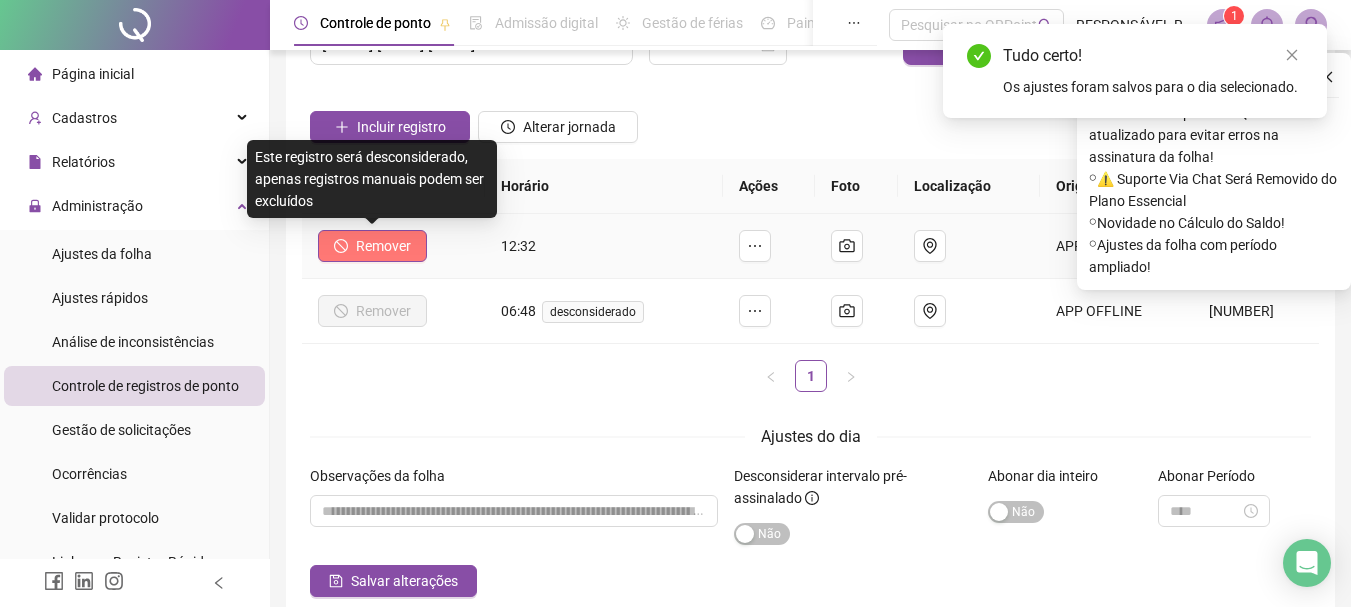 click on "Remover" at bounding box center [383, 246] 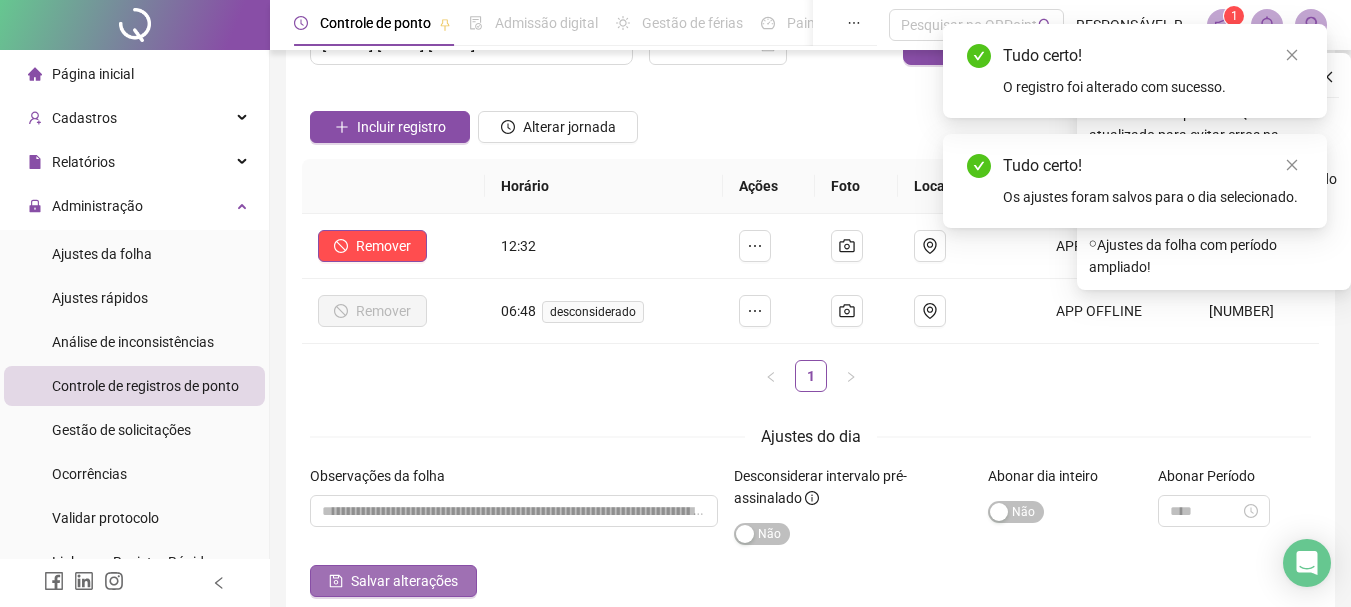 click on "Salvar alterações" at bounding box center [404, 581] 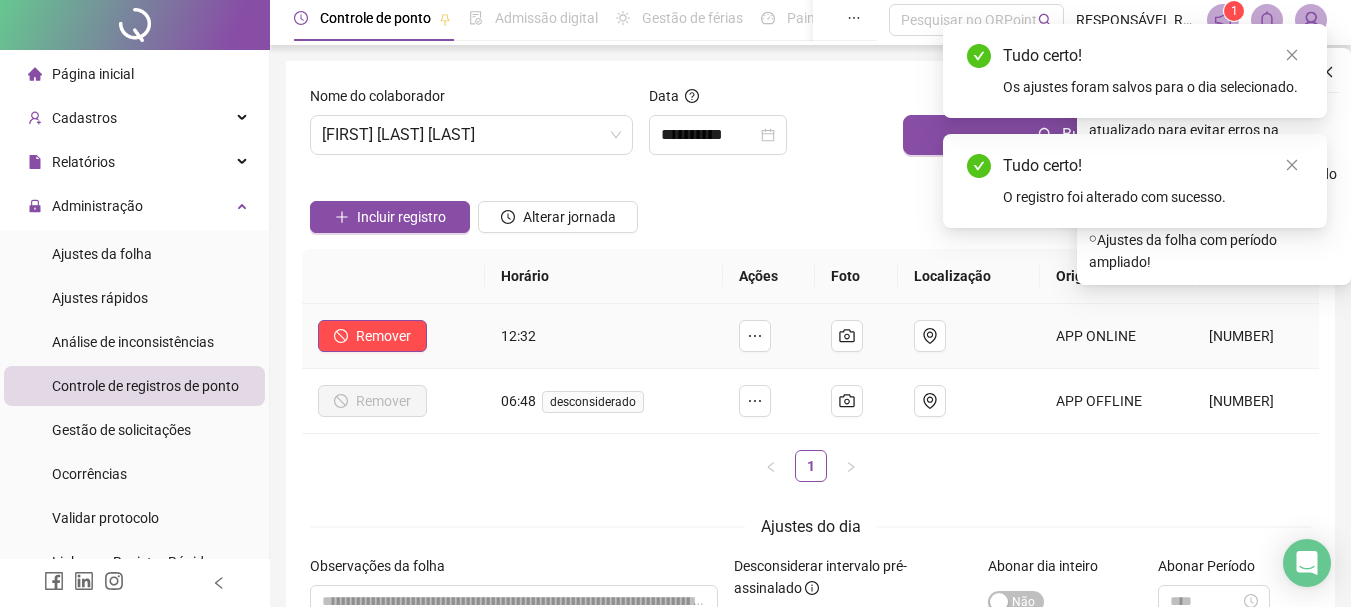 scroll, scrollTop: 0, scrollLeft: 0, axis: both 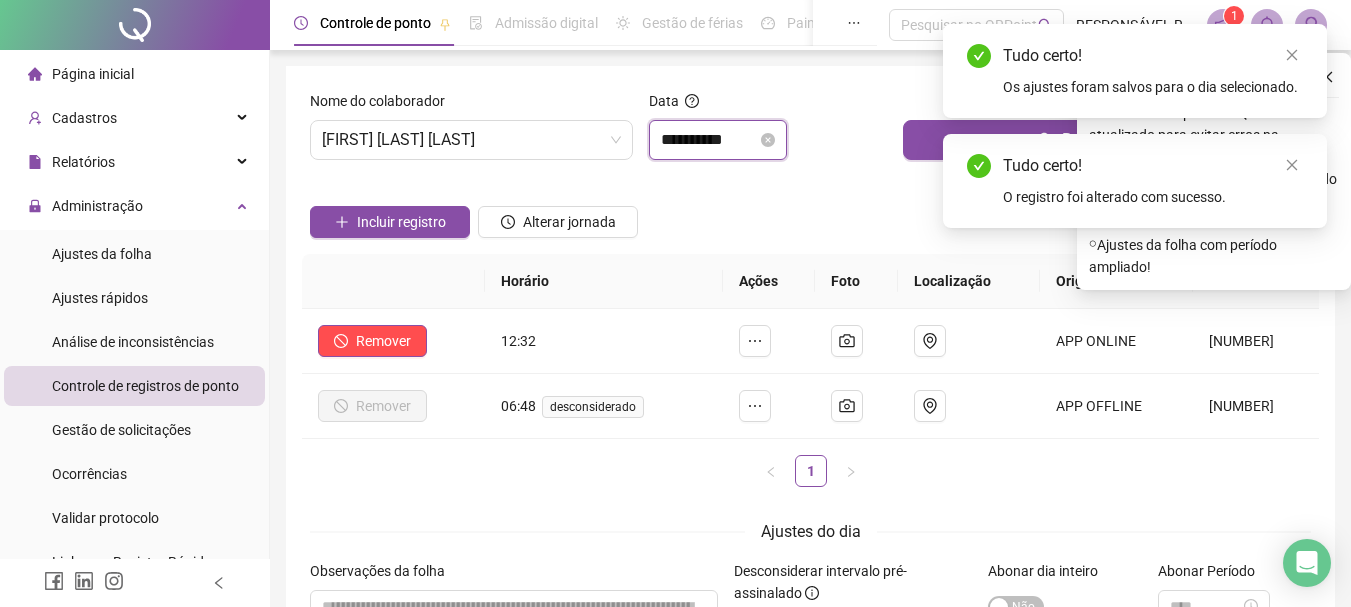 click on "**********" at bounding box center [709, 140] 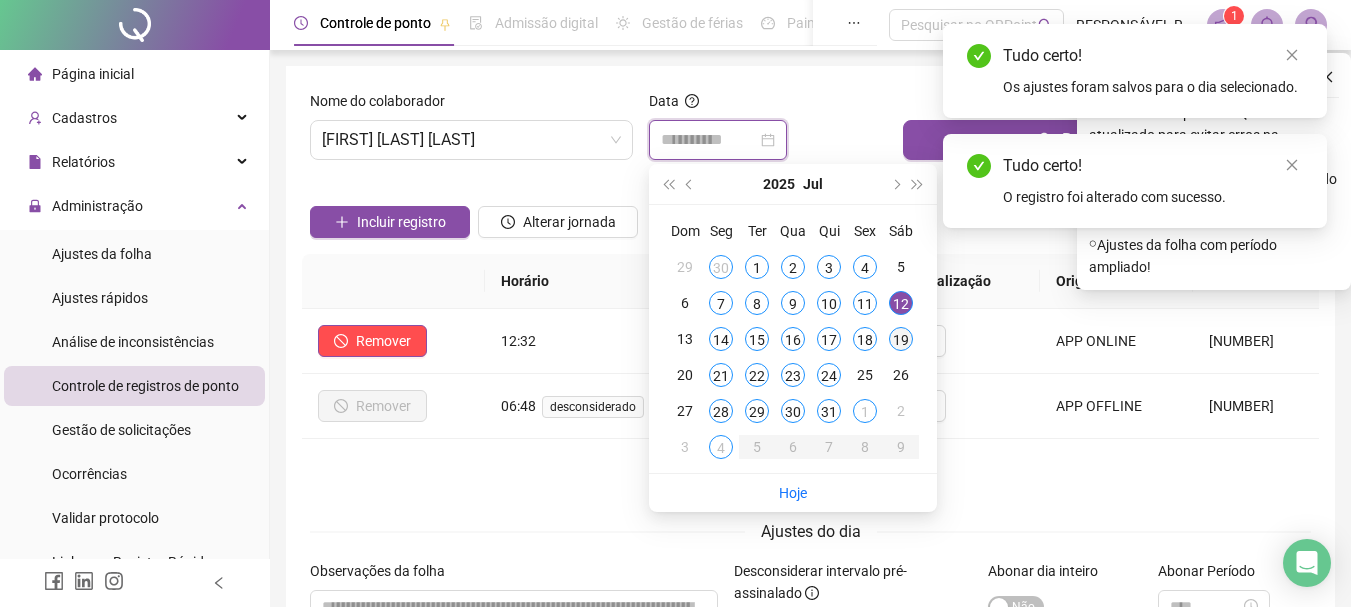 type on "**********" 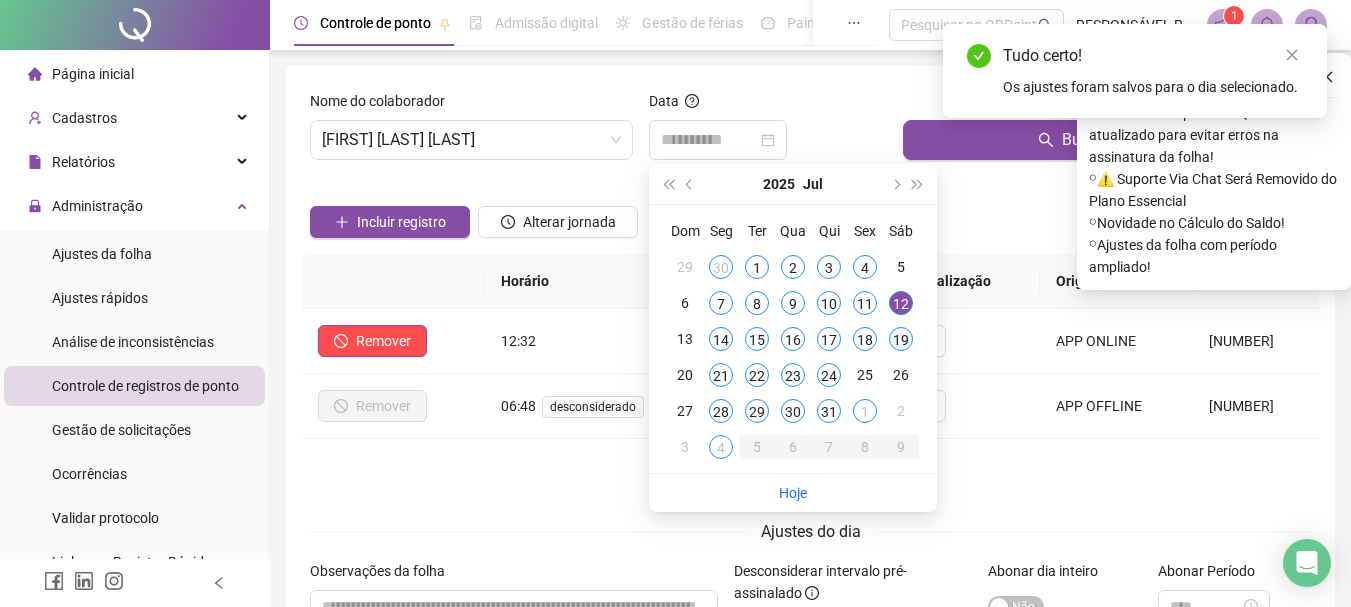 click on "19" at bounding box center [901, 339] 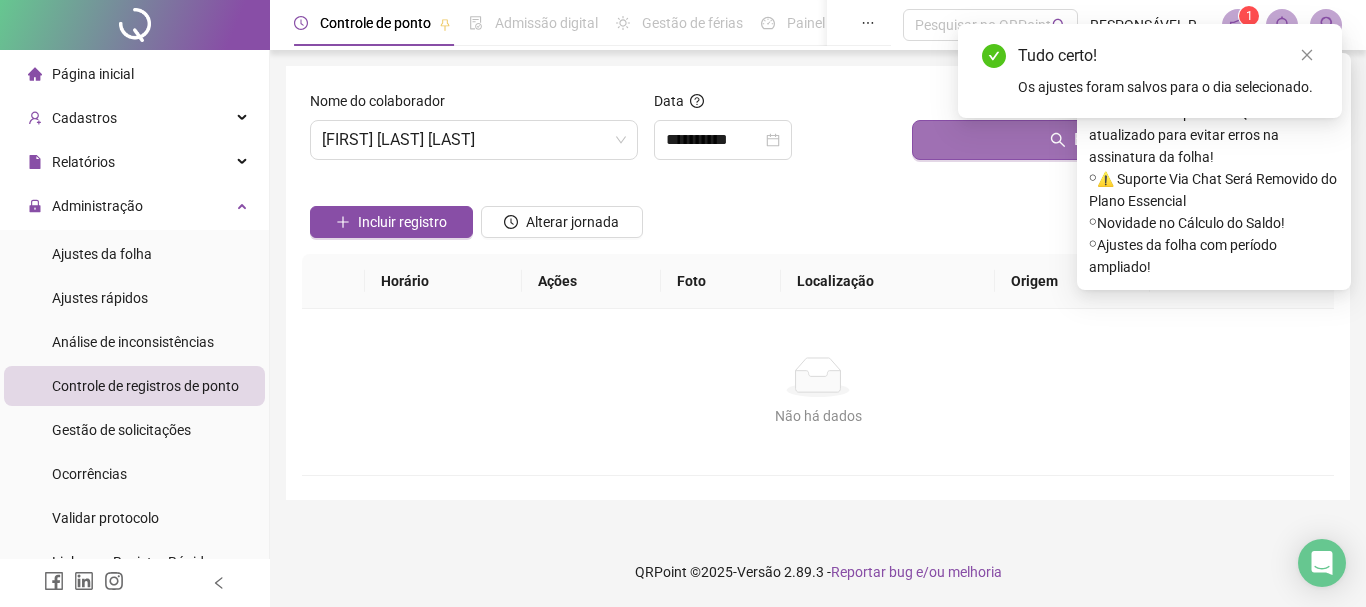 click on "Buscar registros" at bounding box center (1119, 140) 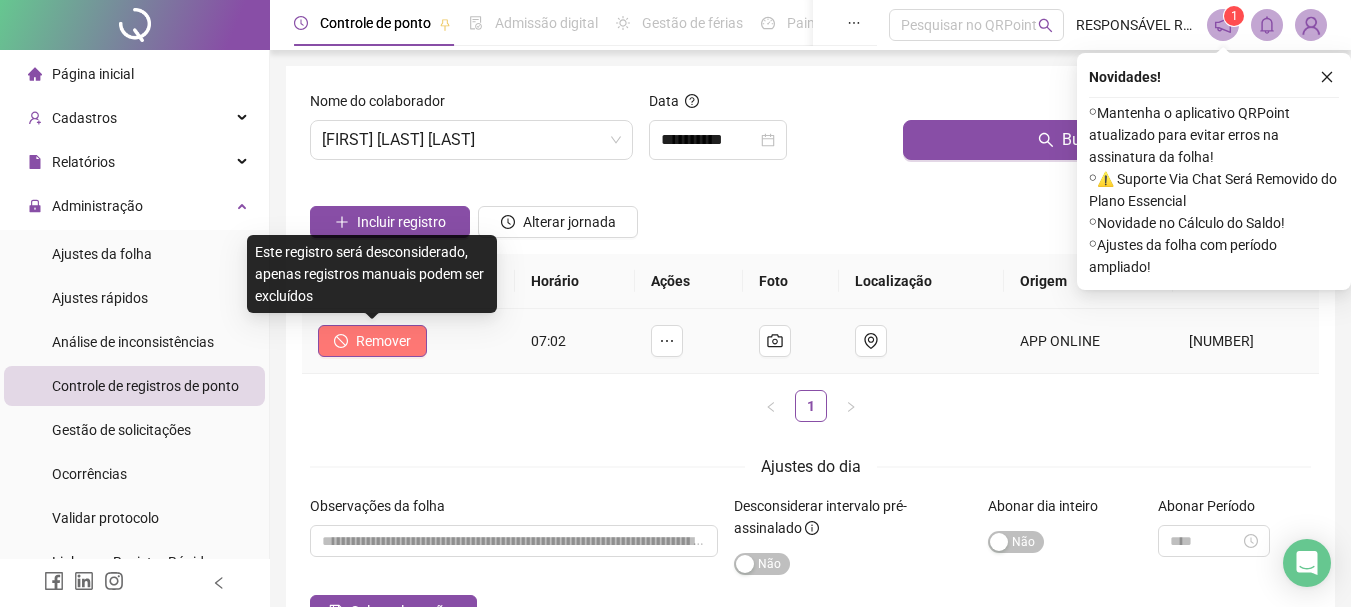 click on "Remover" at bounding box center (383, 341) 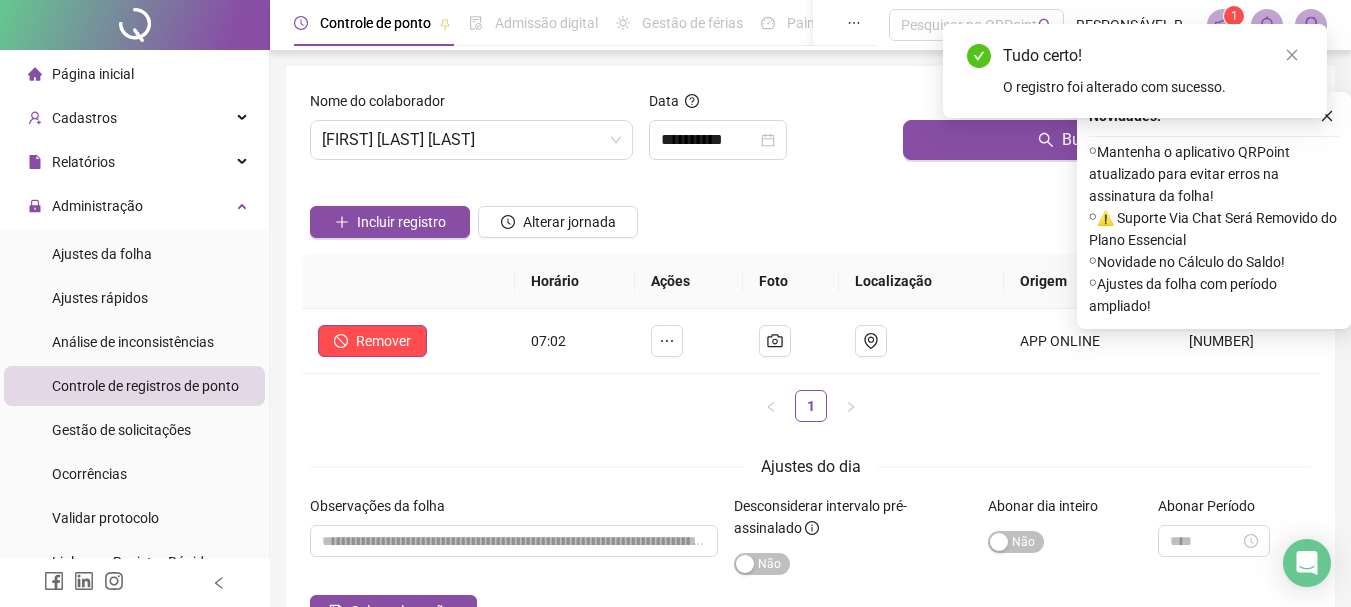 scroll, scrollTop: 100, scrollLeft: 0, axis: vertical 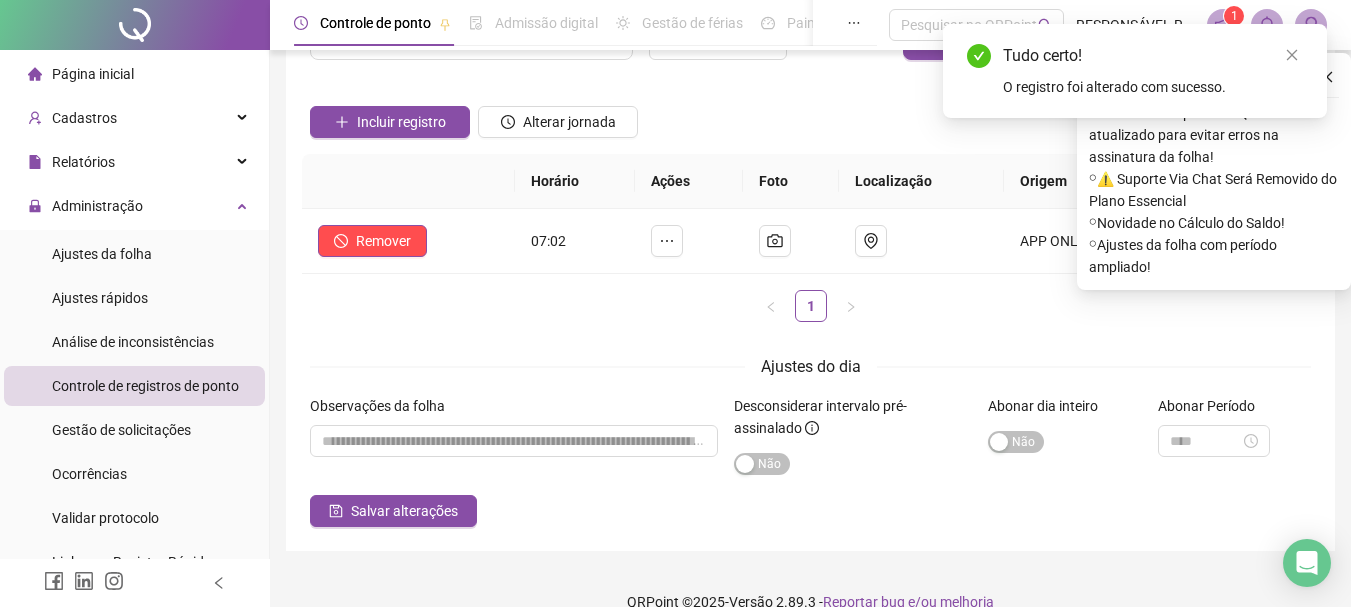 click on "Salvar alterações" at bounding box center (404, 511) 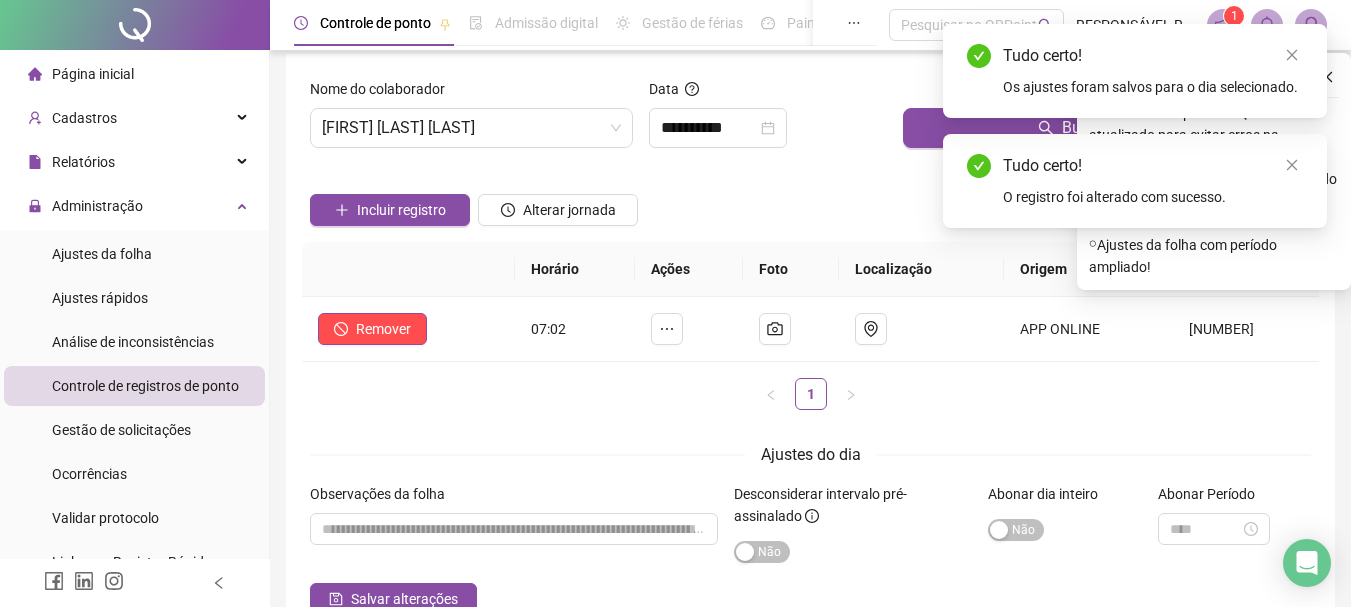 scroll, scrollTop: 0, scrollLeft: 0, axis: both 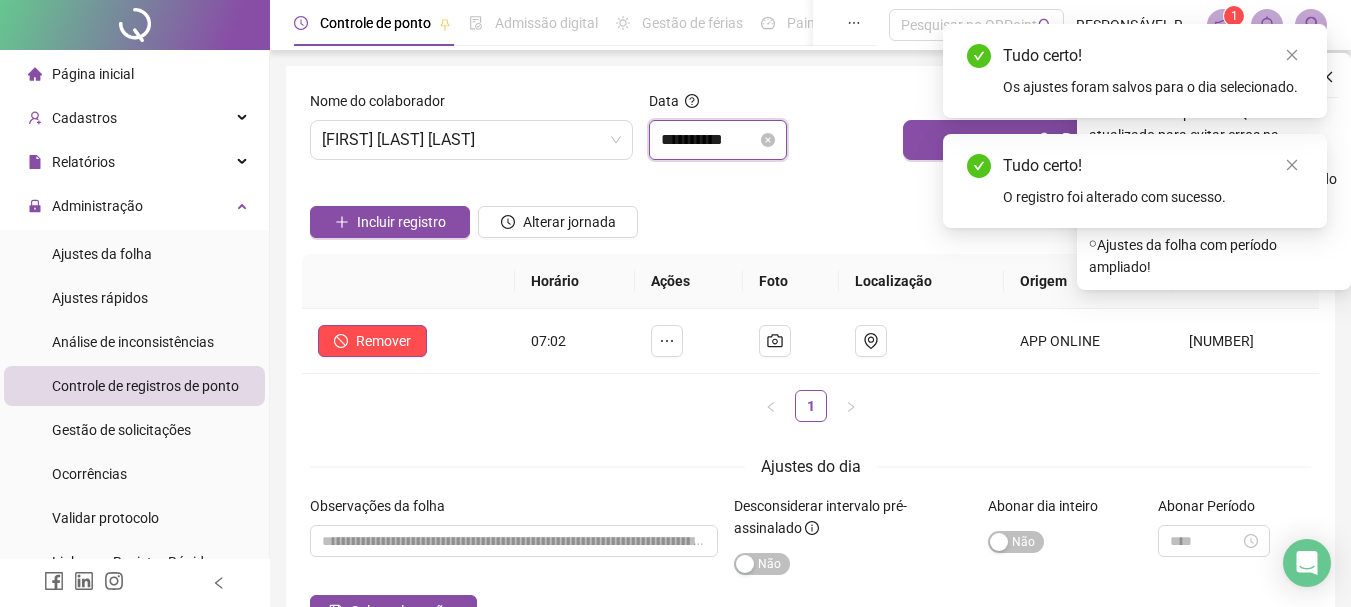 click on "**********" at bounding box center [709, 140] 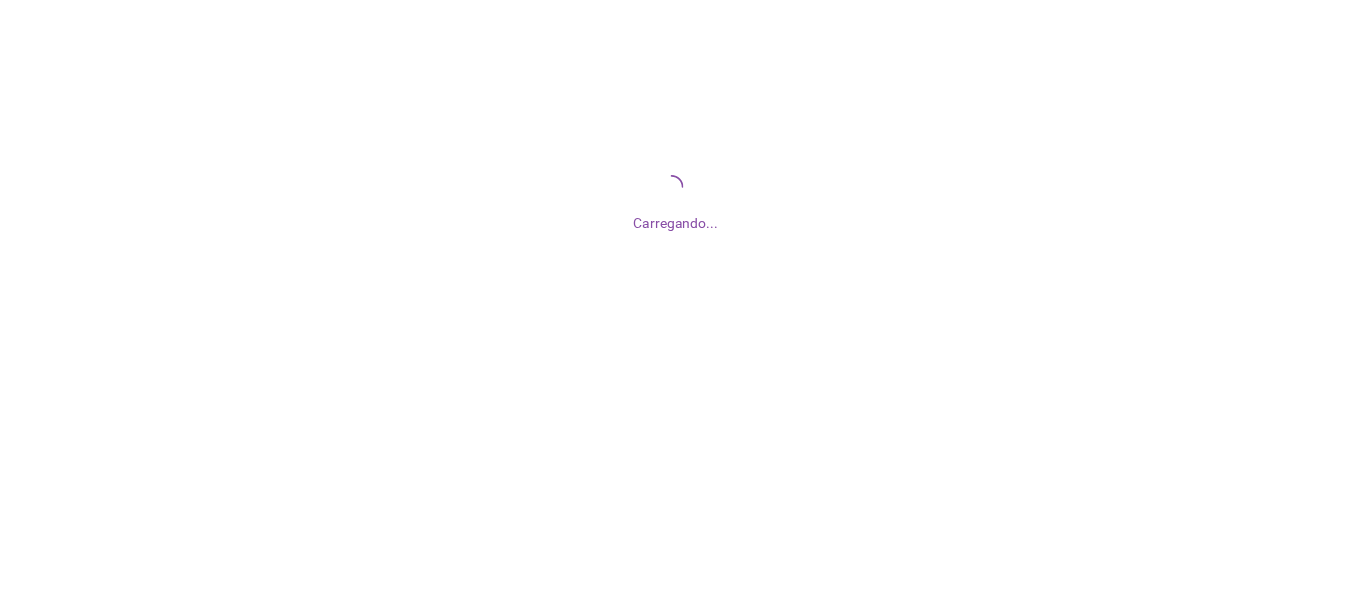scroll, scrollTop: 0, scrollLeft: 0, axis: both 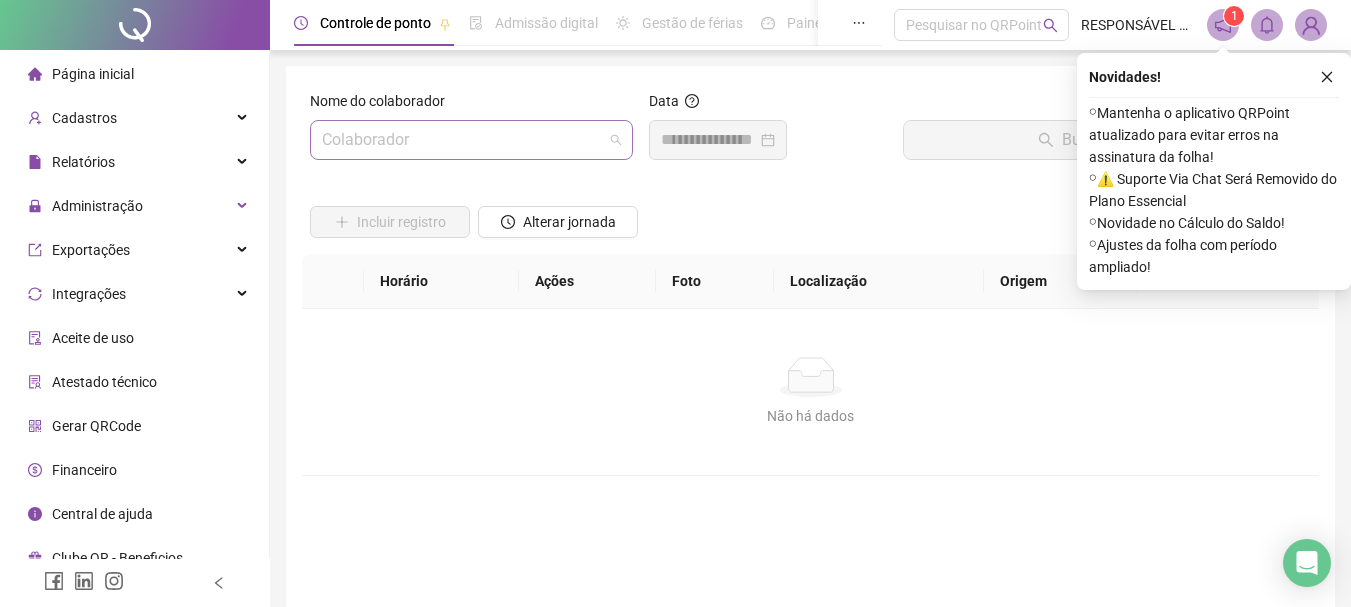 click at bounding box center (462, 140) 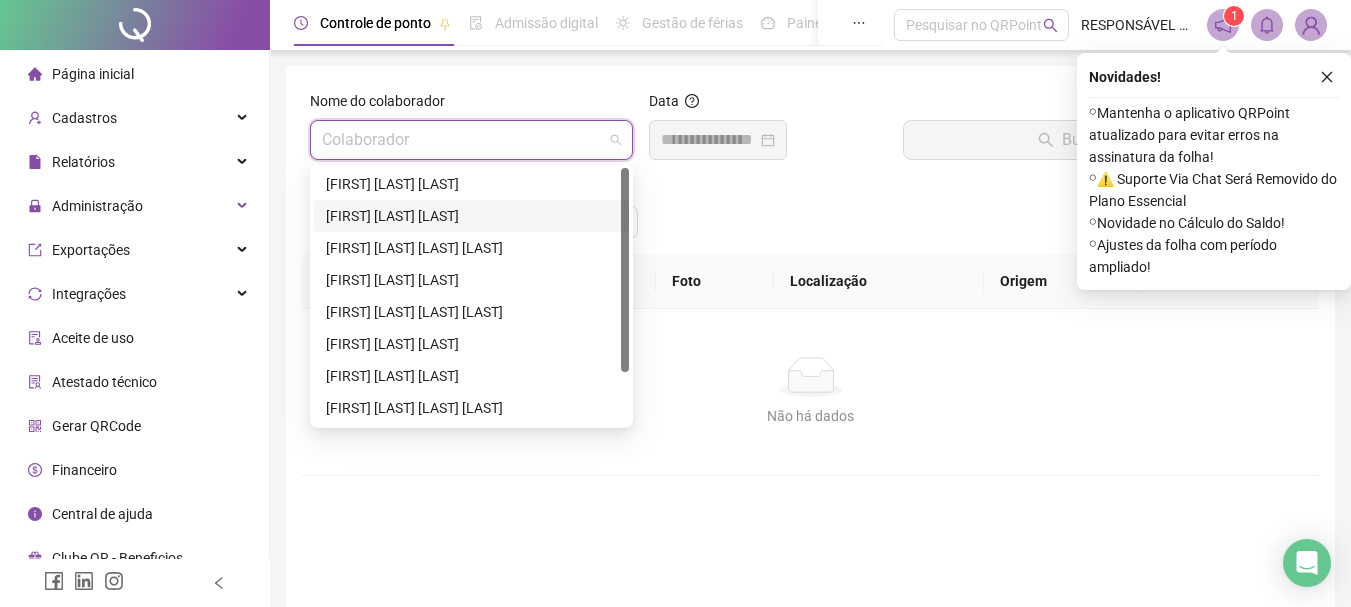 click on "[FIRST] [LAST] [LAST]" at bounding box center (471, 216) 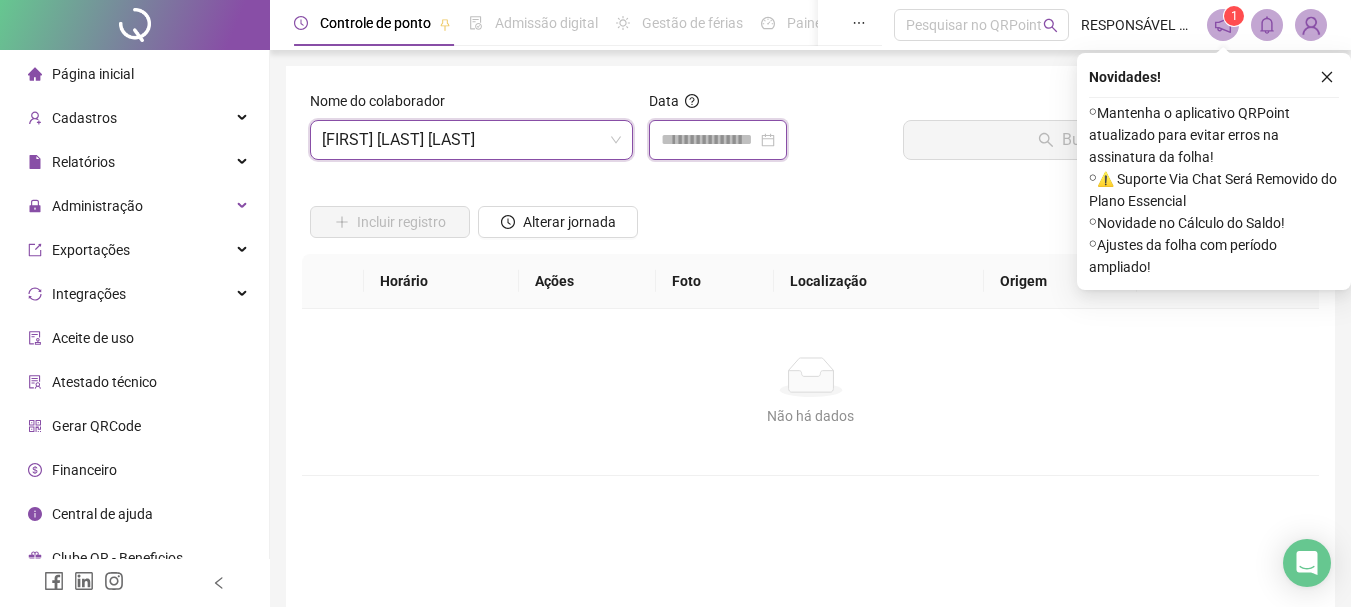 click at bounding box center (709, 140) 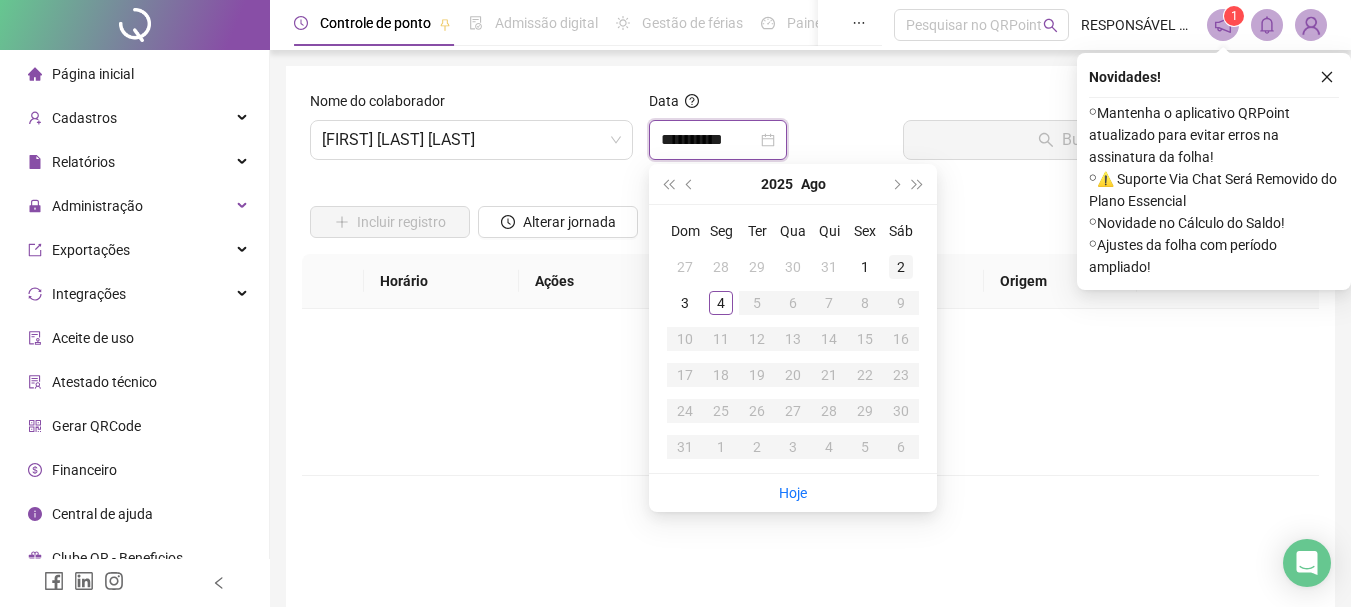 type on "**********" 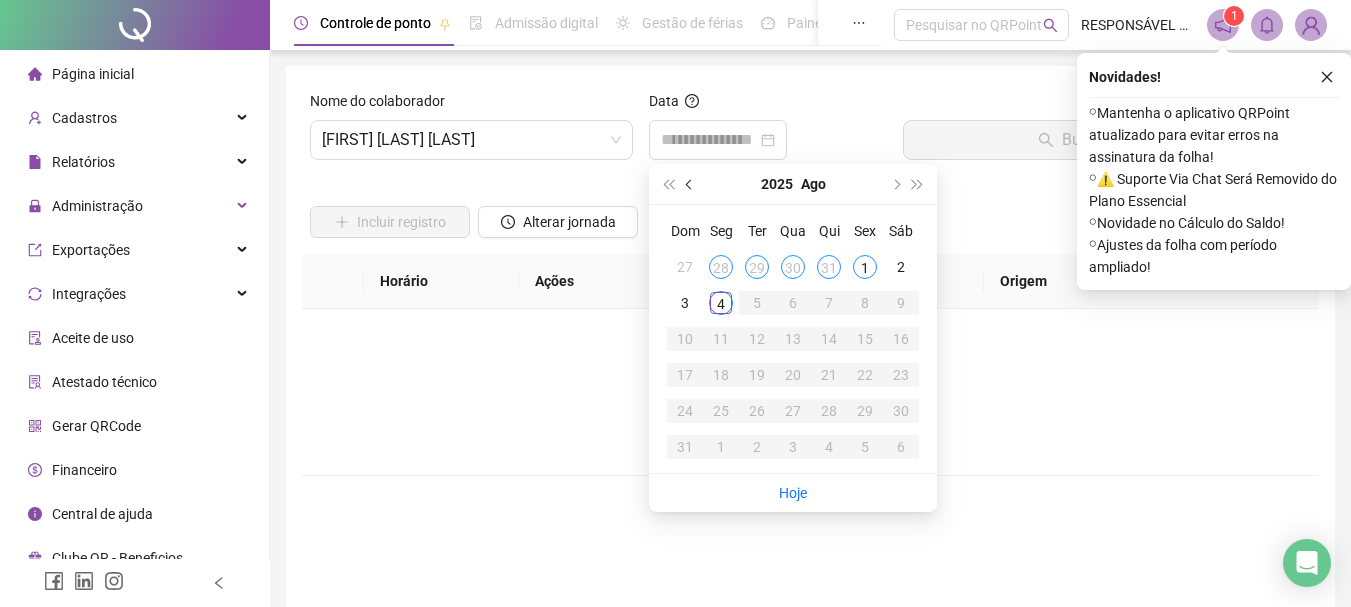 click at bounding box center [690, 184] 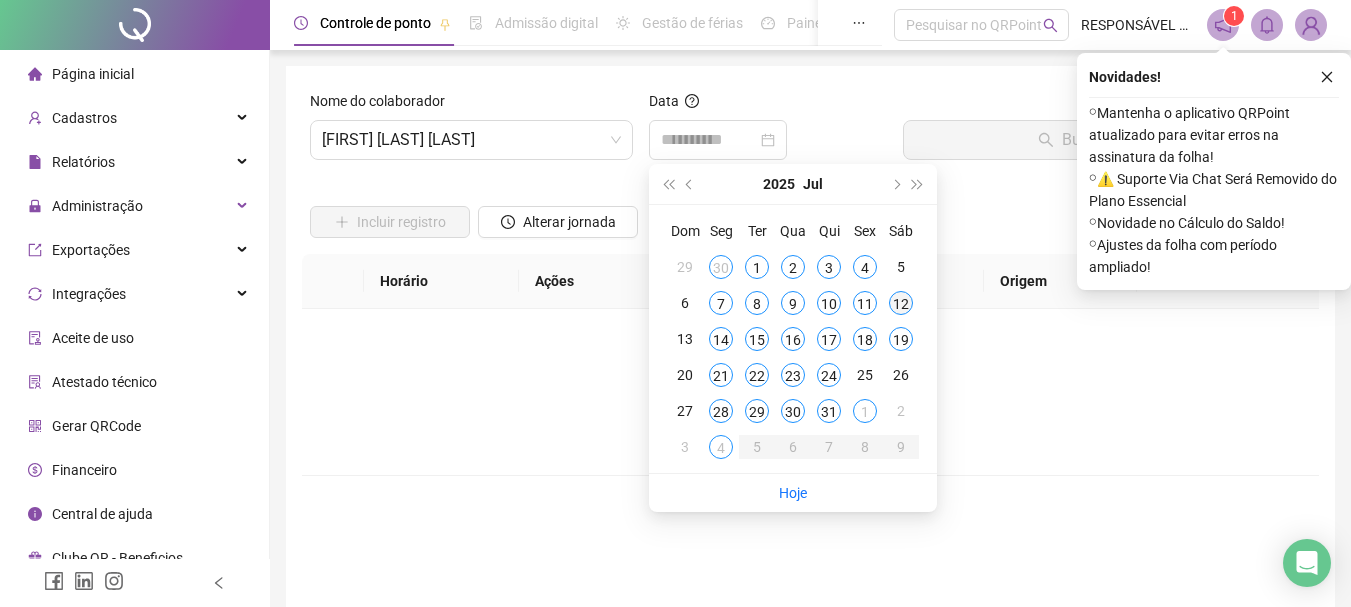 type on "**********" 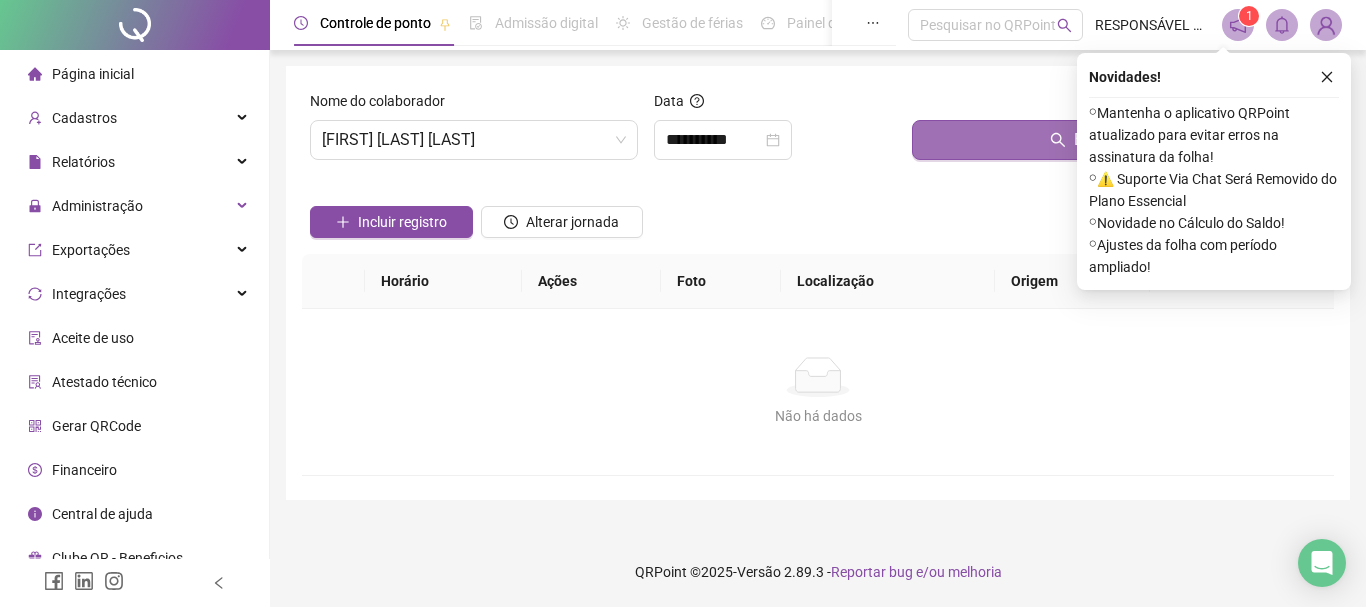 click on "Buscar registros" at bounding box center (1119, 140) 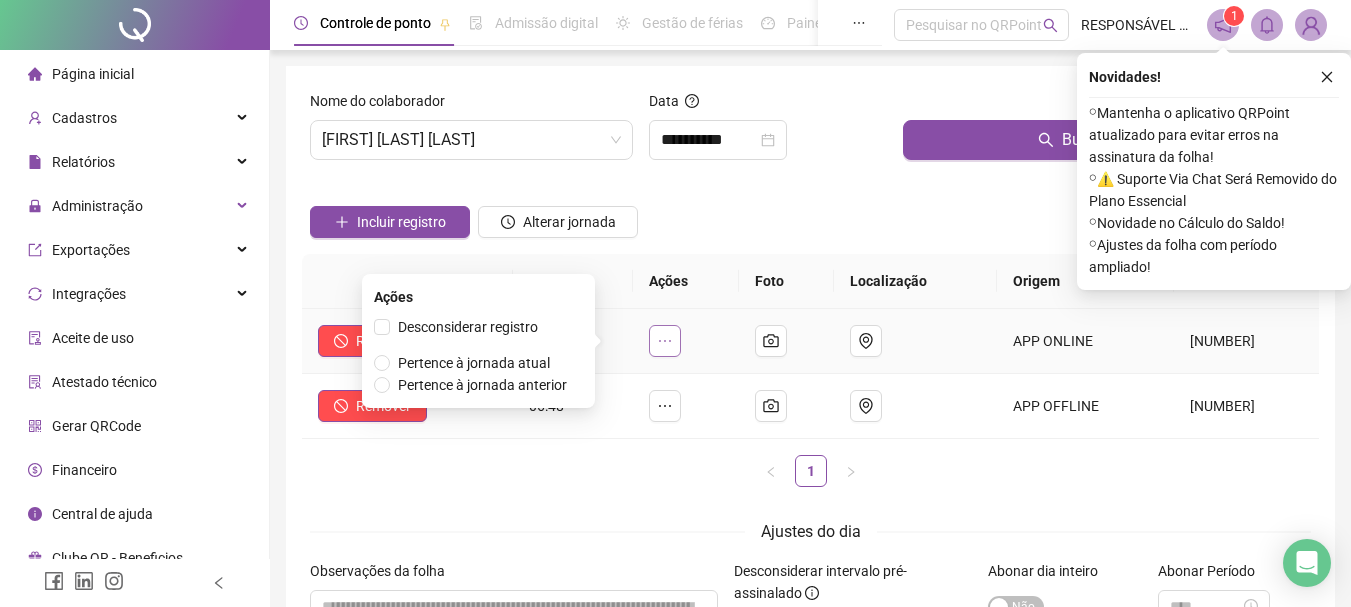 click 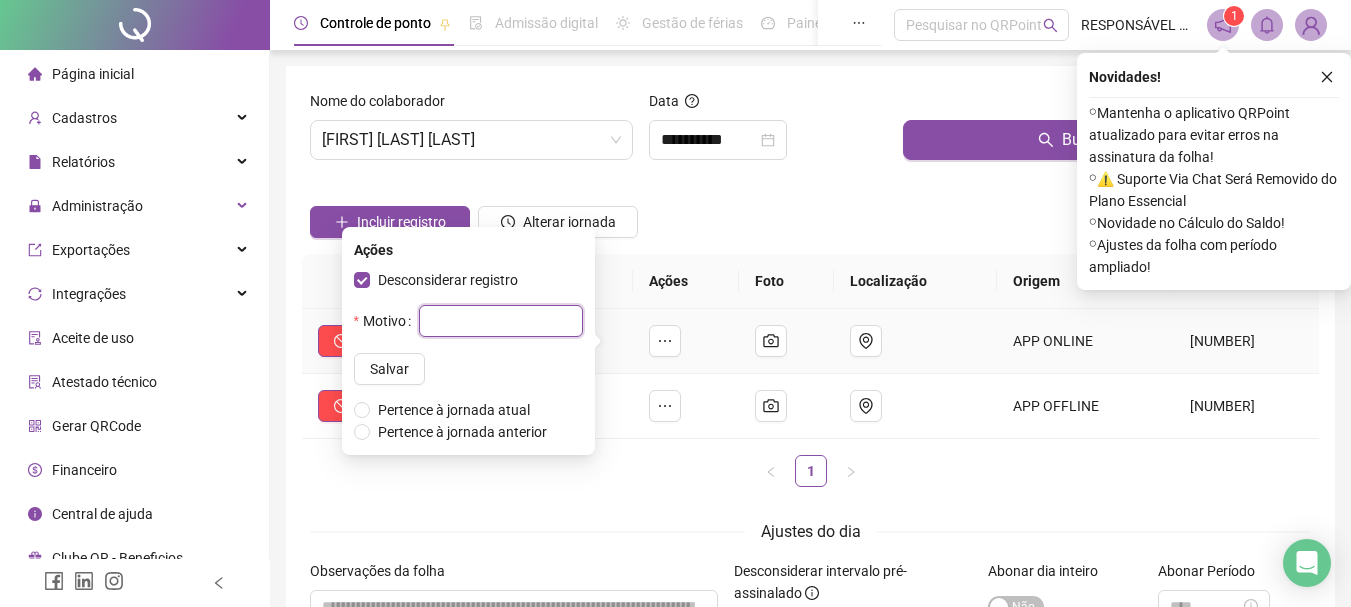 click at bounding box center (501, 321) 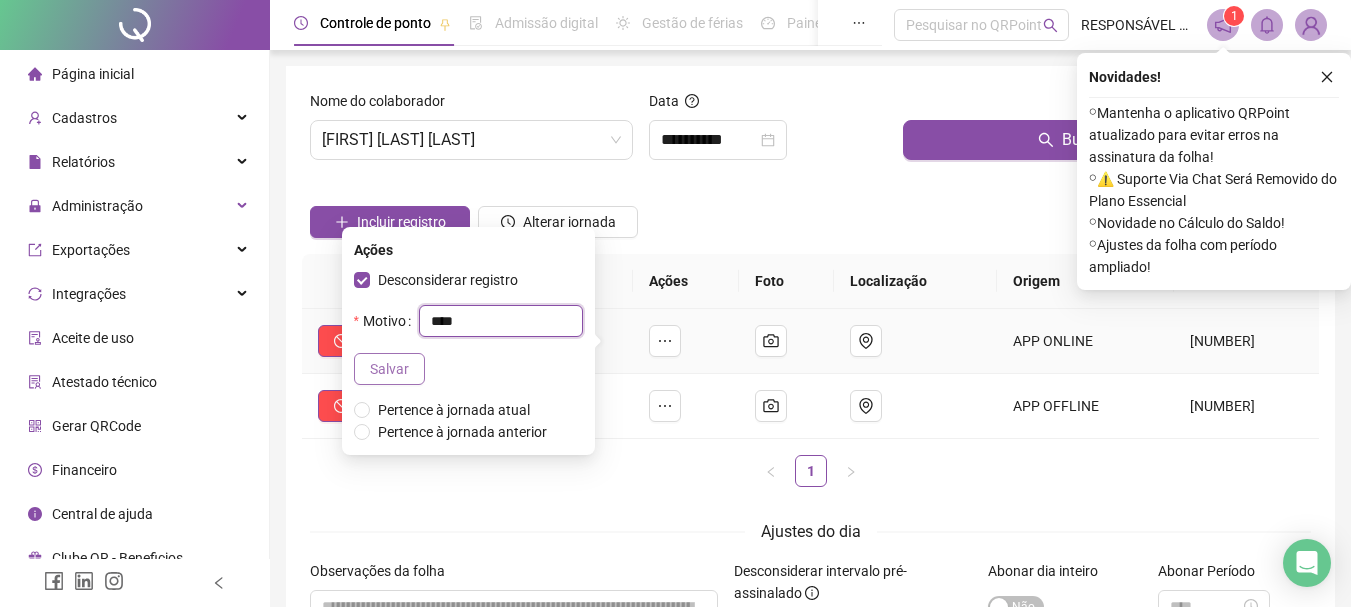 type on "****" 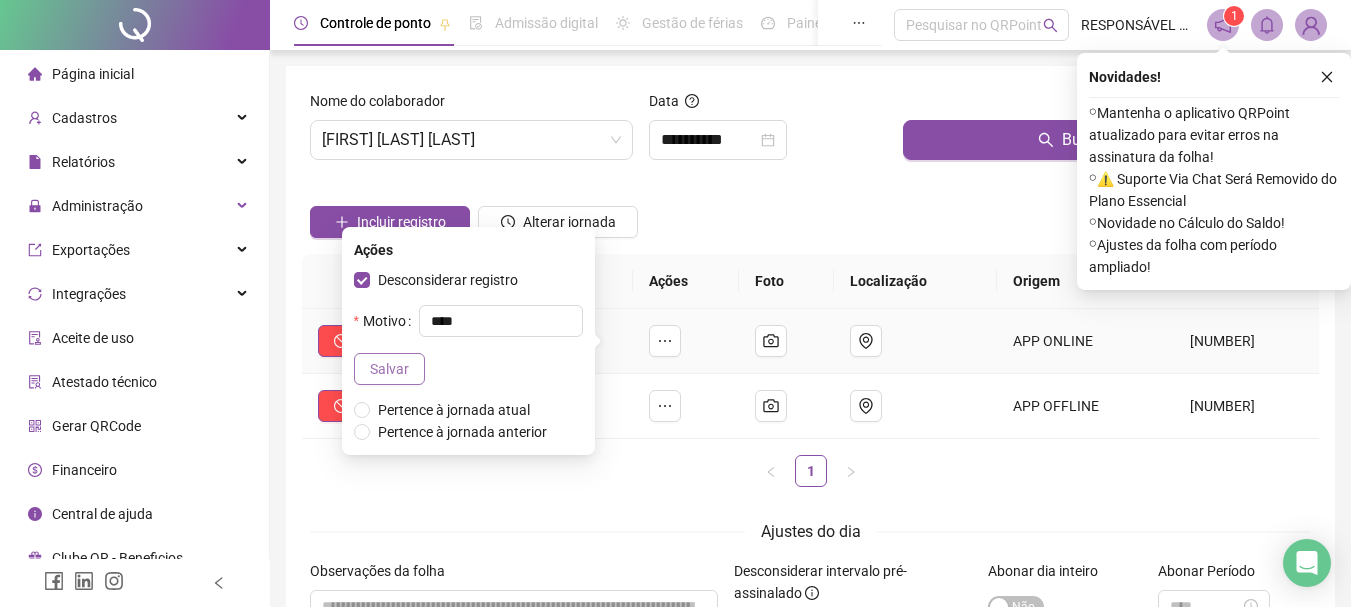 click on "Salvar" at bounding box center (389, 369) 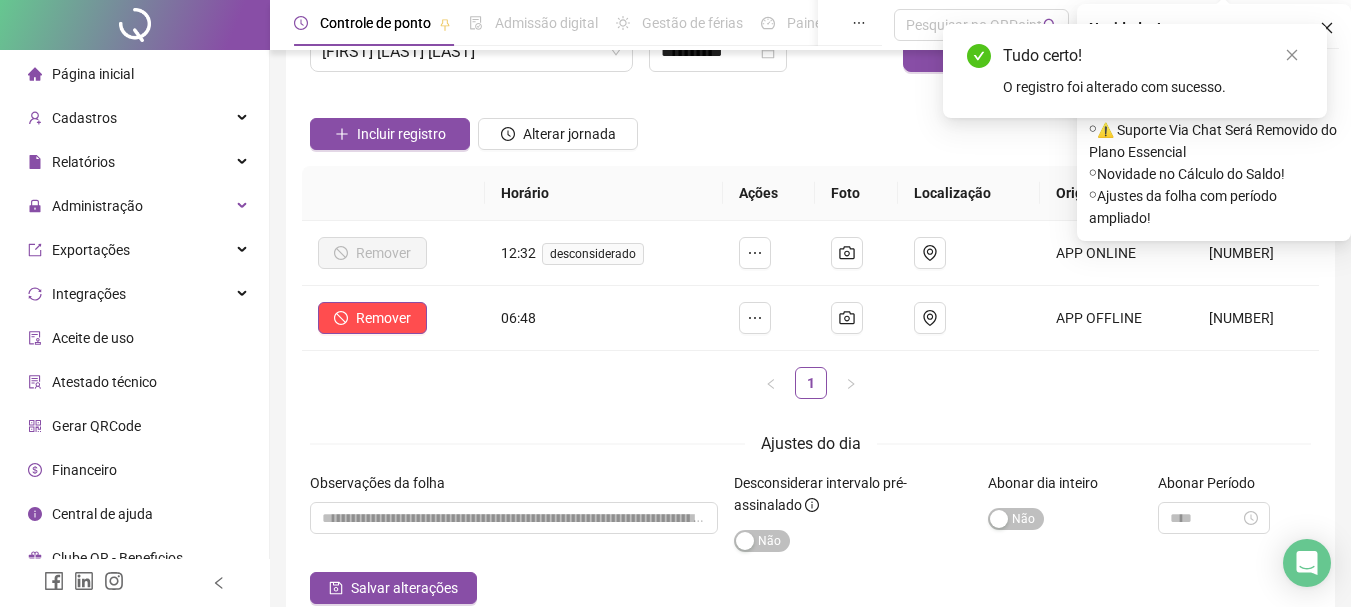 scroll, scrollTop: 100, scrollLeft: 0, axis: vertical 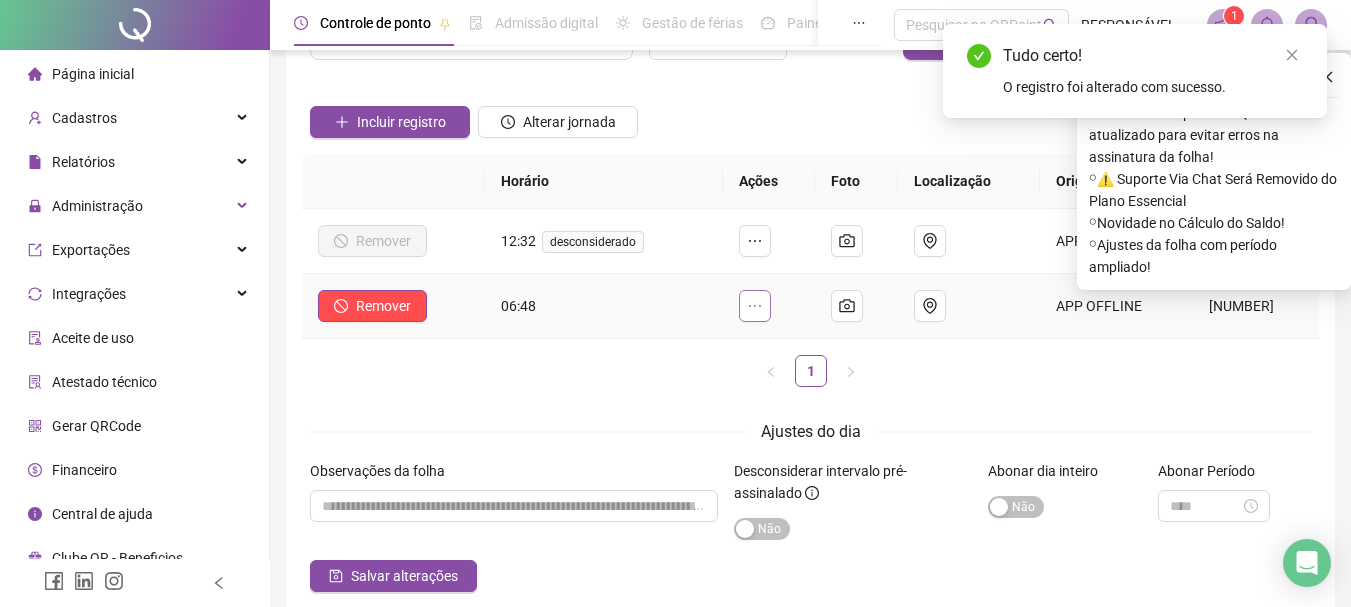 click 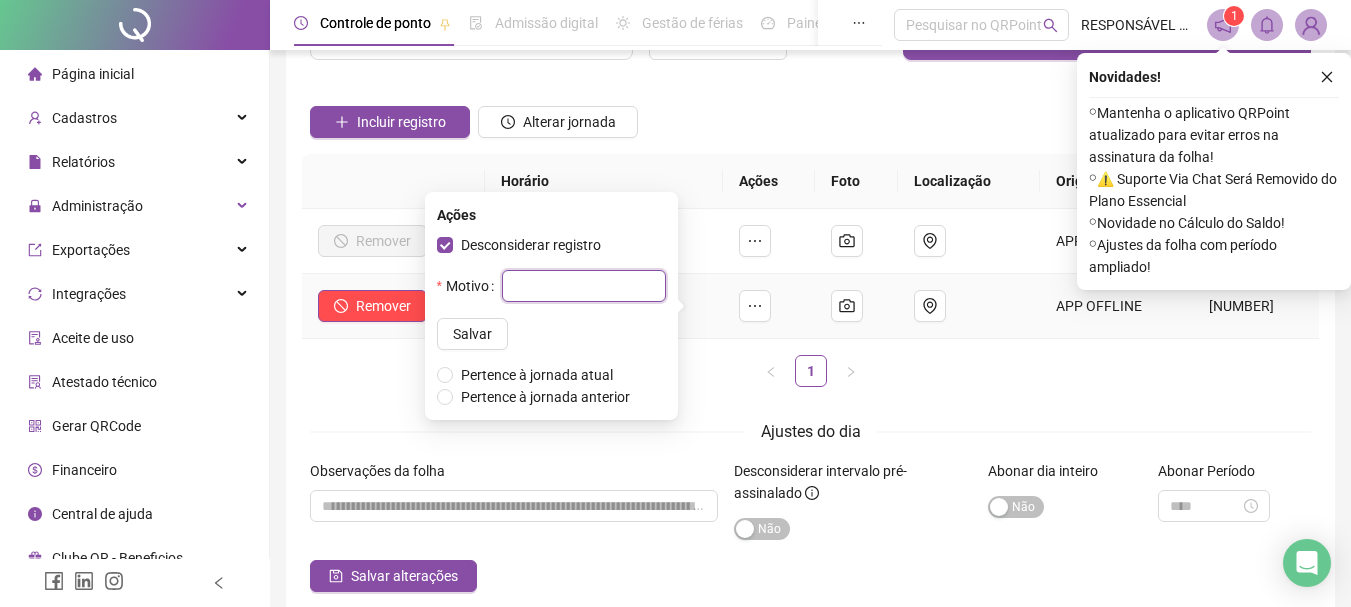 click at bounding box center (584, 286) 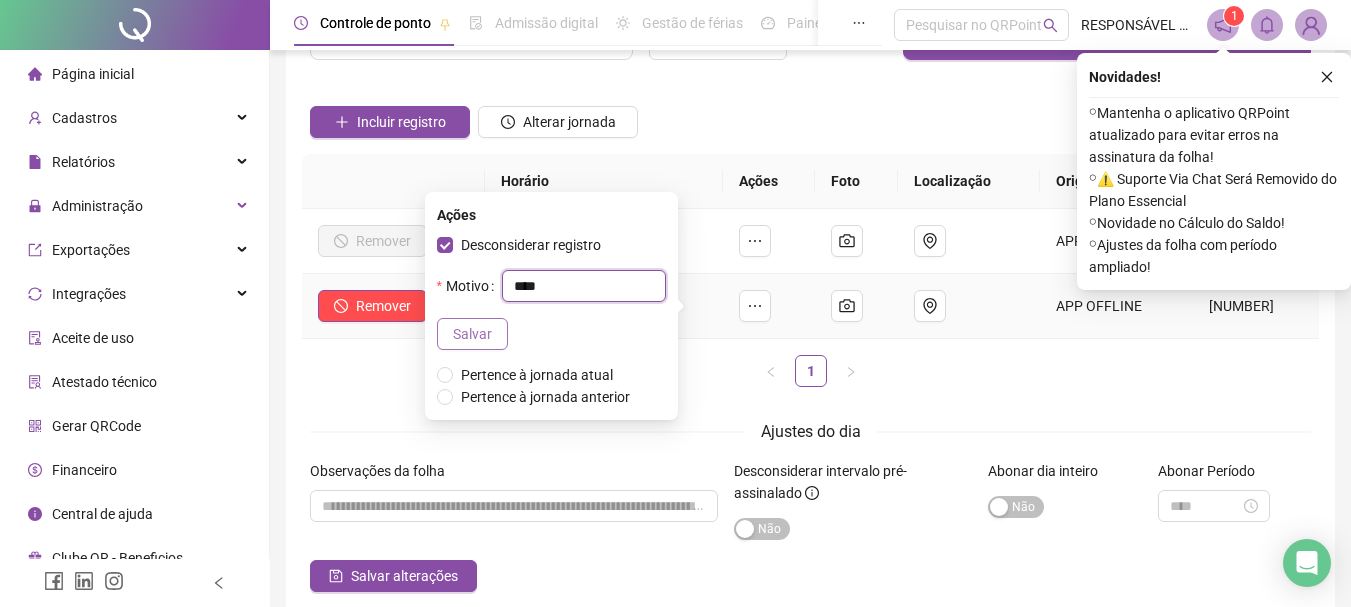 type on "****" 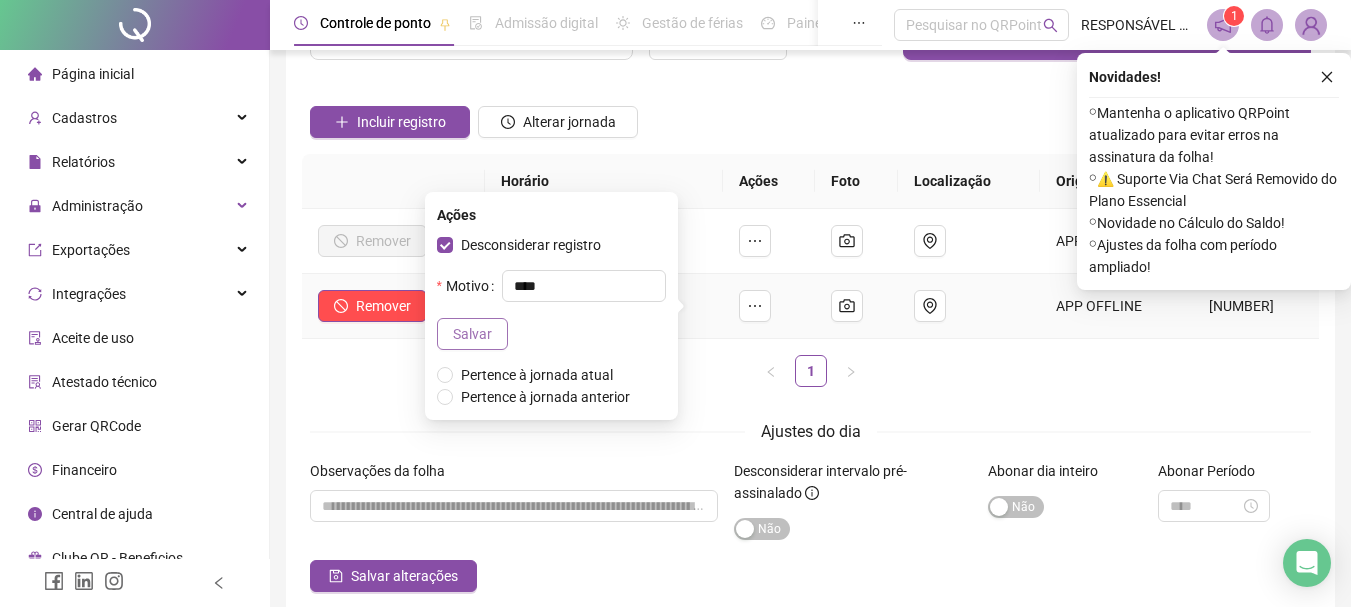 click on "Salvar" at bounding box center (472, 334) 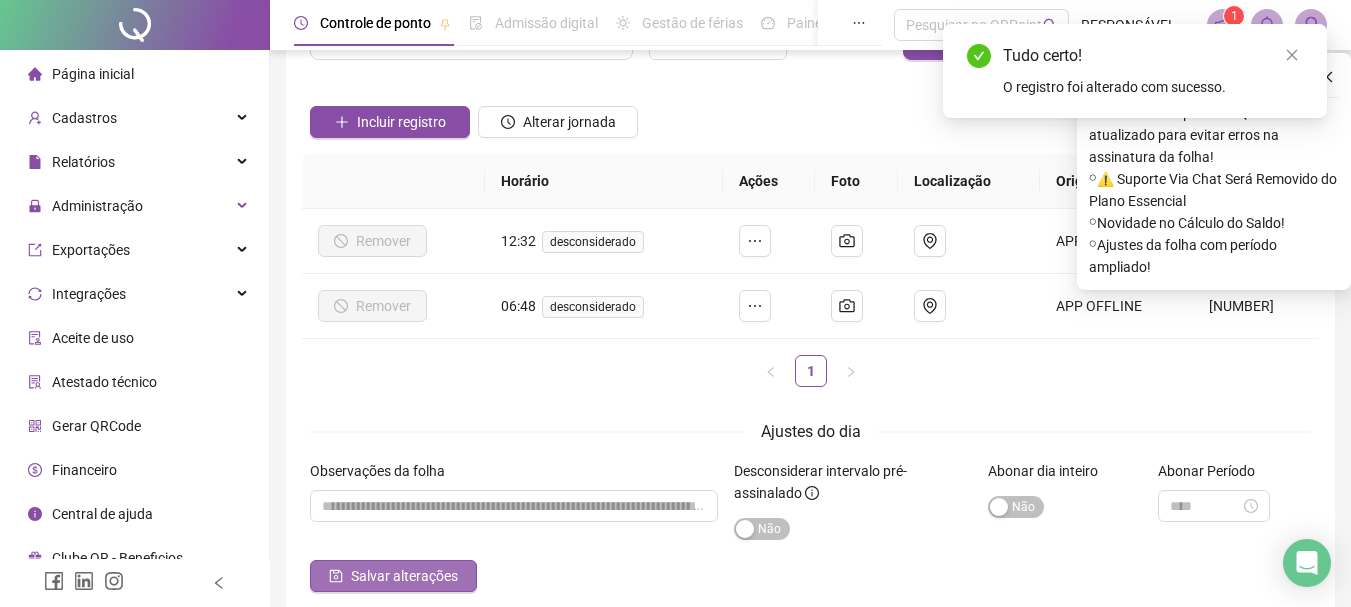 click on "Salvar alterações" at bounding box center [404, 576] 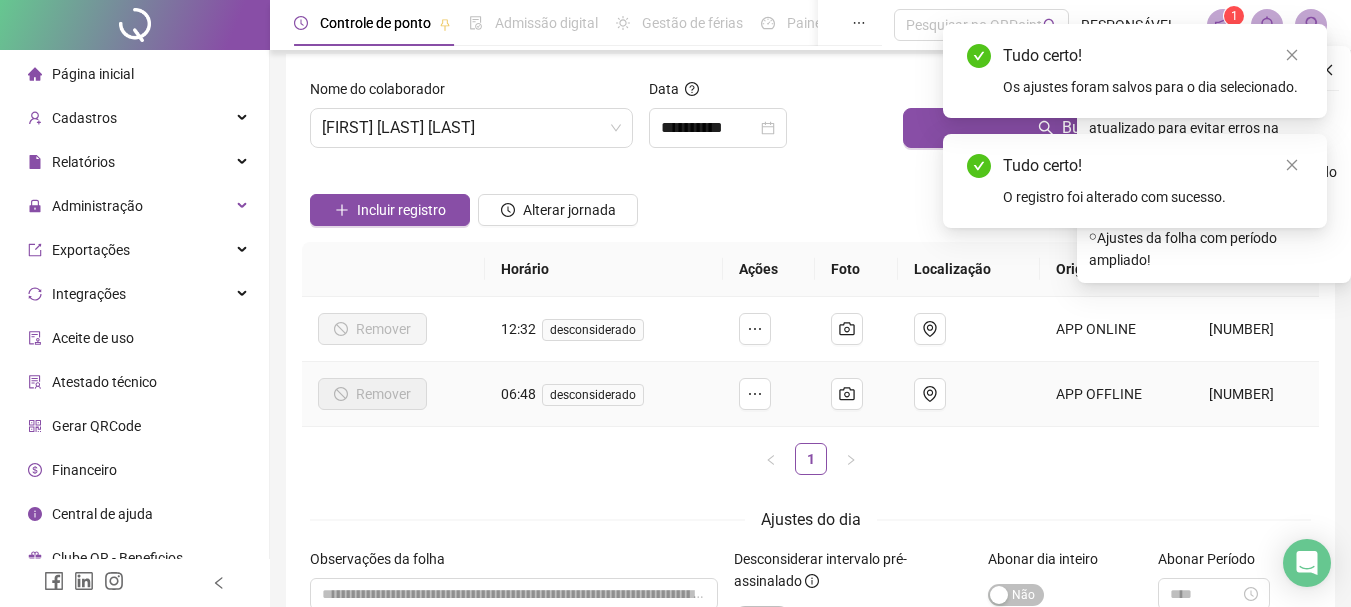 scroll, scrollTop: 0, scrollLeft: 0, axis: both 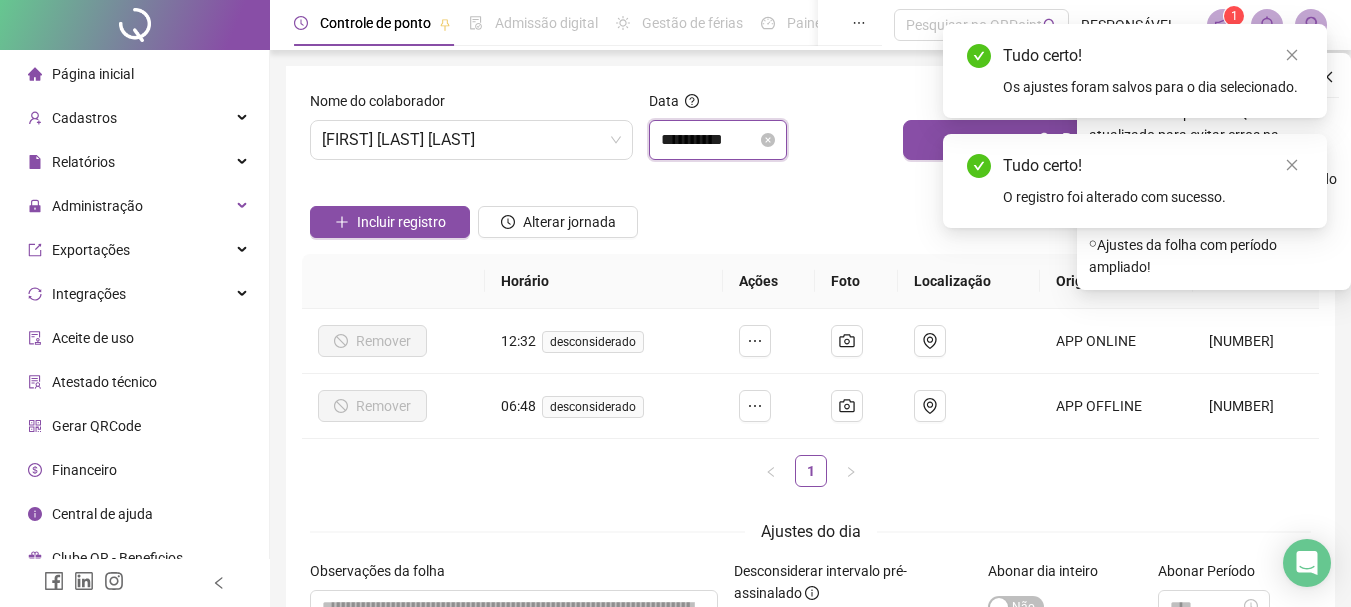 click on "**********" at bounding box center [709, 140] 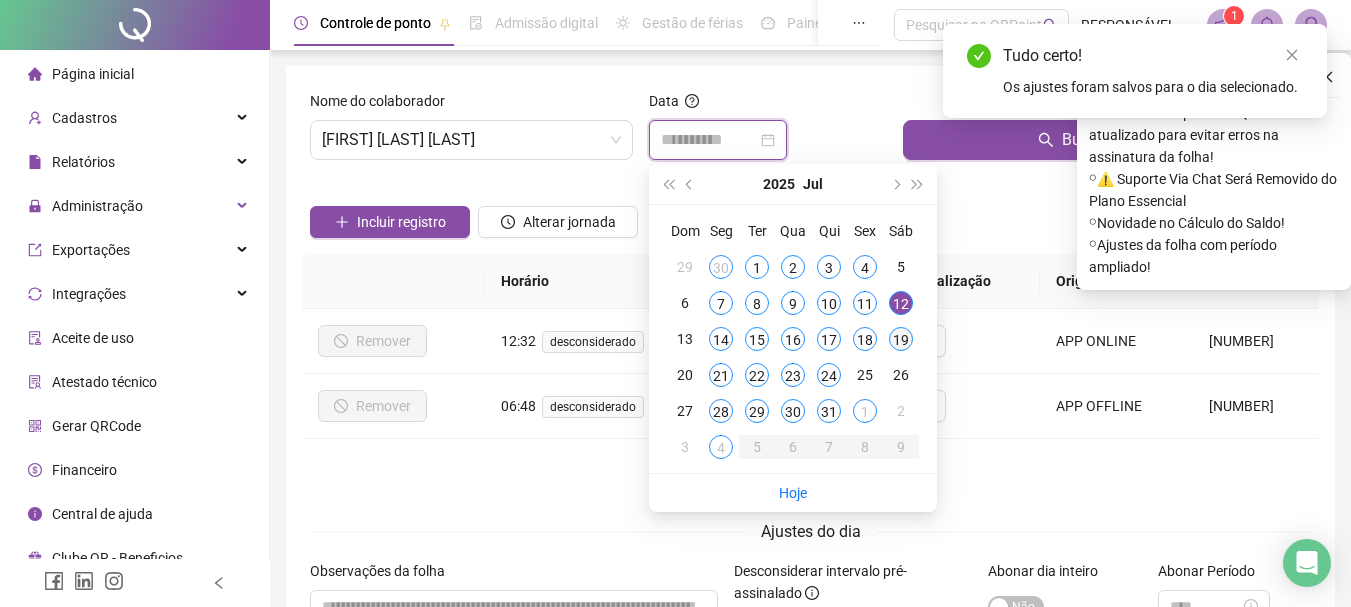 type on "**********" 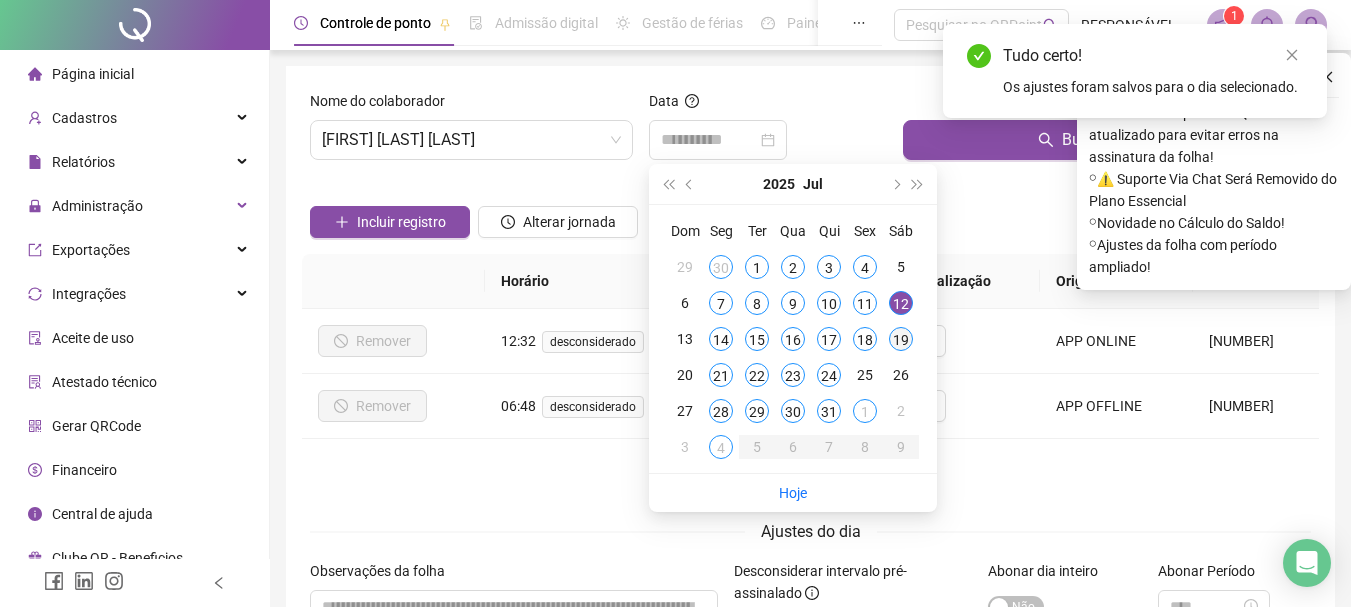click on "19" at bounding box center [901, 339] 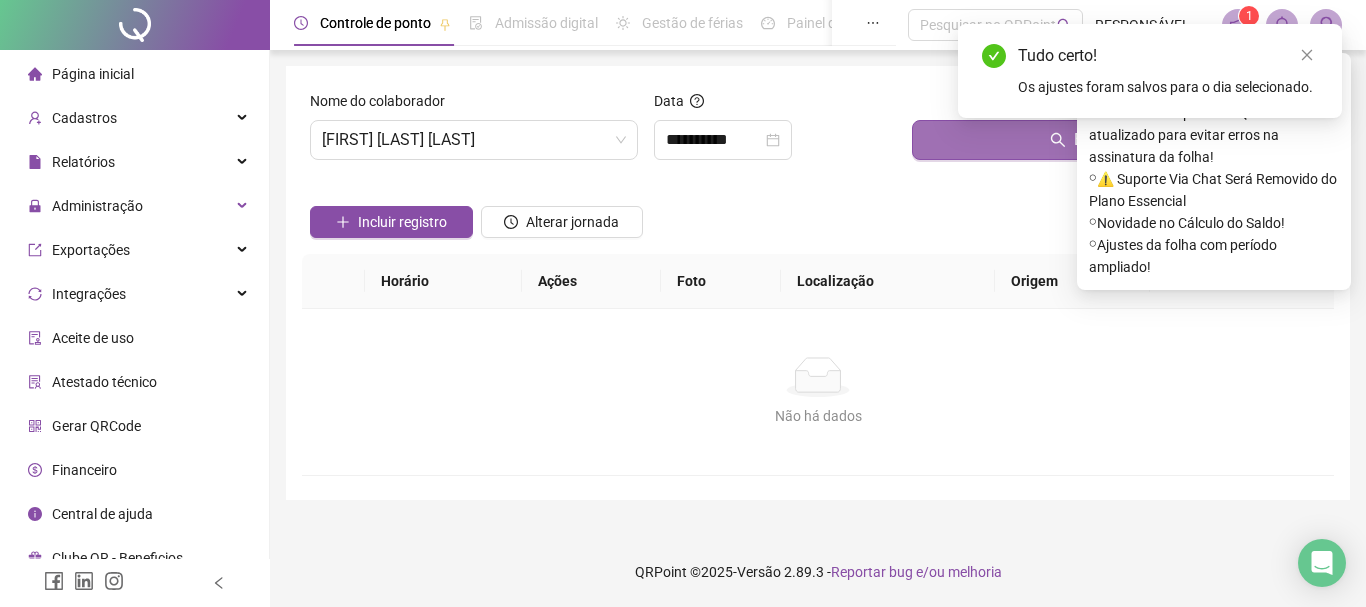 click on "Buscar registros" at bounding box center (1119, 140) 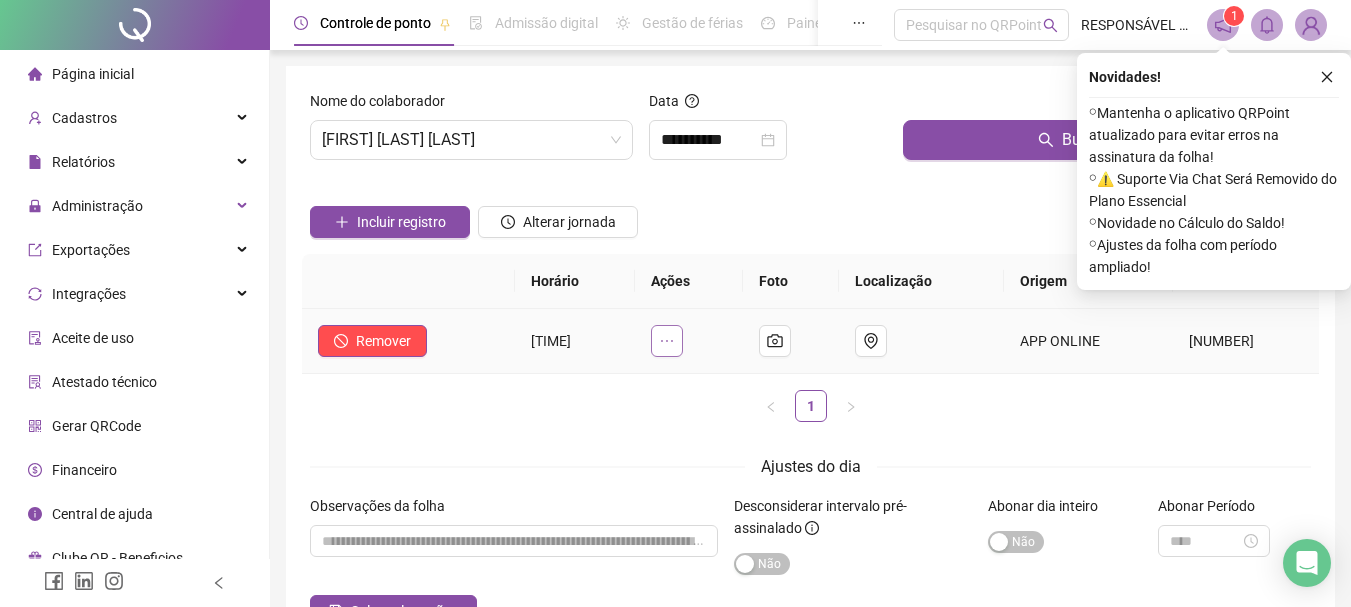click at bounding box center (667, 341) 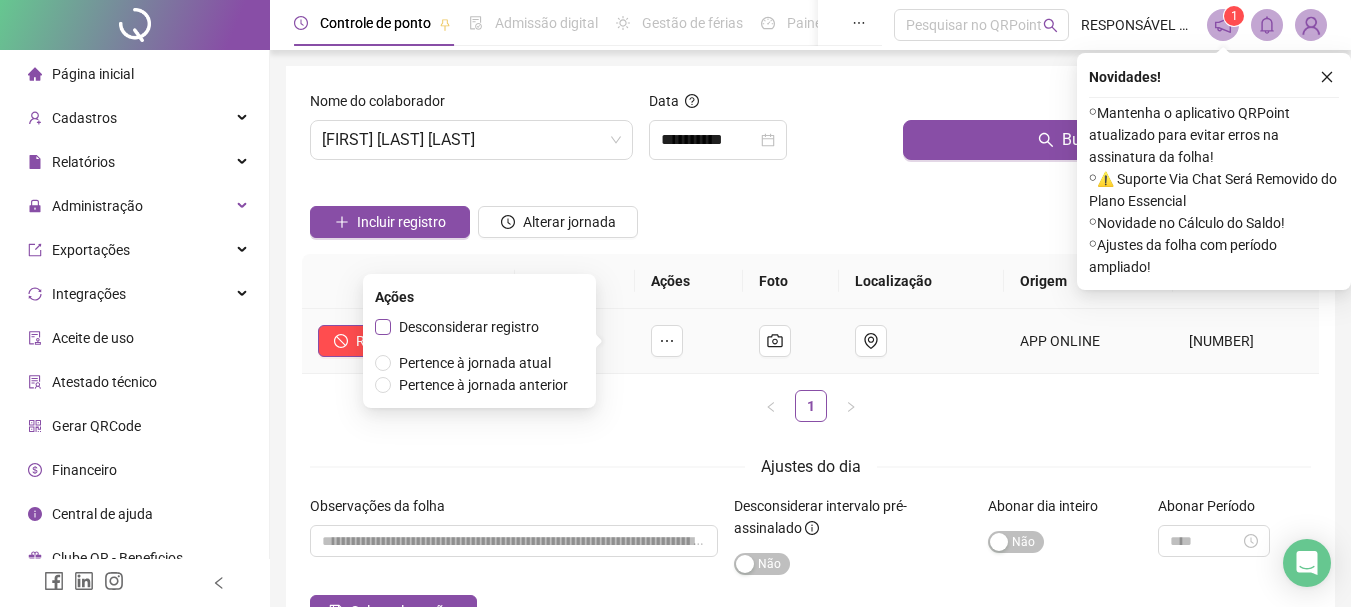 click on "Desconsiderar registro" at bounding box center [469, 327] 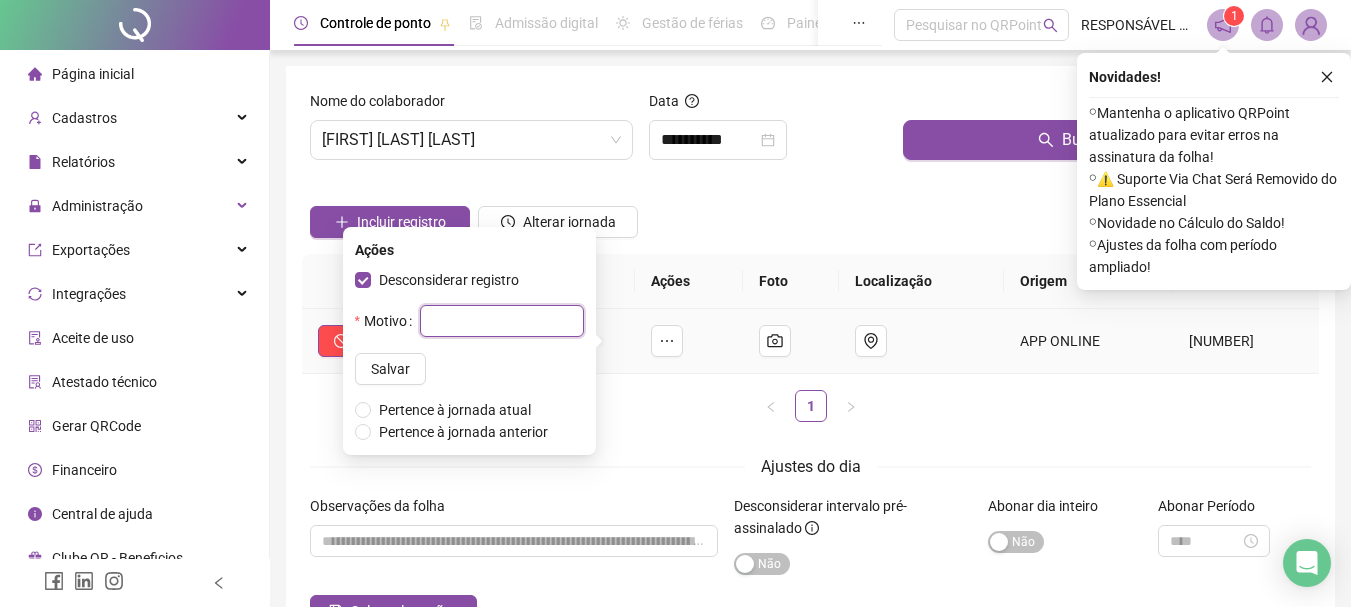 click at bounding box center [502, 321] 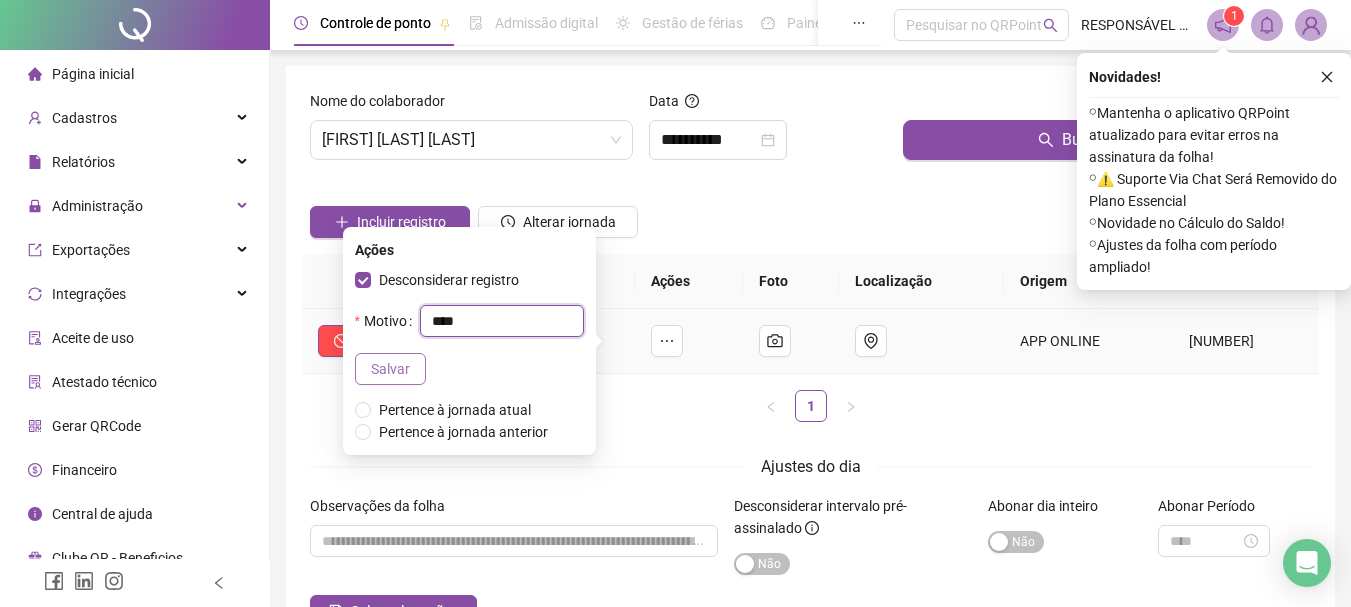 type on "****" 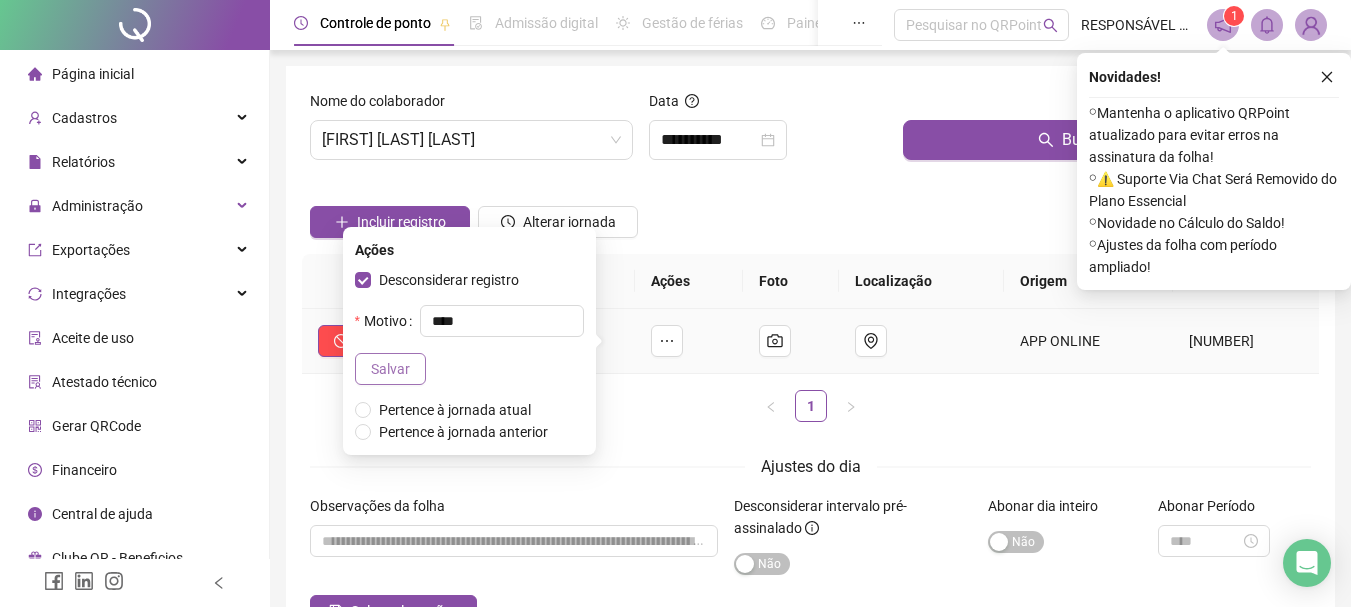 click on "Salvar" at bounding box center (390, 369) 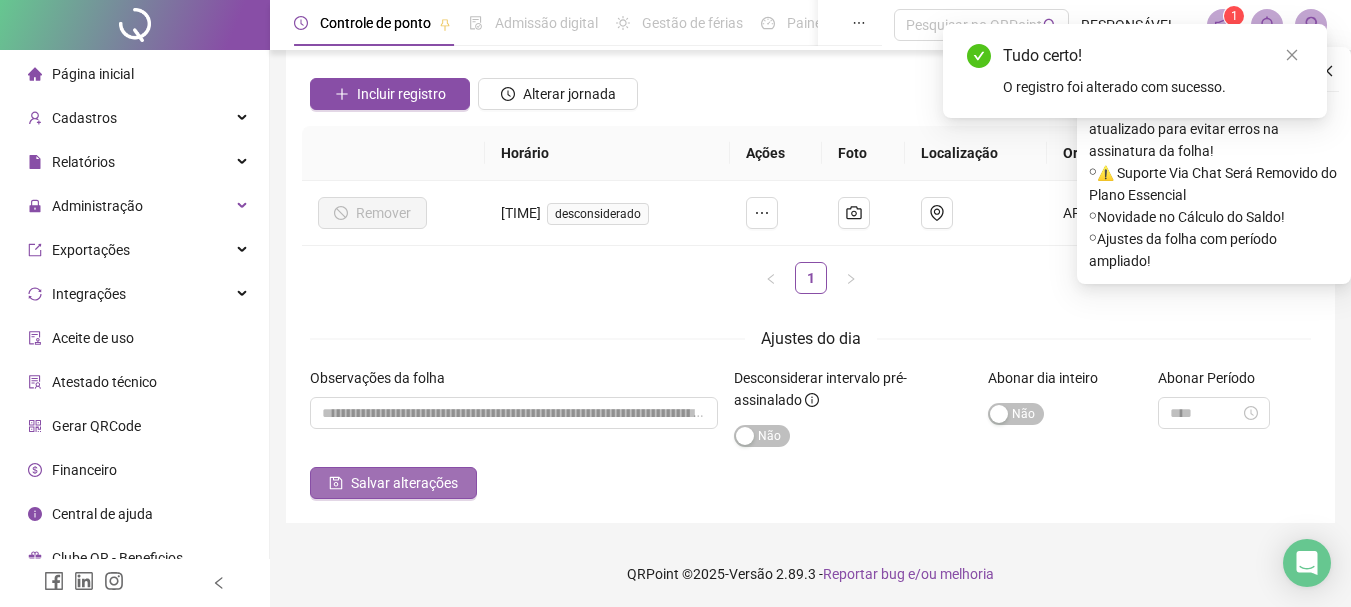 scroll, scrollTop: 130, scrollLeft: 0, axis: vertical 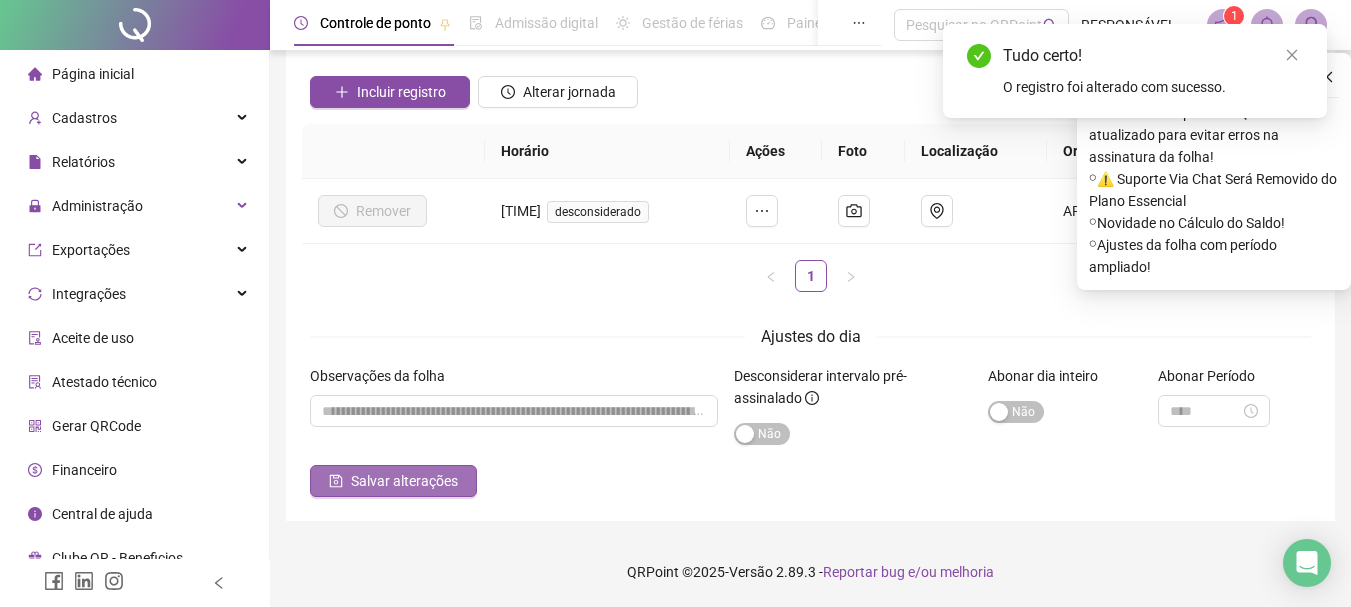 click on "Salvar alterações" at bounding box center [404, 481] 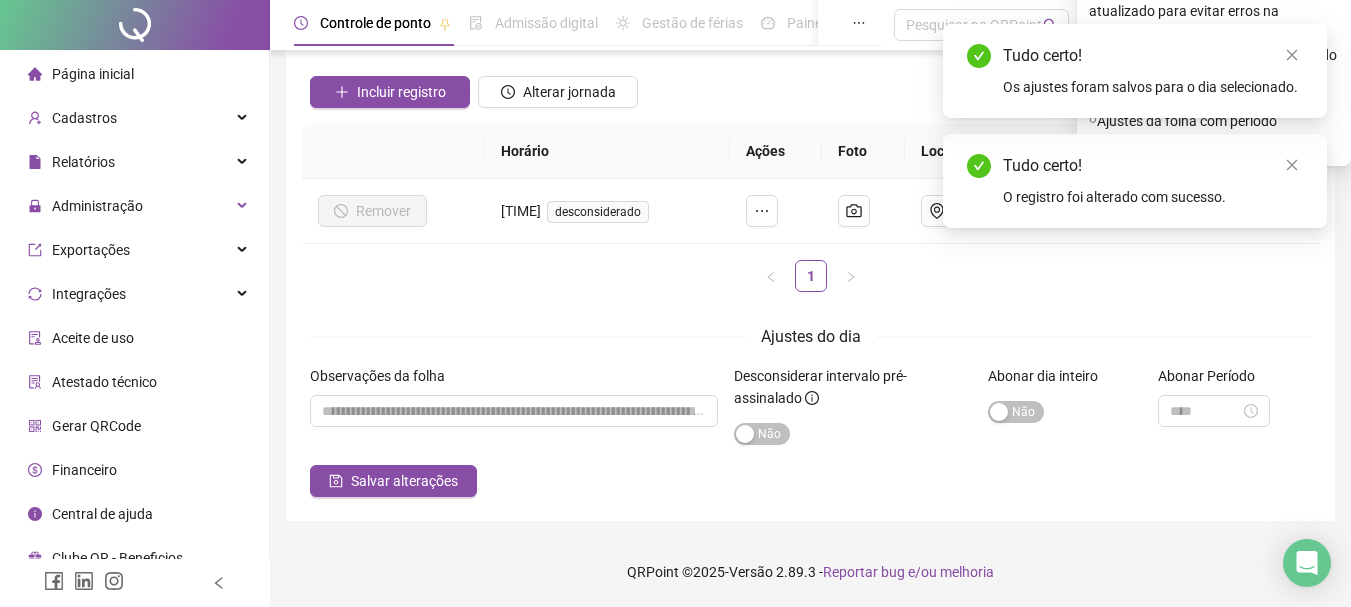 scroll, scrollTop: 0, scrollLeft: 0, axis: both 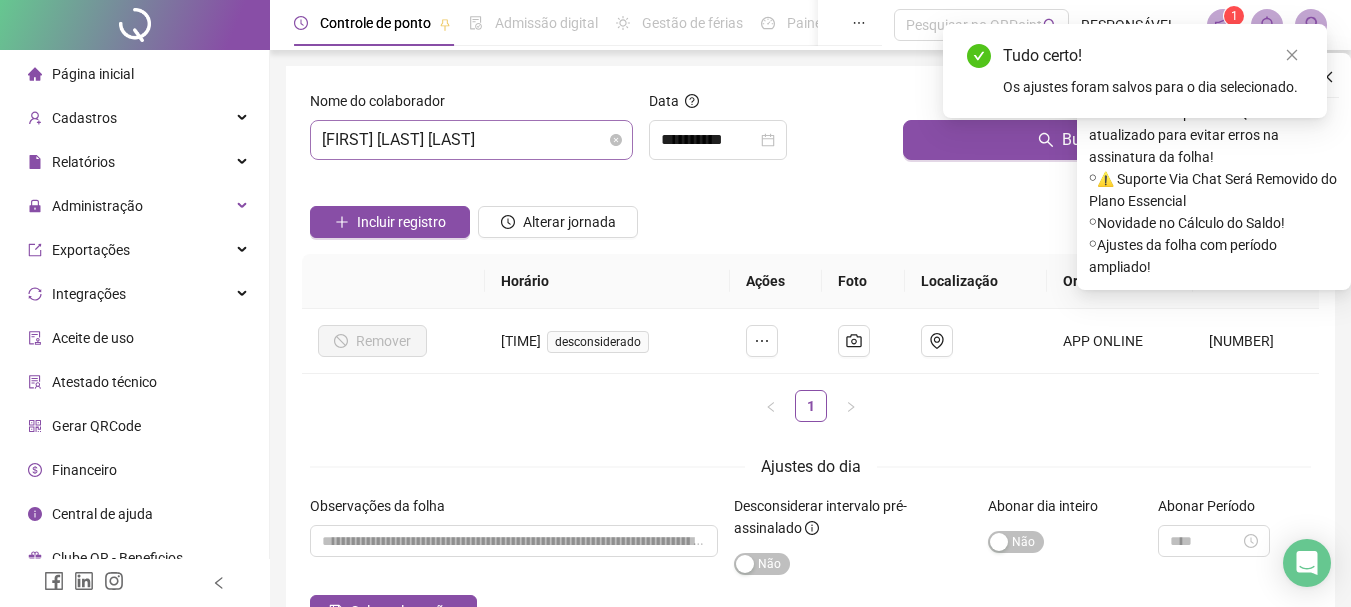 click on "[FIRST] [LAST] [LAST]" at bounding box center [471, 140] 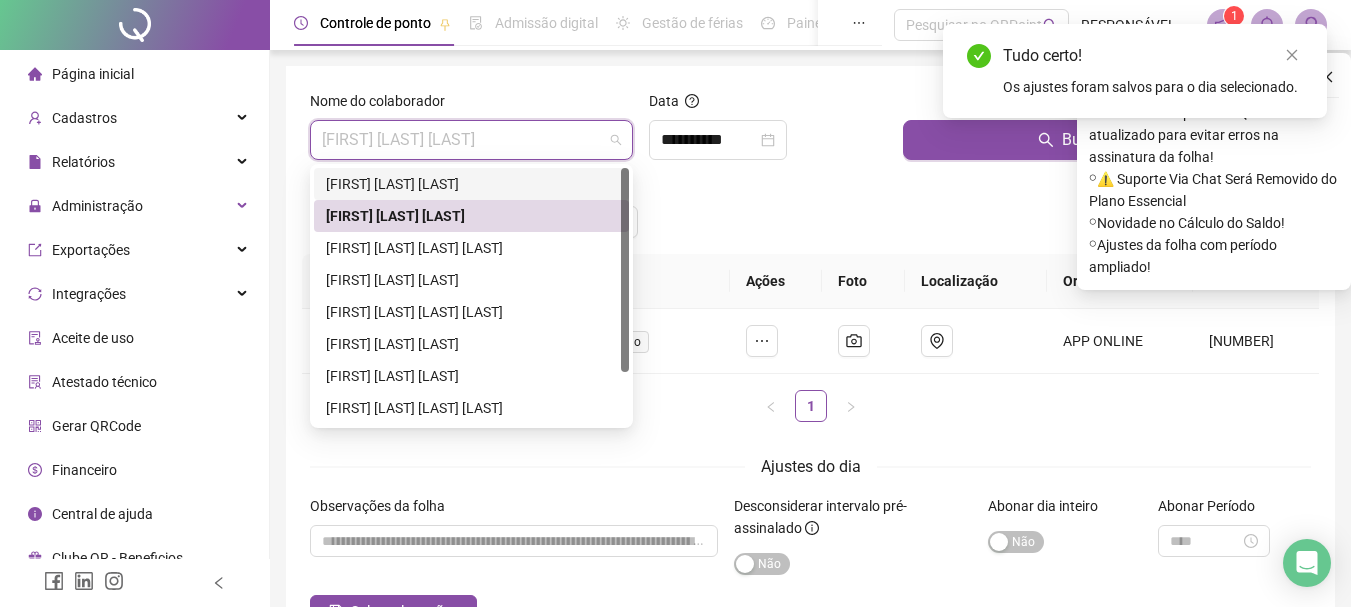 click on "[FIRST] [LAST] [LAST]" at bounding box center [471, 184] 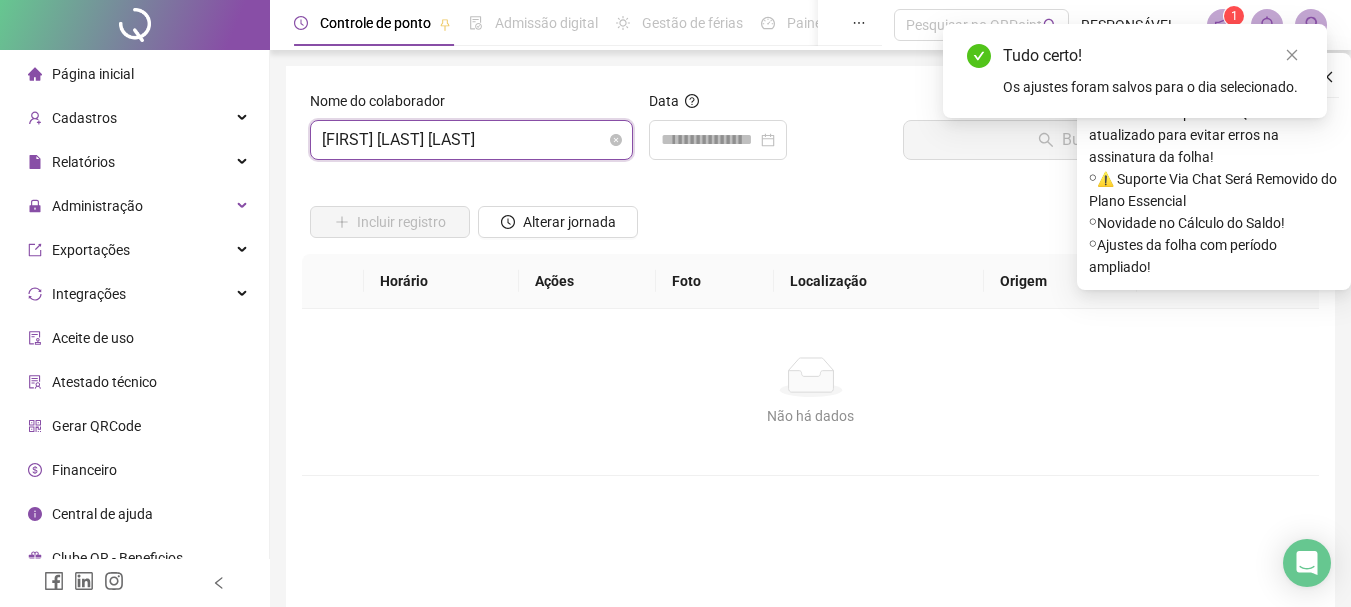 click on "[FIRST] [LAST] [LAST]" at bounding box center (471, 140) 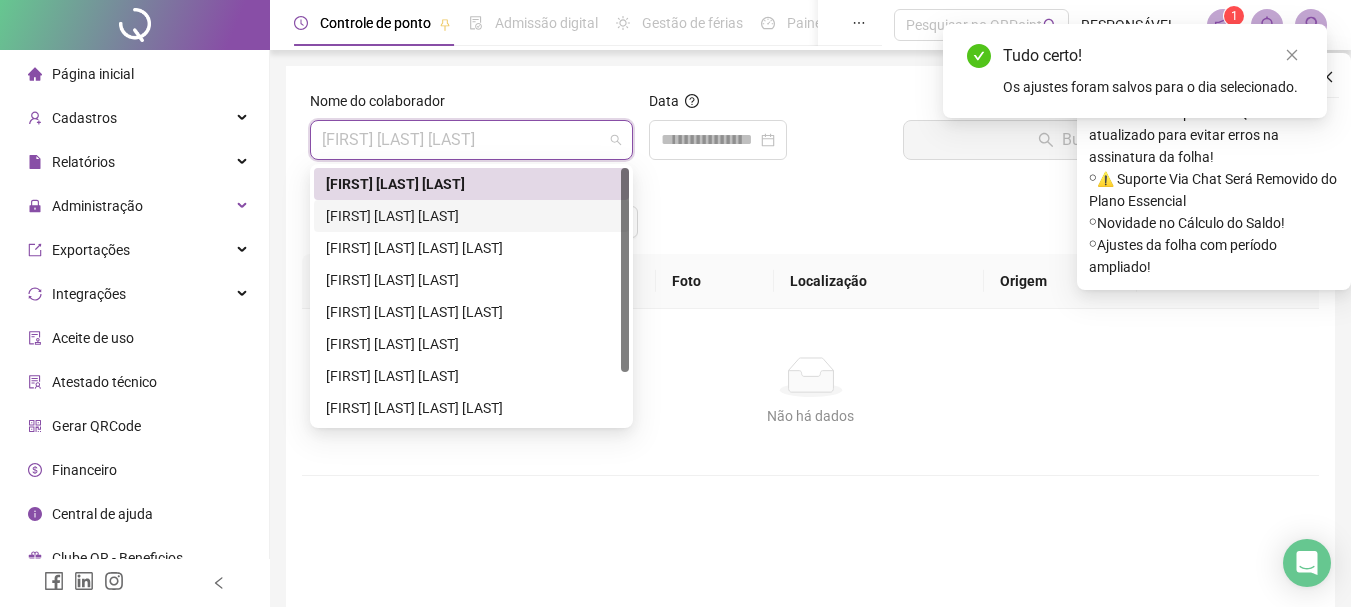 click on "[FIRST] [LAST] [LAST]" at bounding box center (471, 216) 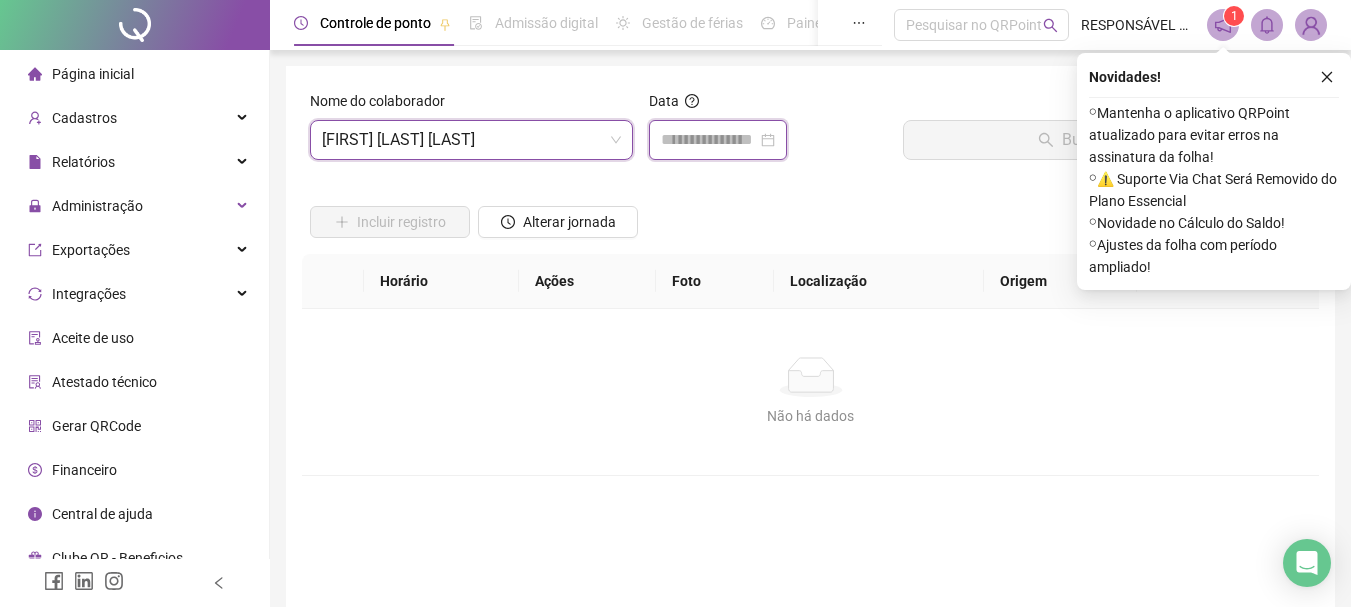 click at bounding box center [709, 140] 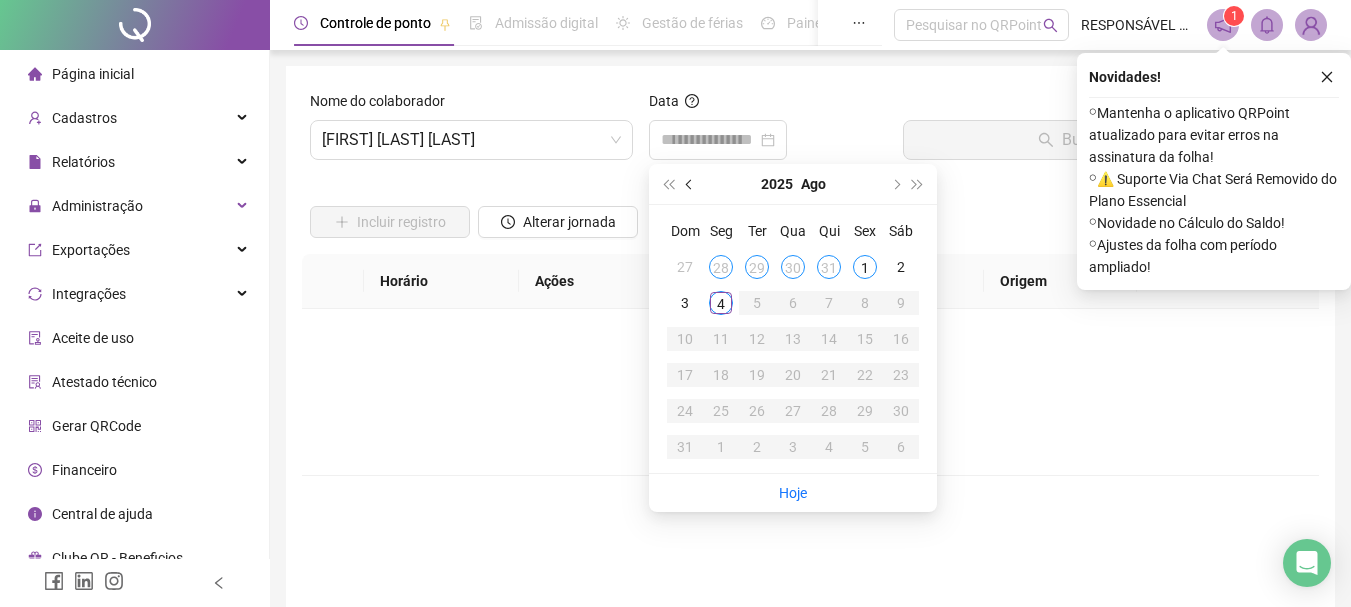 click at bounding box center (691, 184) 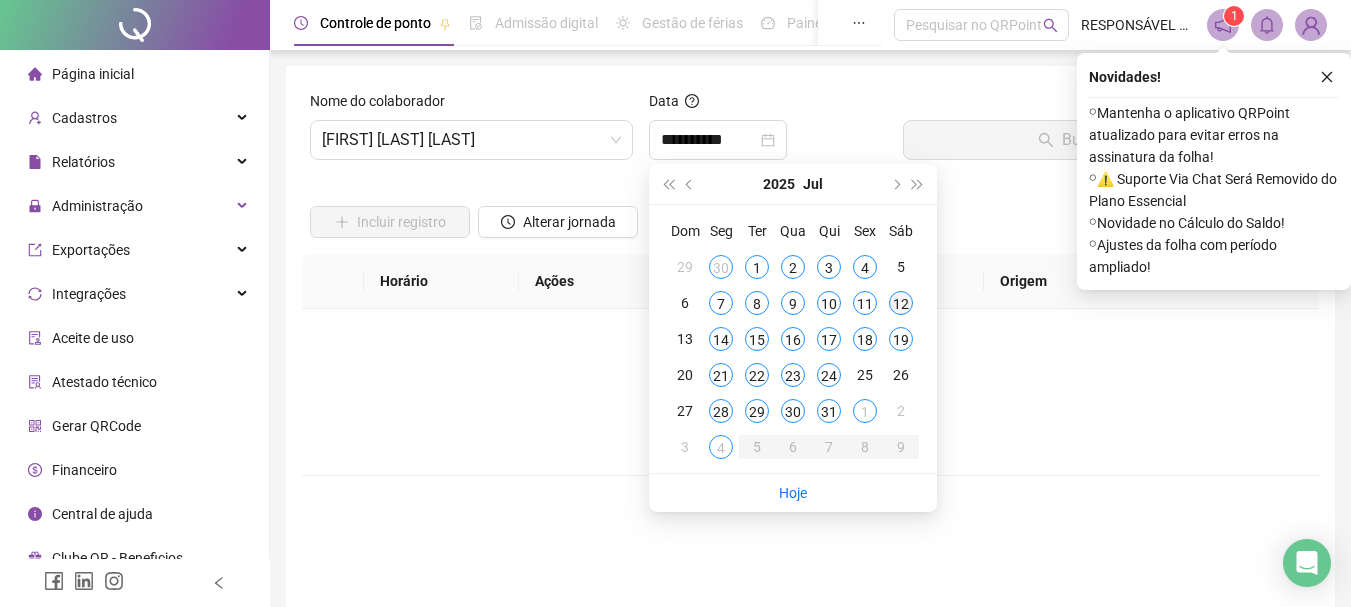 type on "**********" 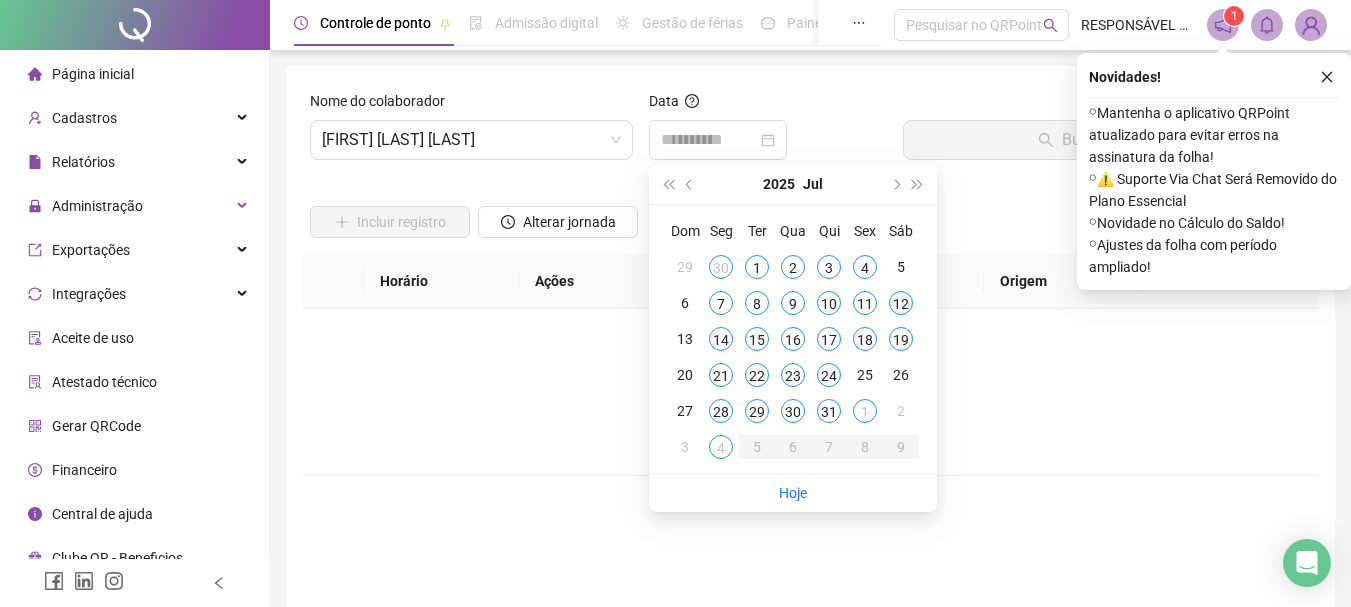 click on "12" at bounding box center (901, 303) 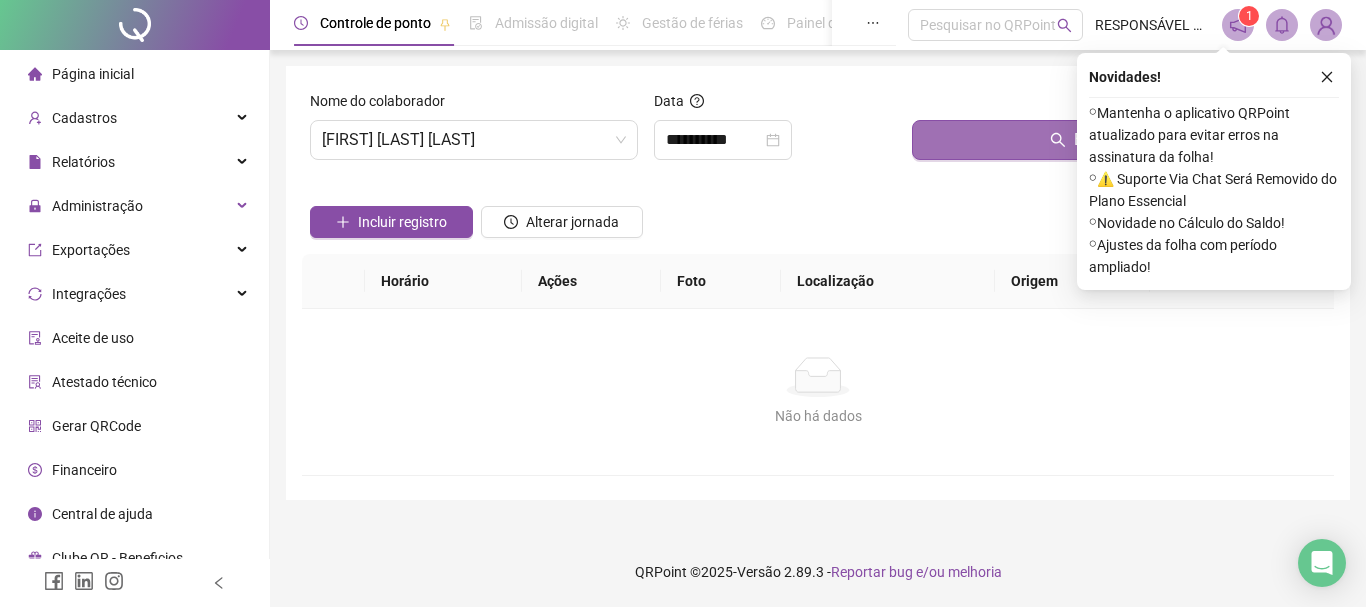 click on "Buscar registros" at bounding box center [1119, 140] 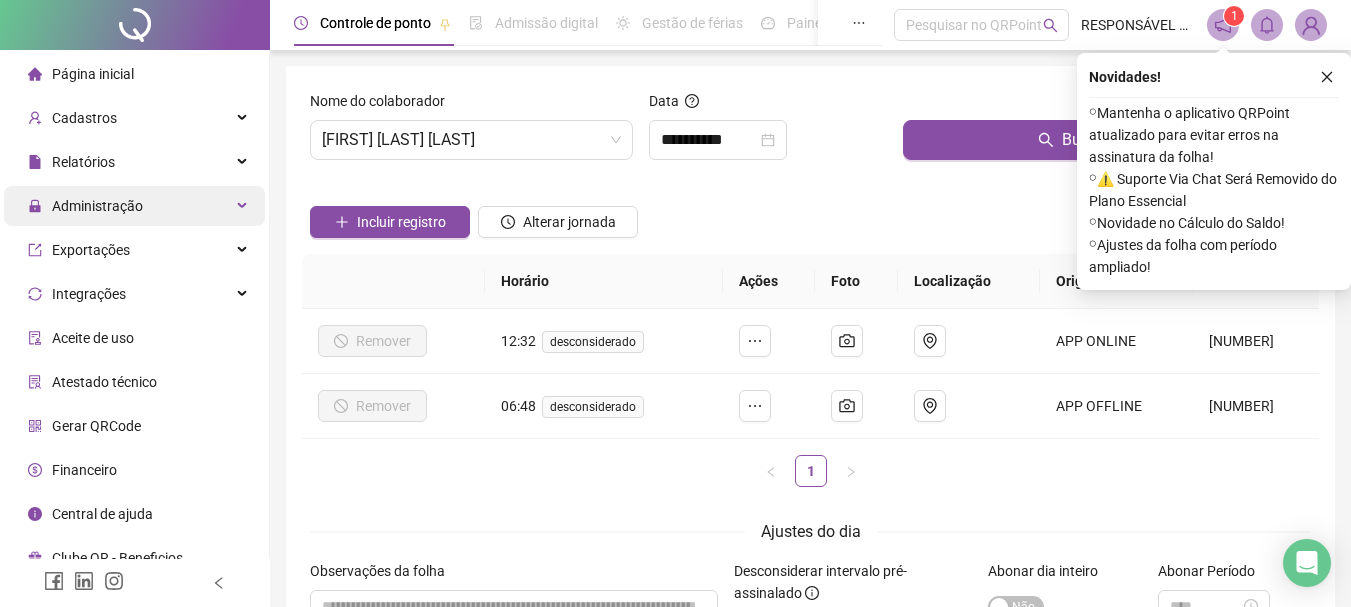 click on "Administração" at bounding box center [97, 206] 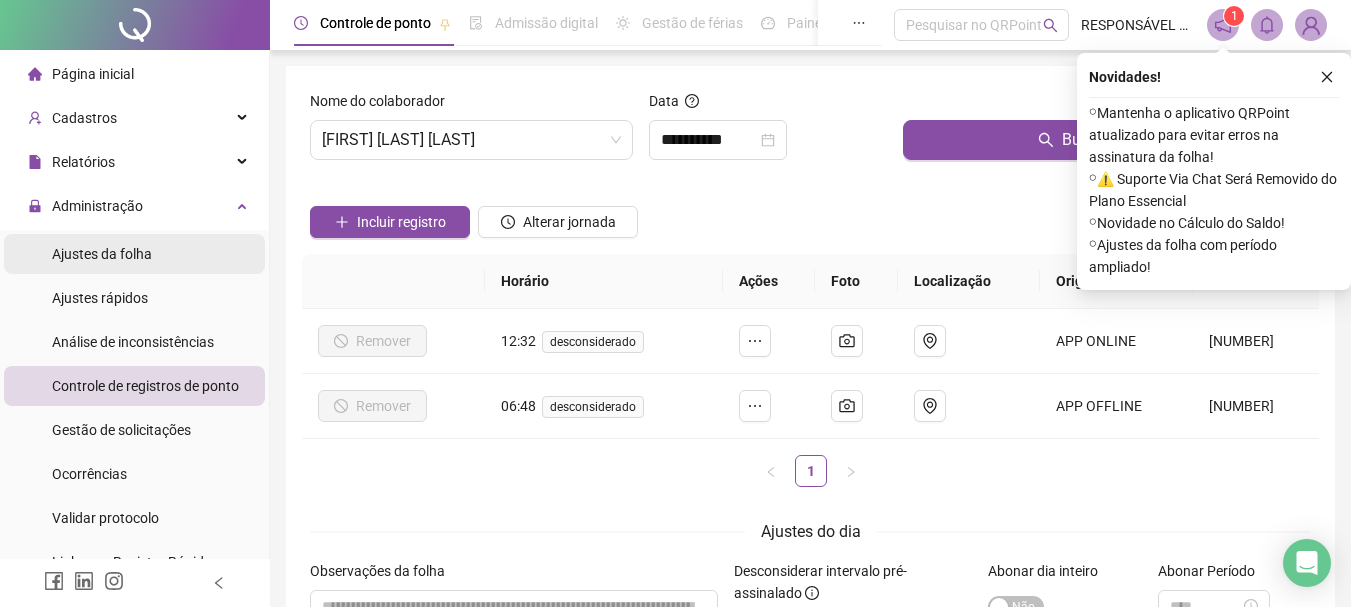 click on "Ajustes da folha" at bounding box center [102, 254] 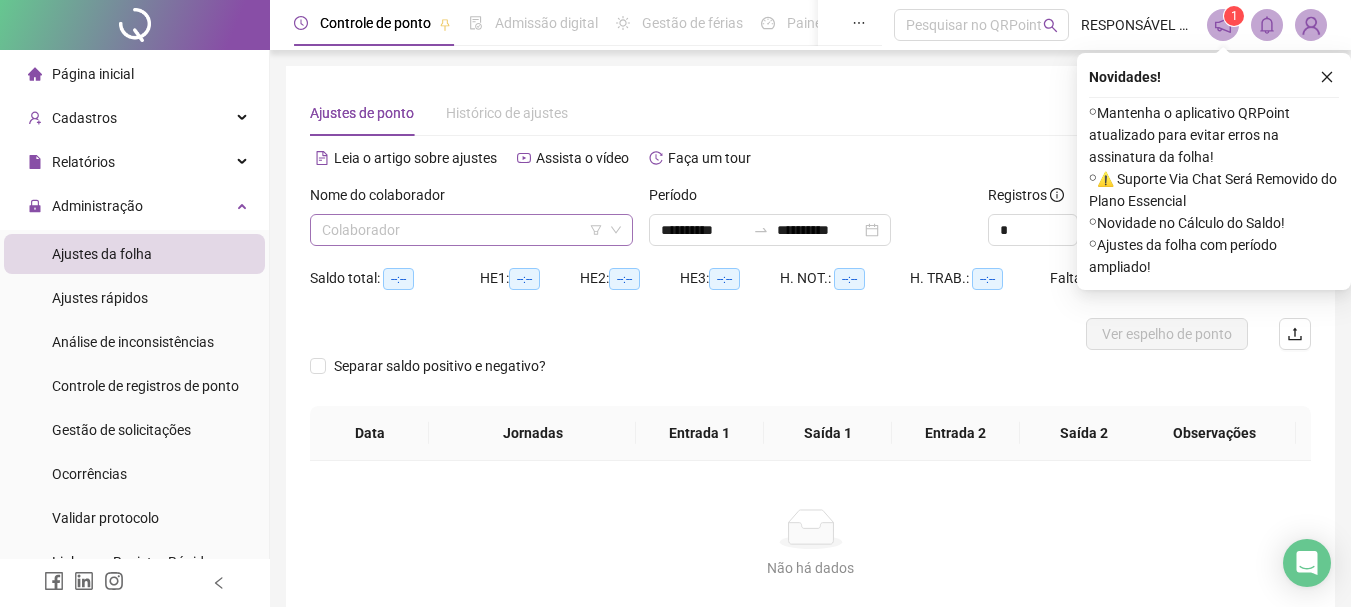 click at bounding box center [462, 230] 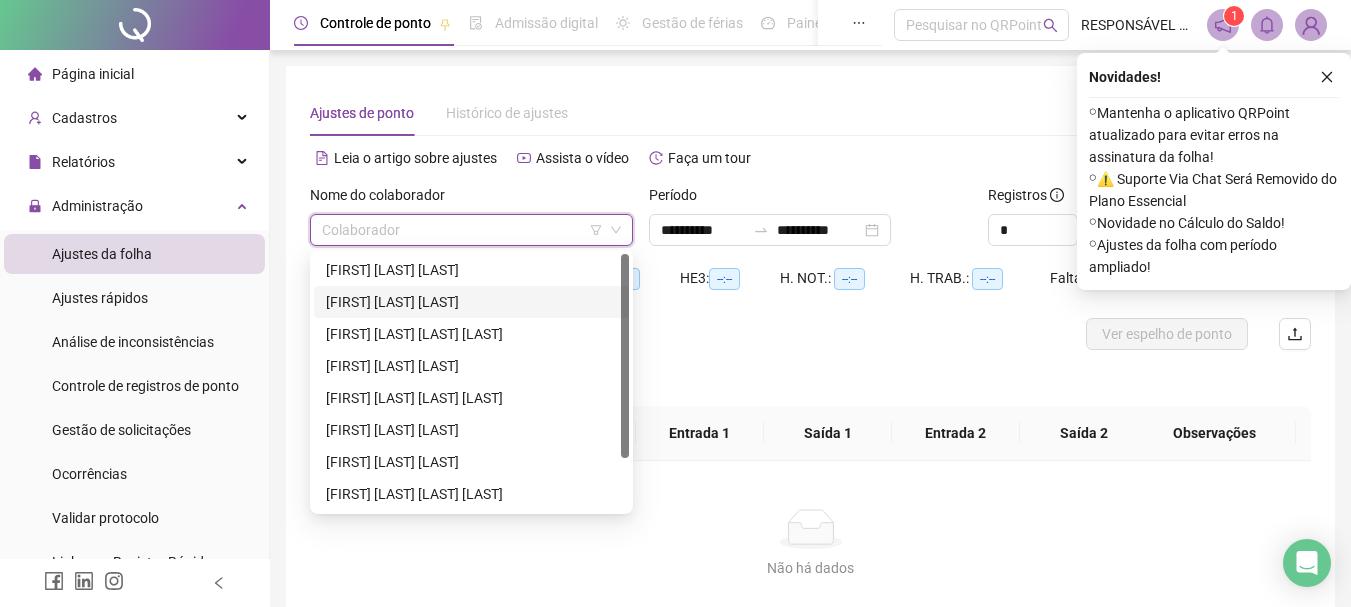 click on "[FIRST] [LAST] [LAST]" at bounding box center [471, 302] 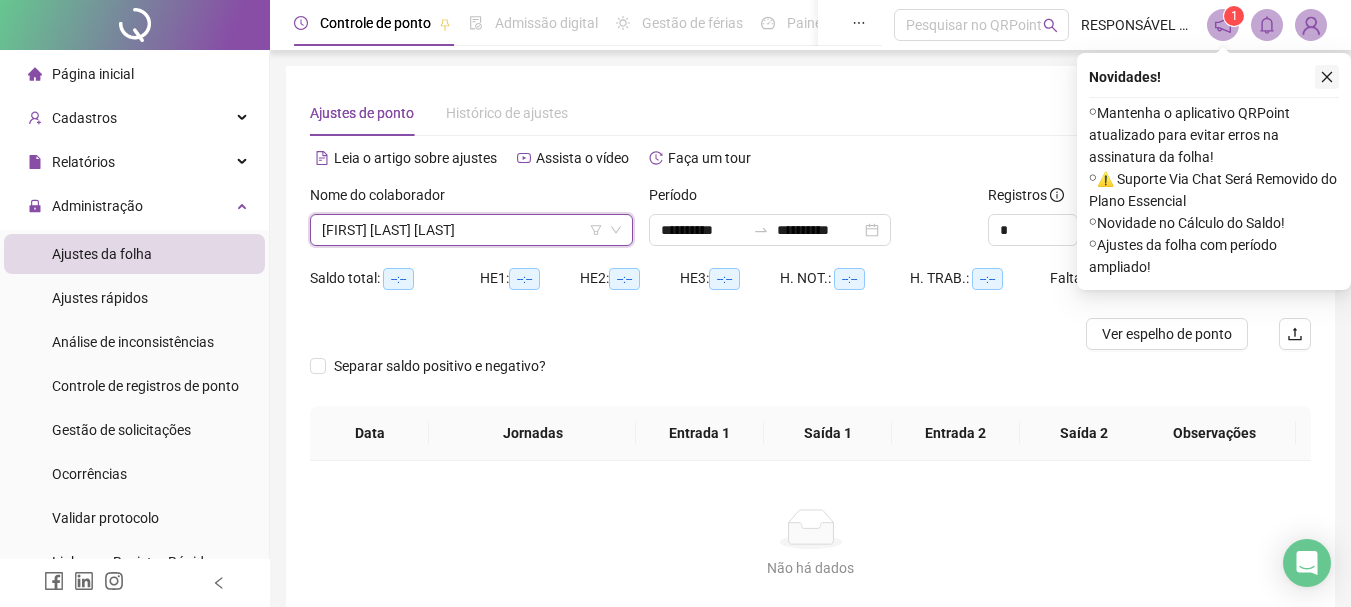 click 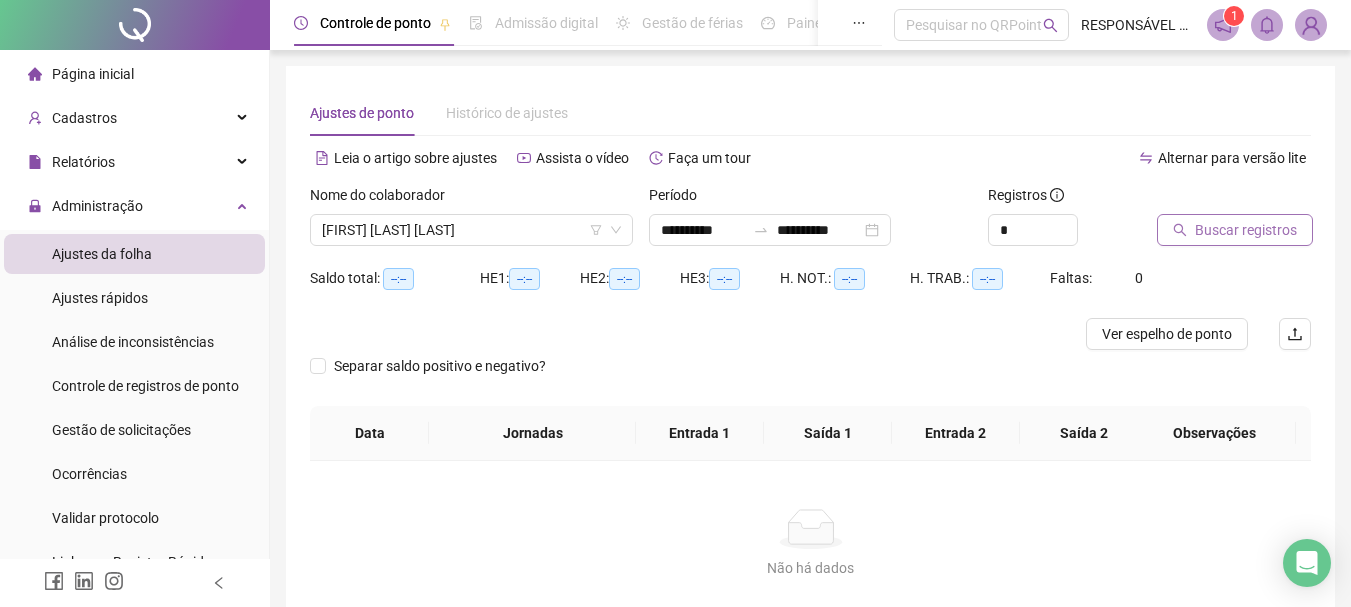 click on "Buscar registros" at bounding box center [1246, 230] 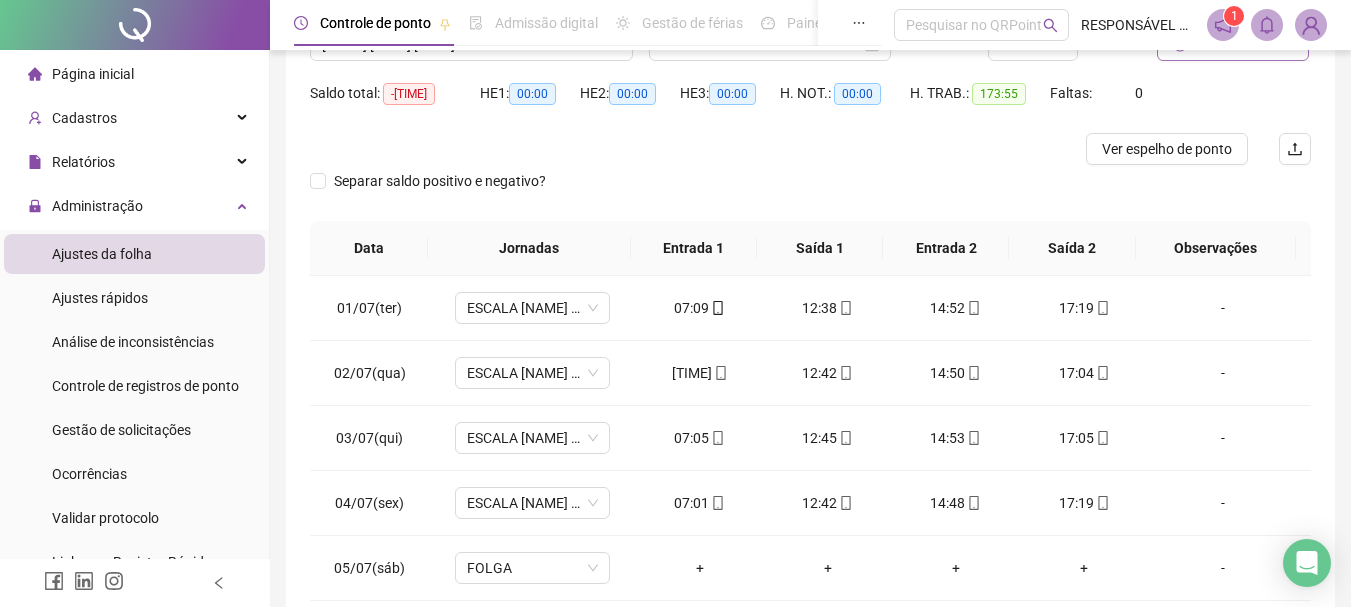 scroll, scrollTop: 200, scrollLeft: 0, axis: vertical 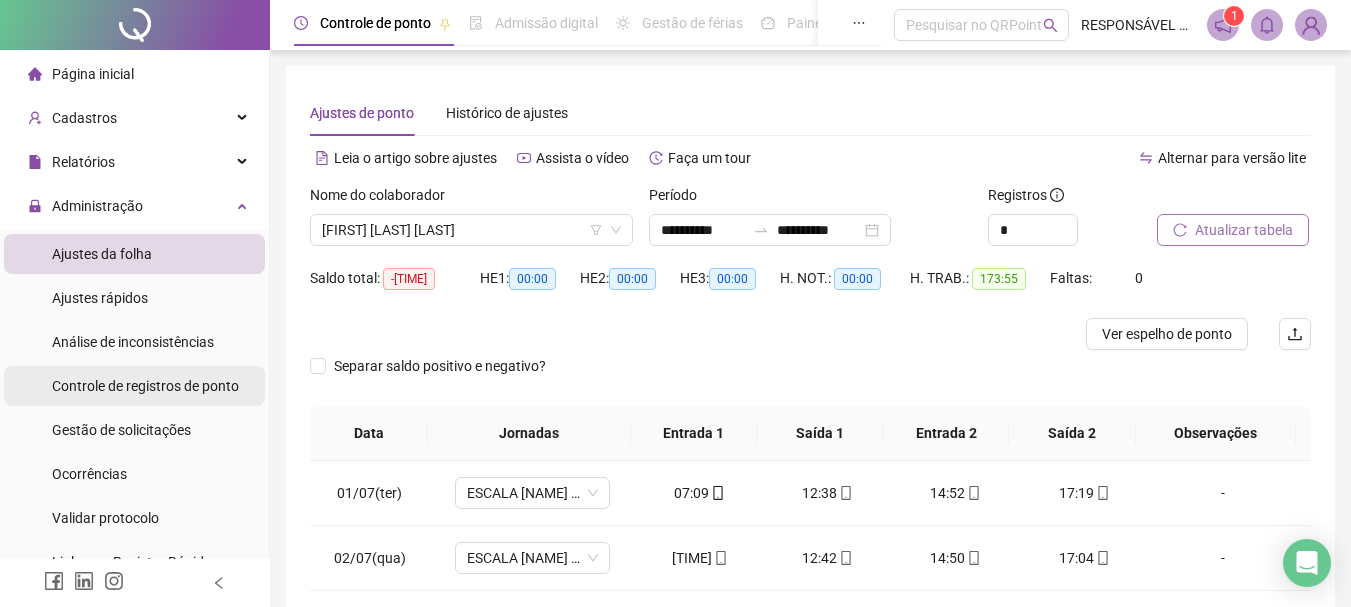 click on "Controle de registros de ponto" at bounding box center [145, 386] 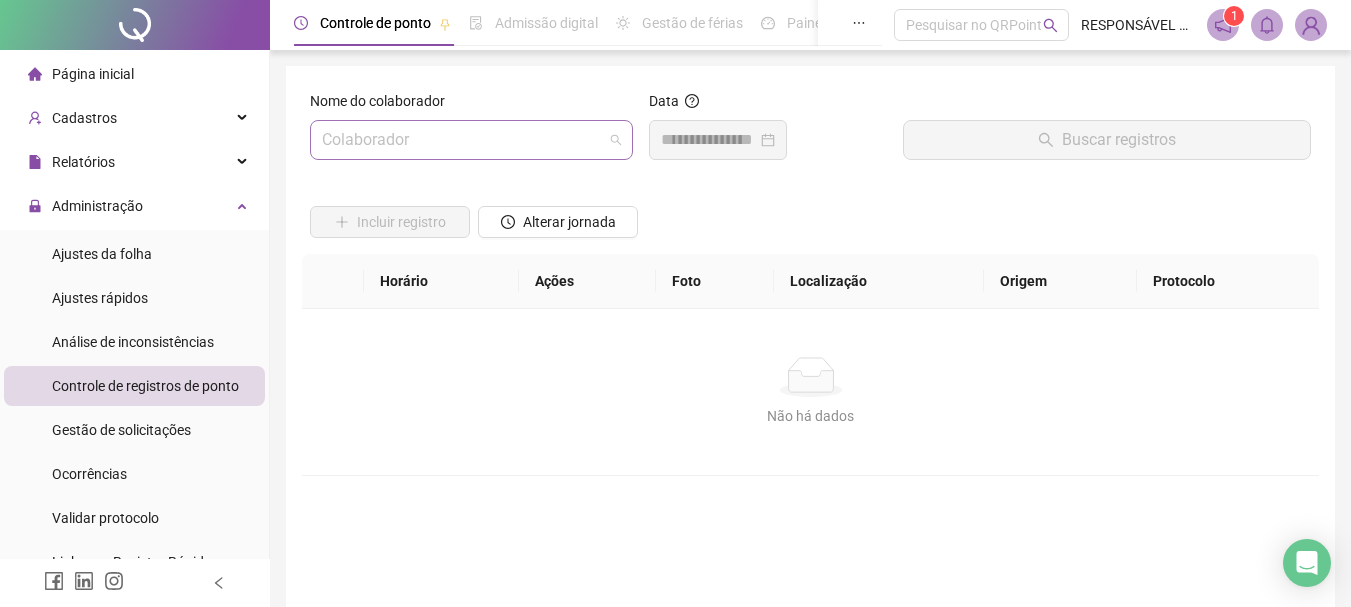 click at bounding box center [462, 140] 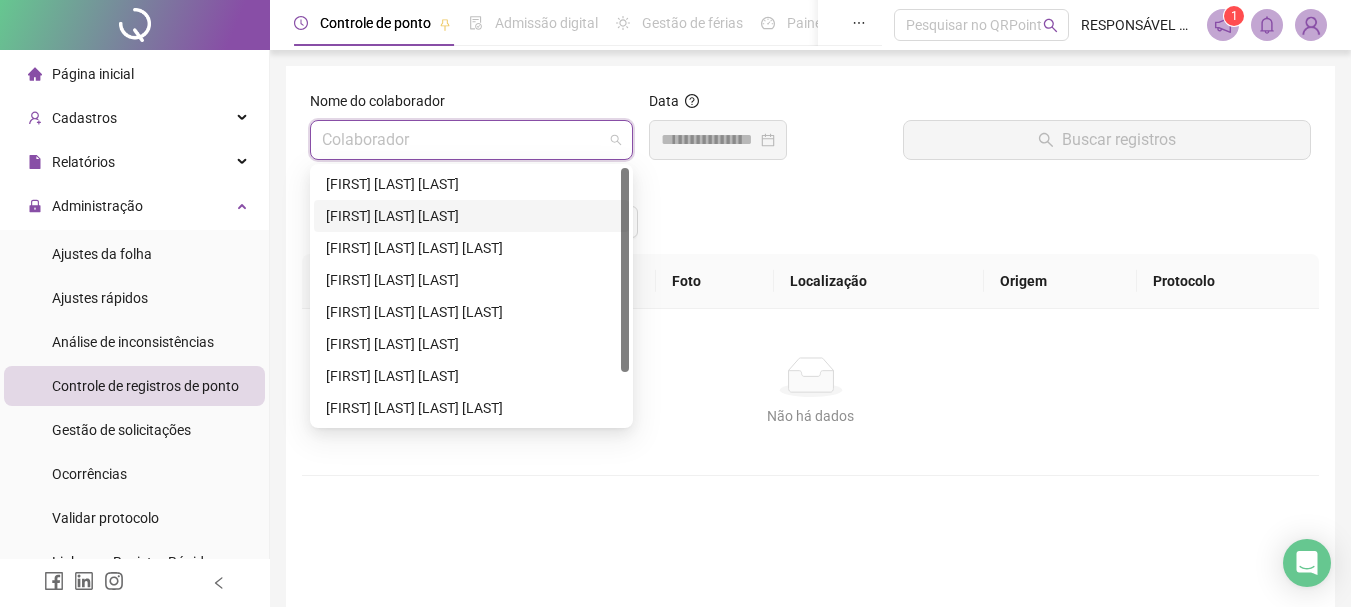 click on "[FIRST] [LAST] [LAST]" at bounding box center (471, 216) 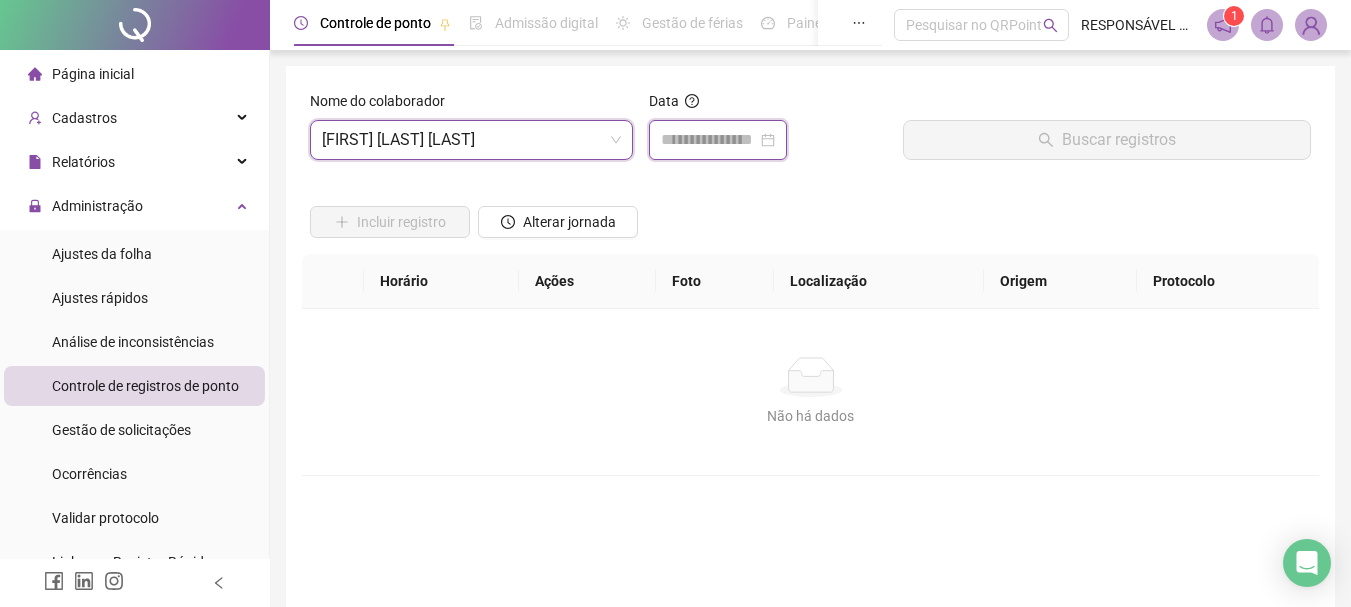 click at bounding box center (709, 140) 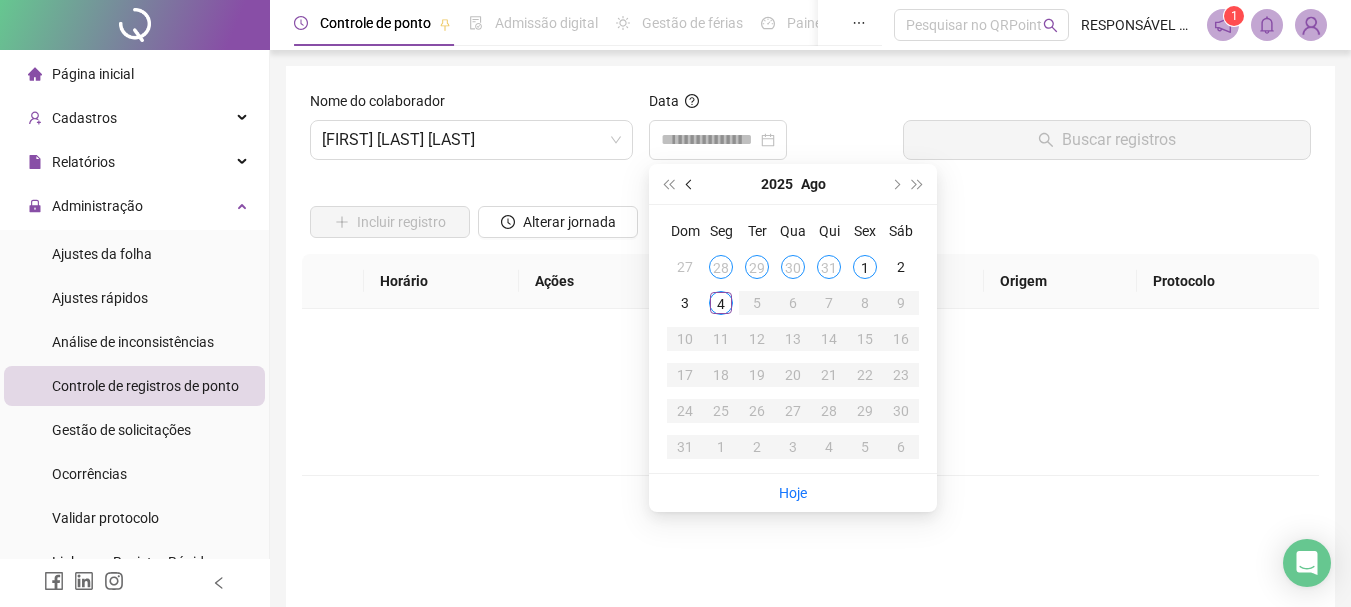 click at bounding box center [690, 184] 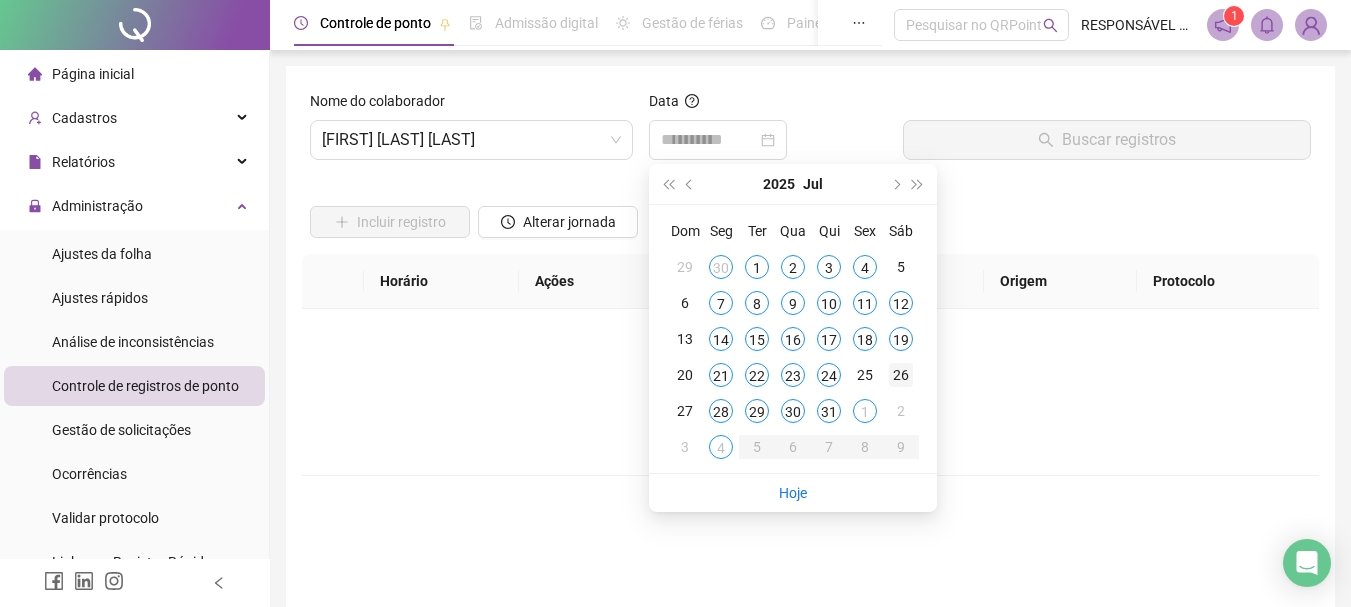 click on "26" at bounding box center [901, 375] 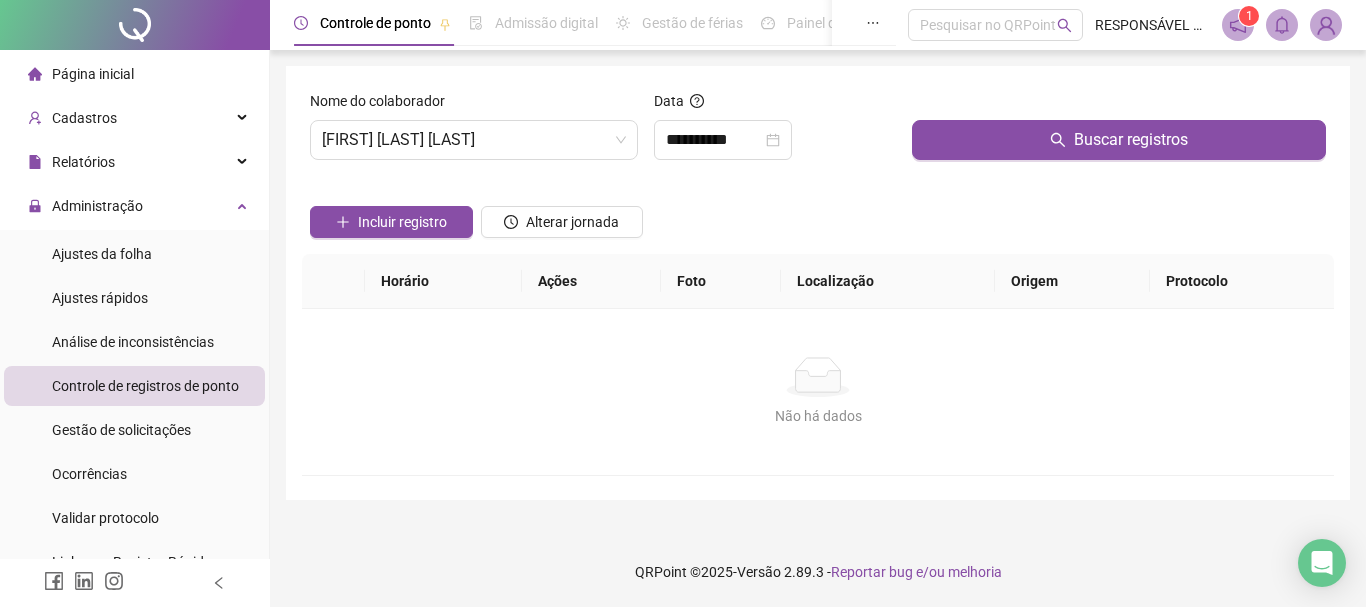 click on "Buscar registros" at bounding box center (1119, 133) 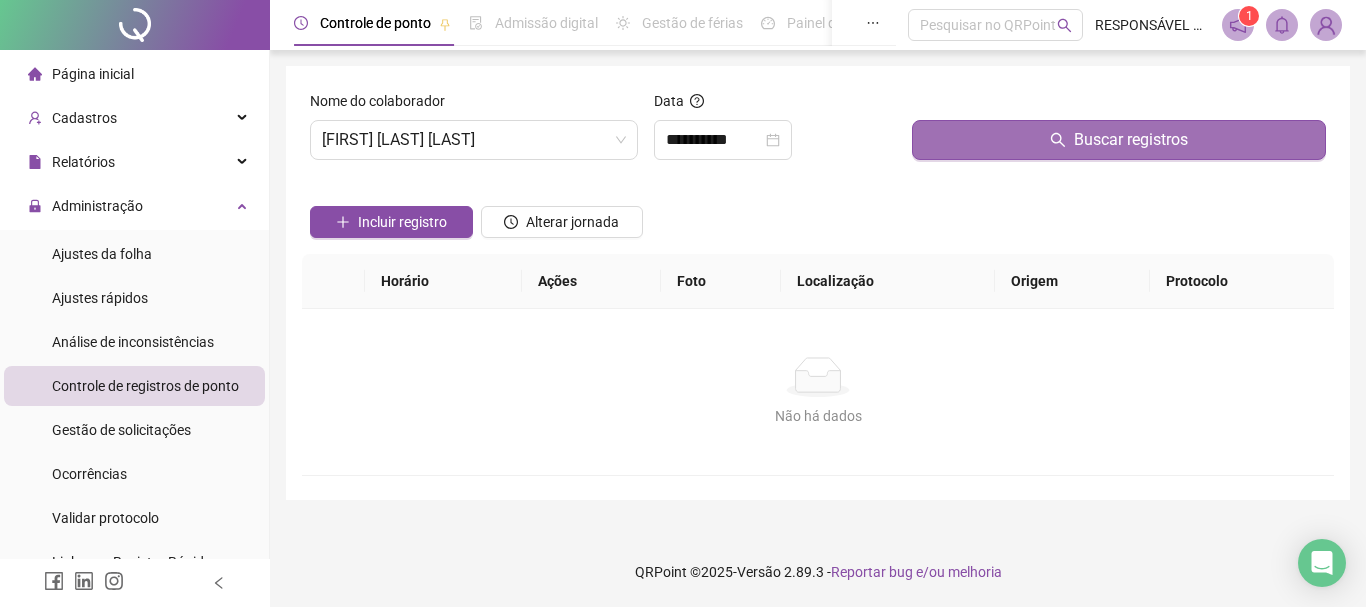 click on "Buscar registros" at bounding box center [1119, 140] 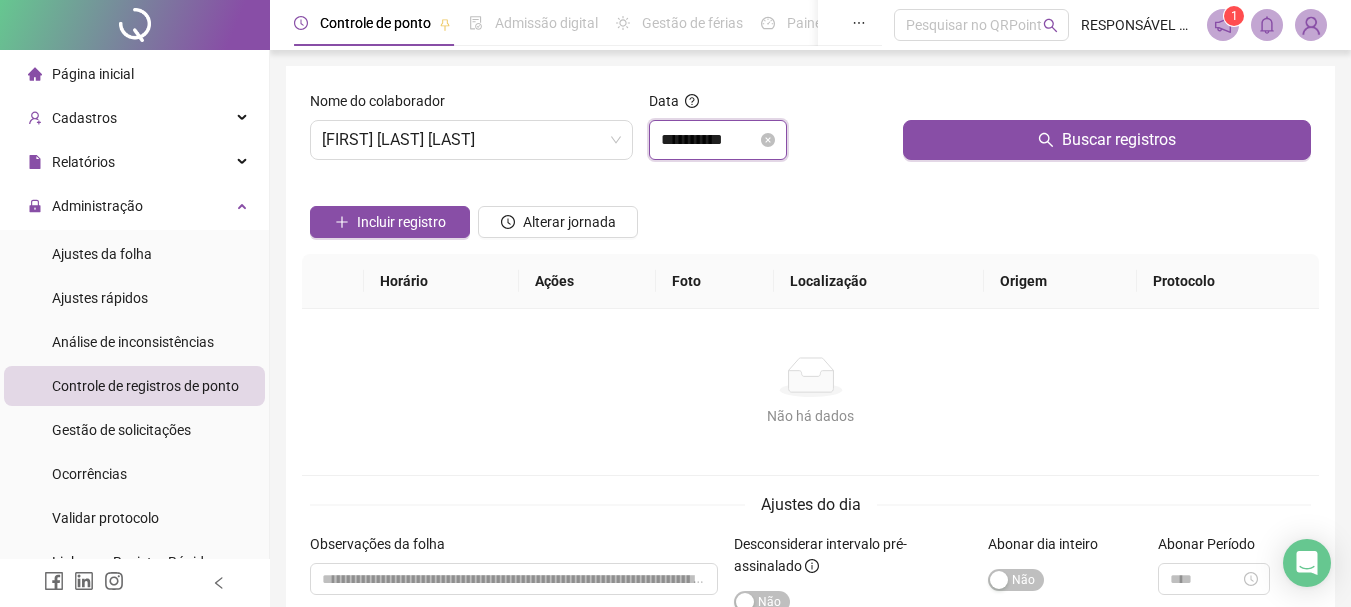 click on "**********" at bounding box center (709, 140) 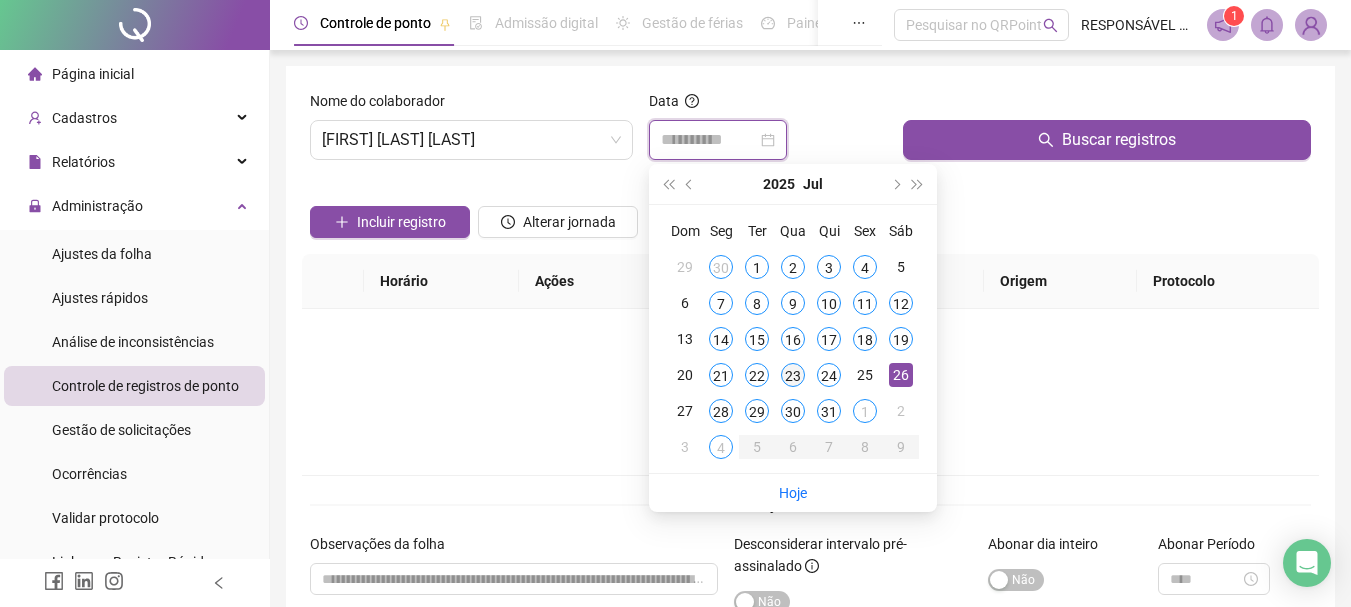 type on "**********" 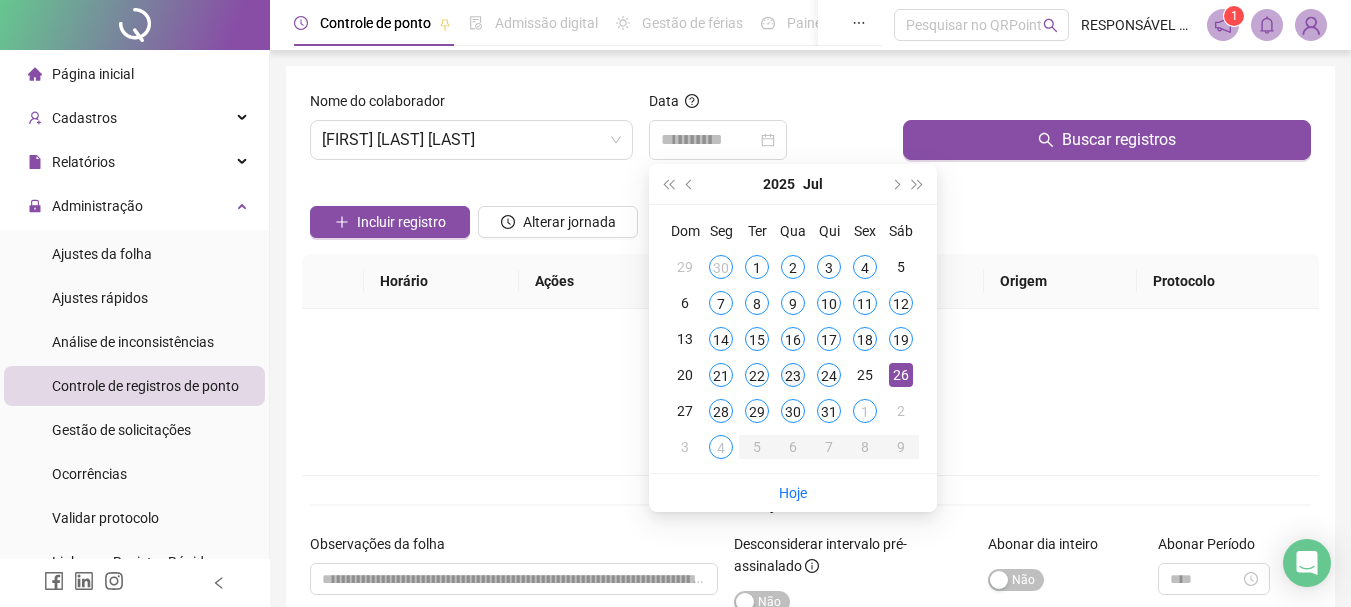 click on "23" at bounding box center [793, 375] 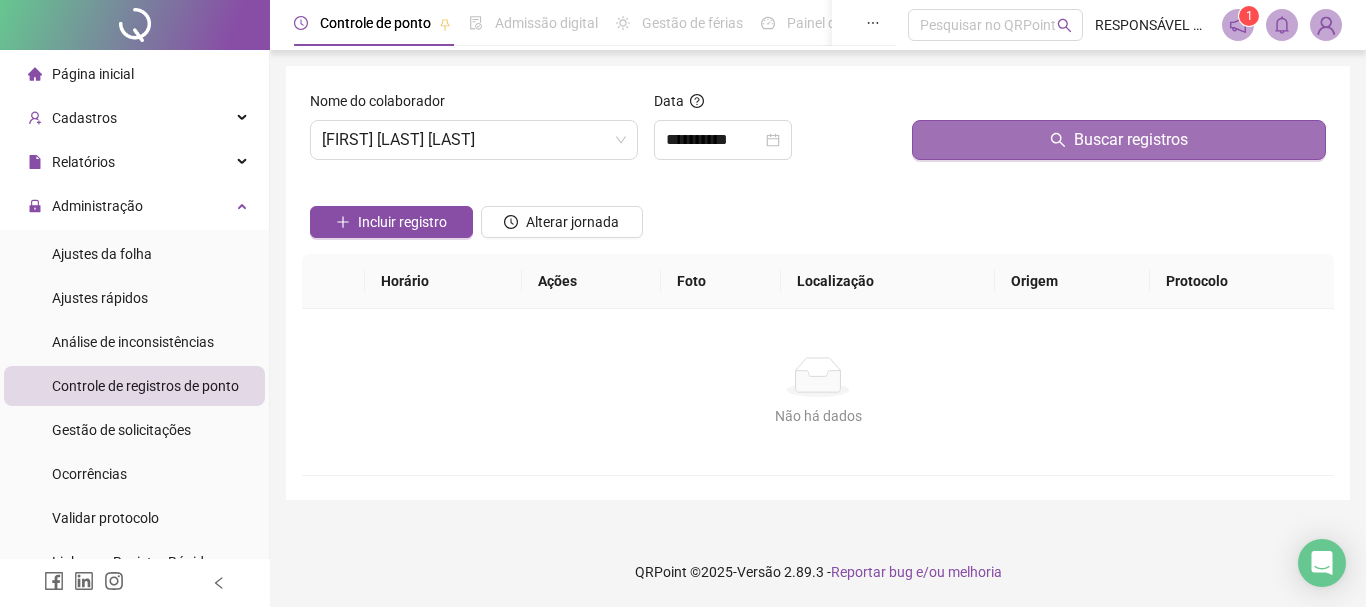 click on "Buscar registros" at bounding box center (1119, 140) 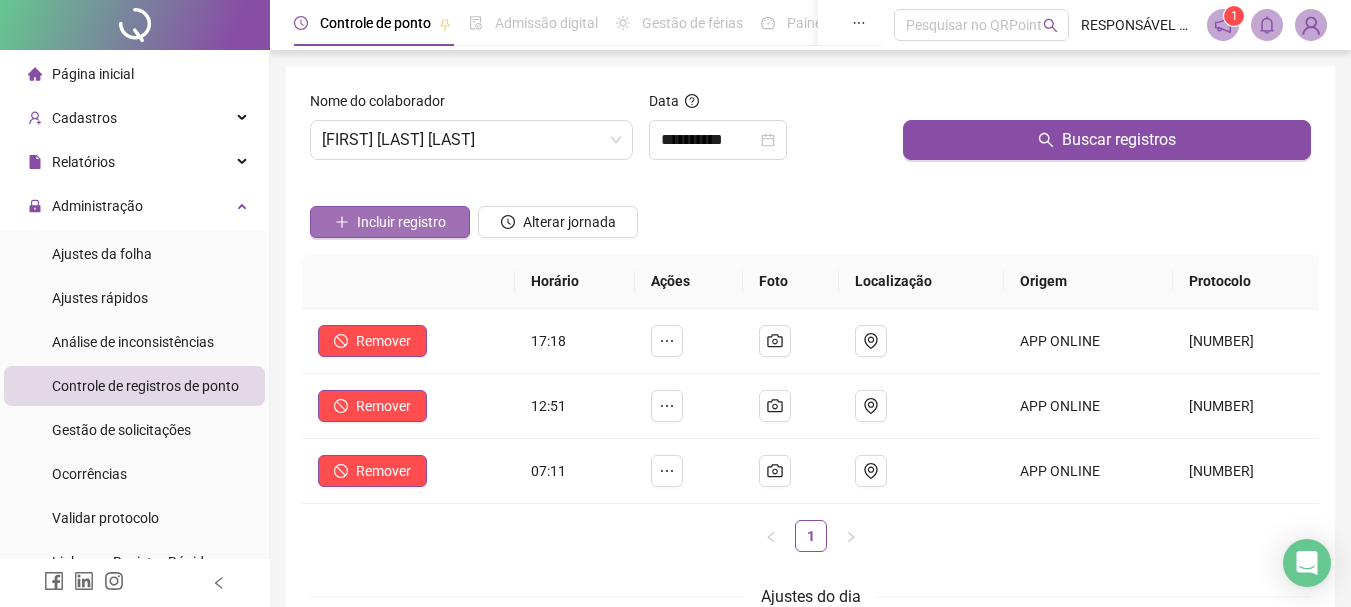click on "Incluir registro" at bounding box center [401, 222] 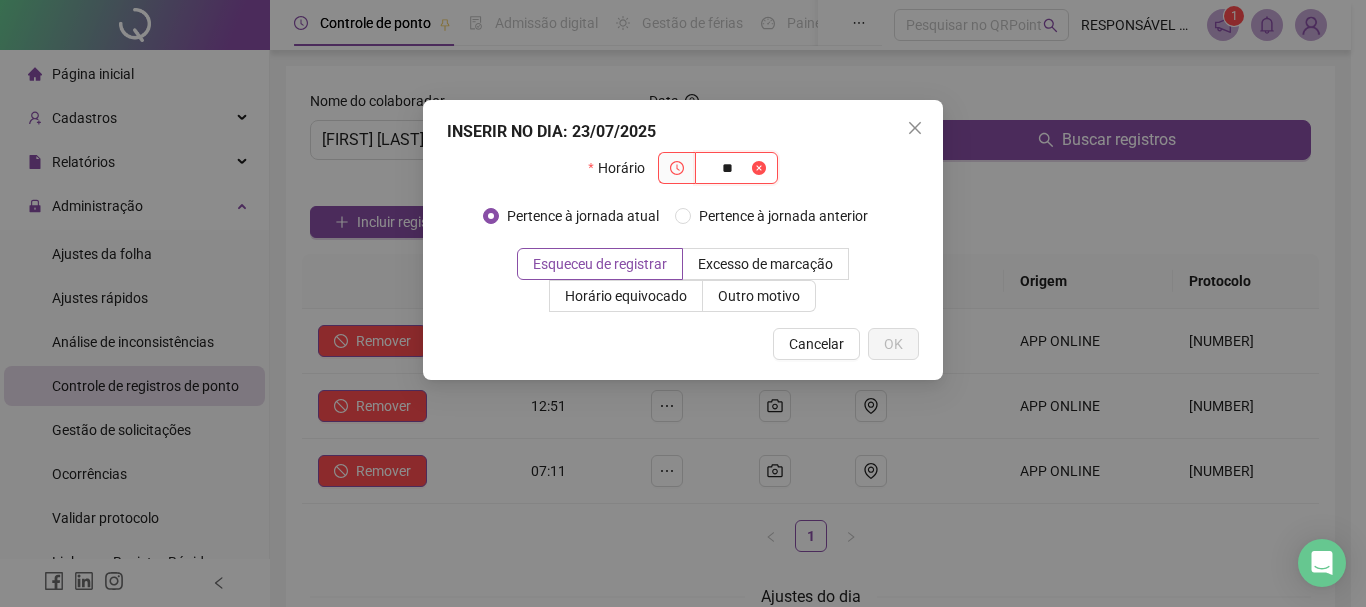 type on "*" 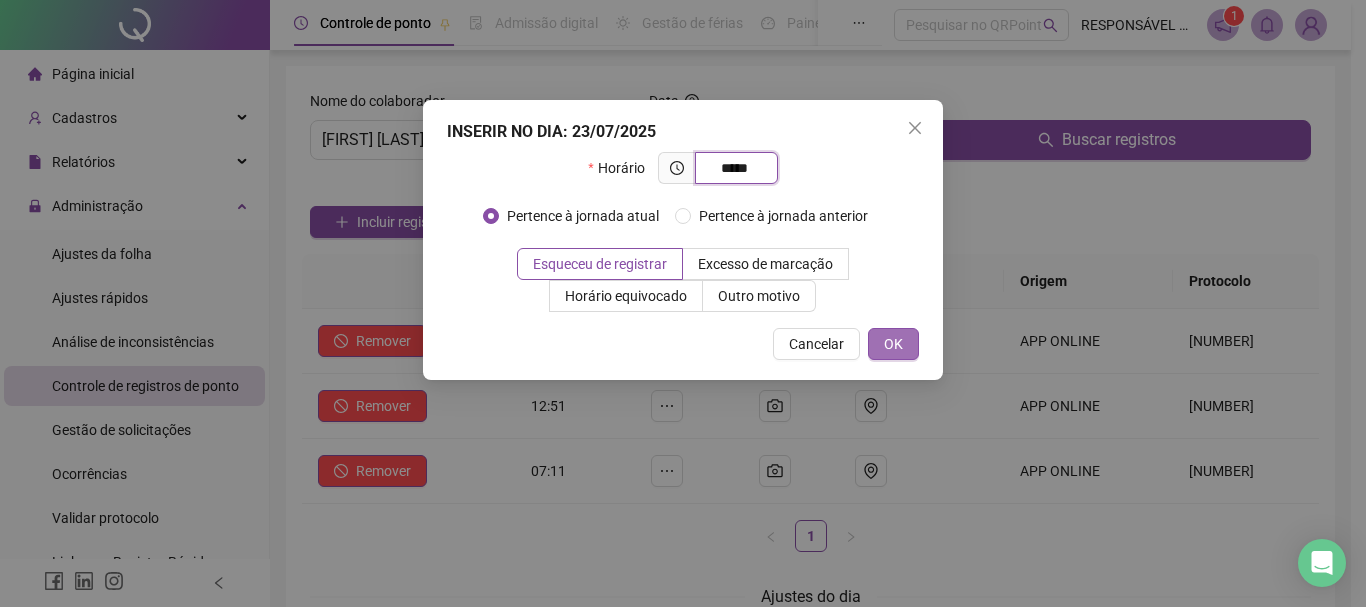 type on "*****" 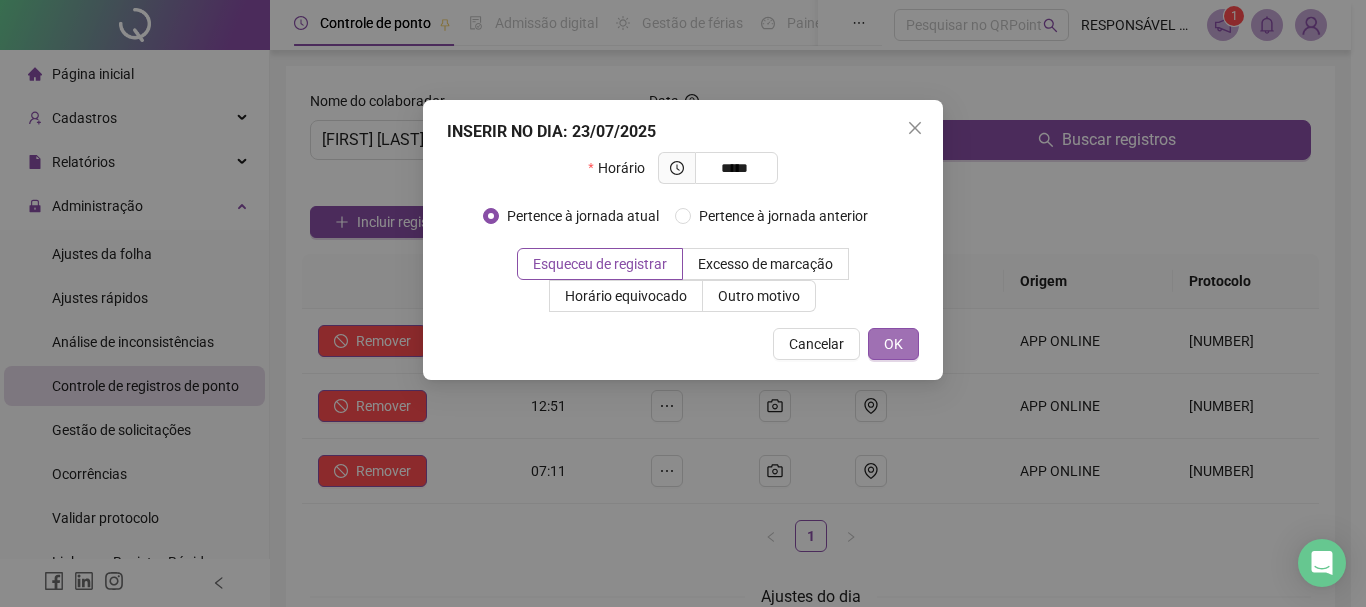 click on "OK" at bounding box center [893, 344] 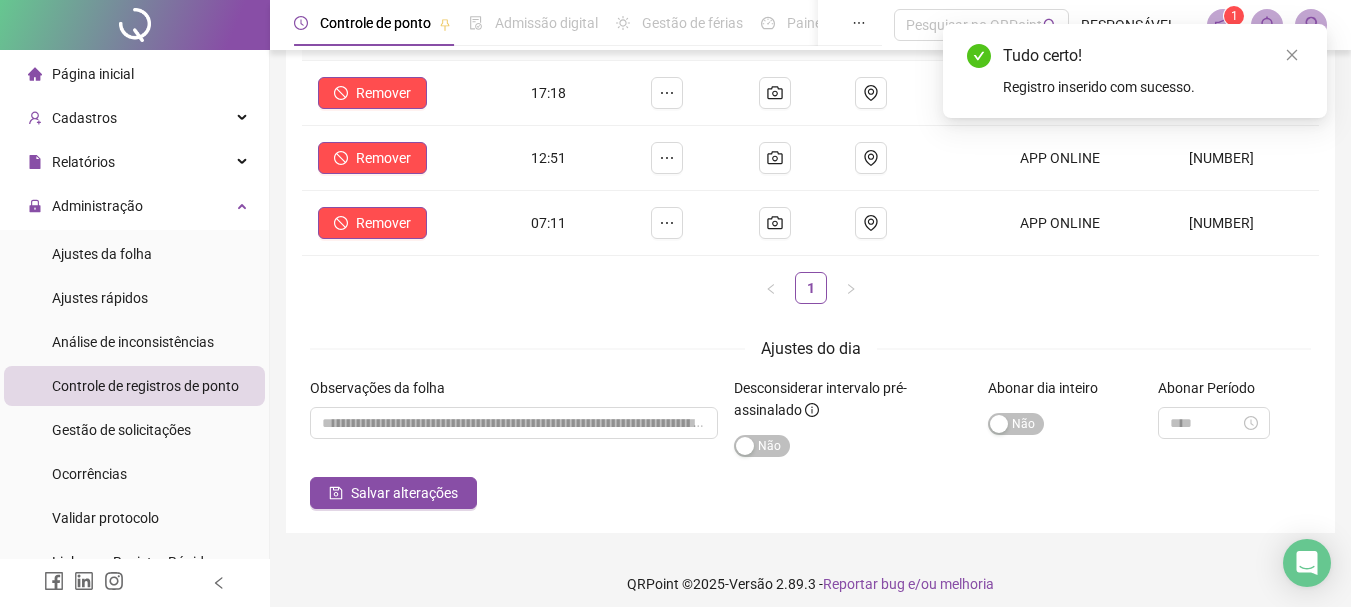 scroll, scrollTop: 260, scrollLeft: 0, axis: vertical 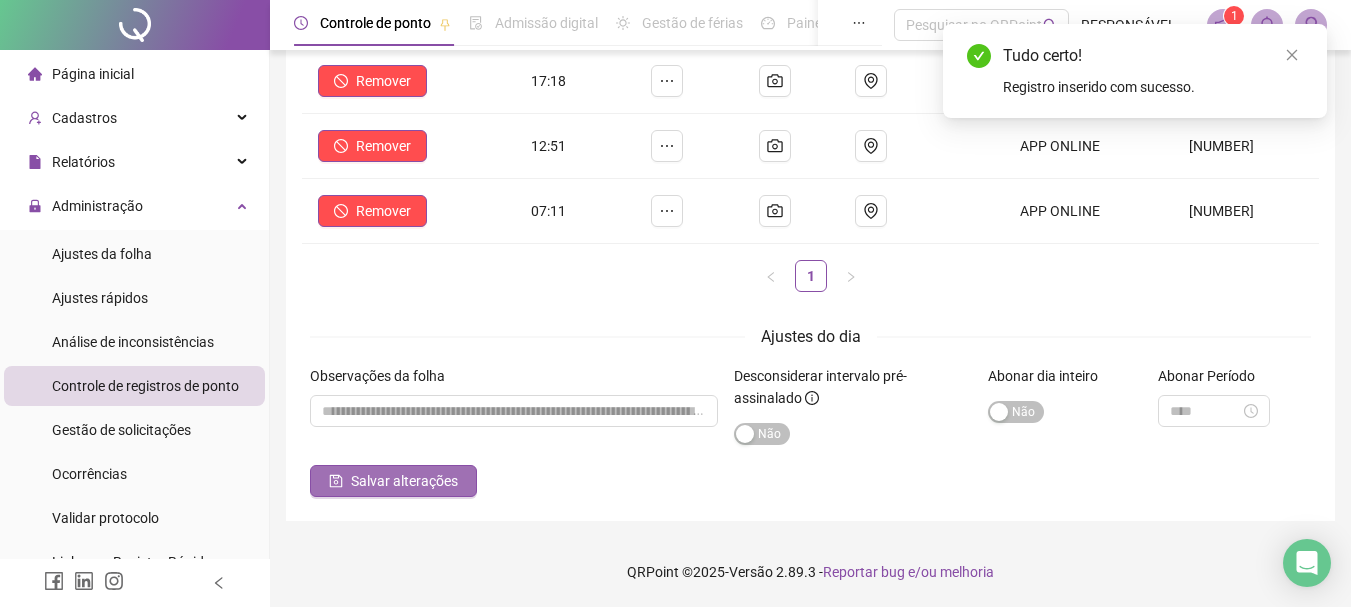 click on "Salvar alterações" at bounding box center [404, 481] 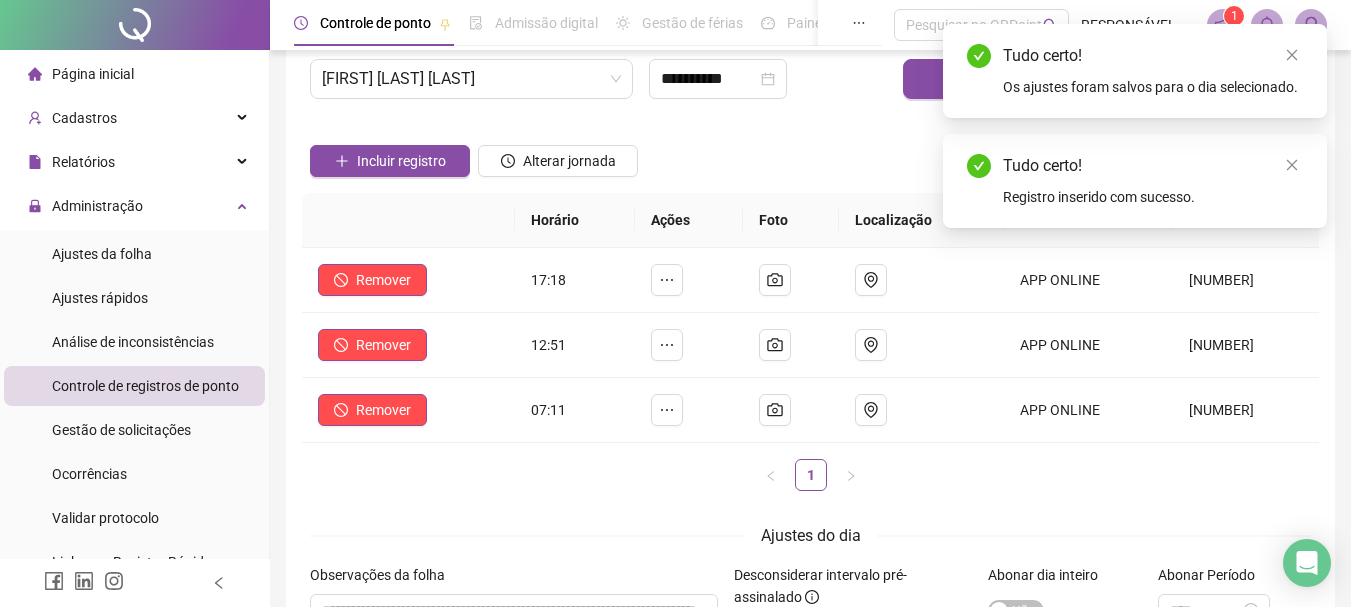 scroll, scrollTop: 60, scrollLeft: 0, axis: vertical 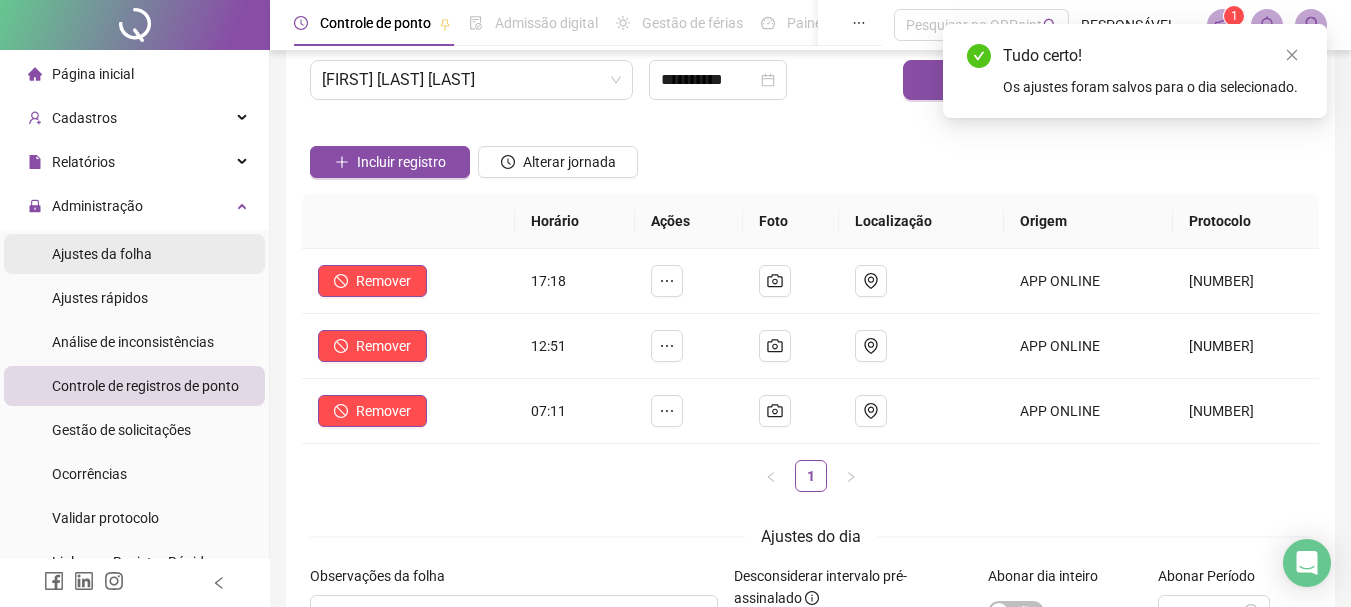 click on "Ajustes da folha" at bounding box center (102, 254) 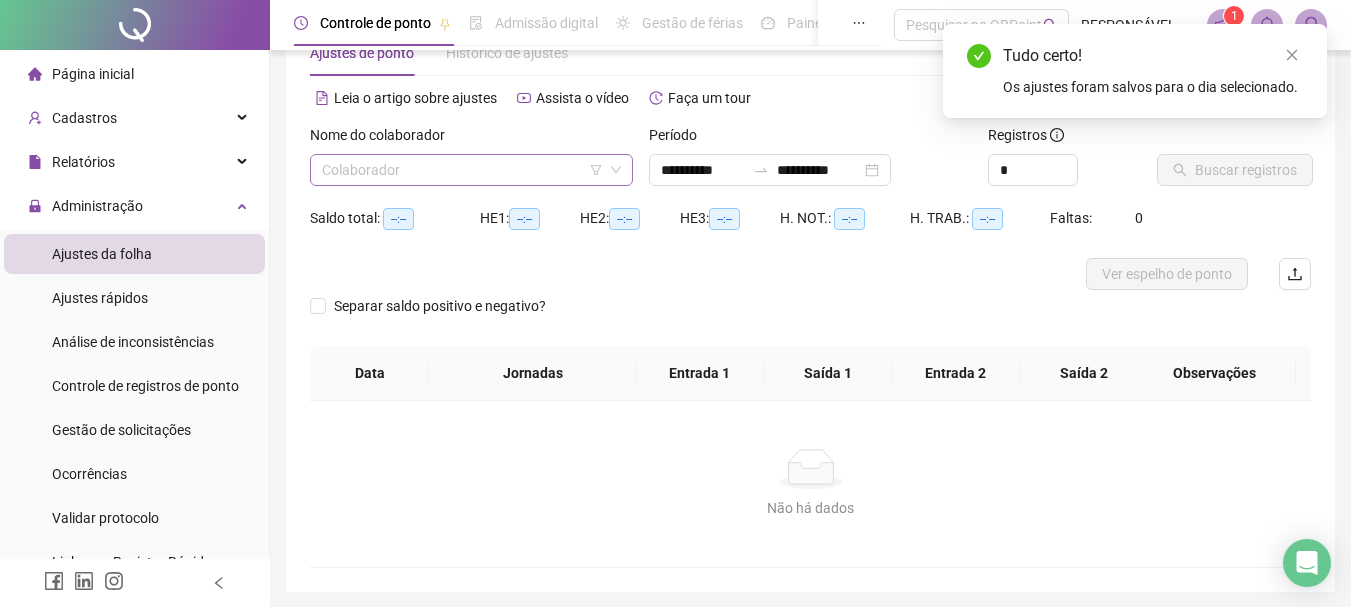 click at bounding box center [462, 170] 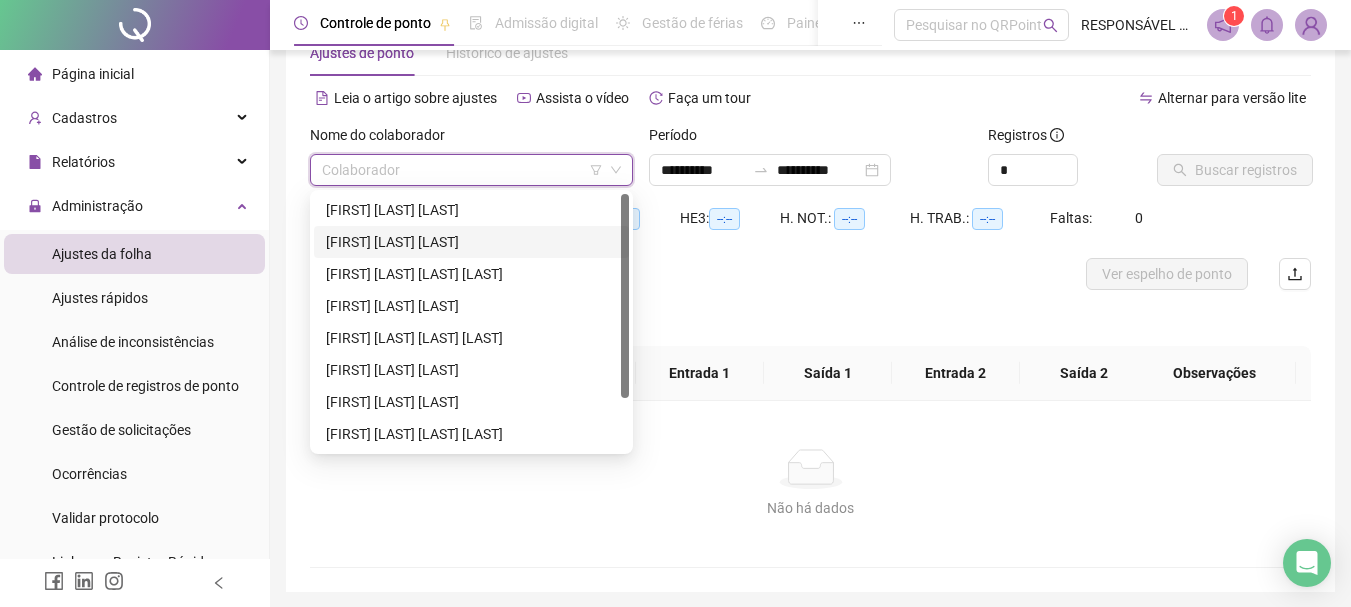 click on "[FIRST] [LAST] [LAST]" at bounding box center [471, 242] 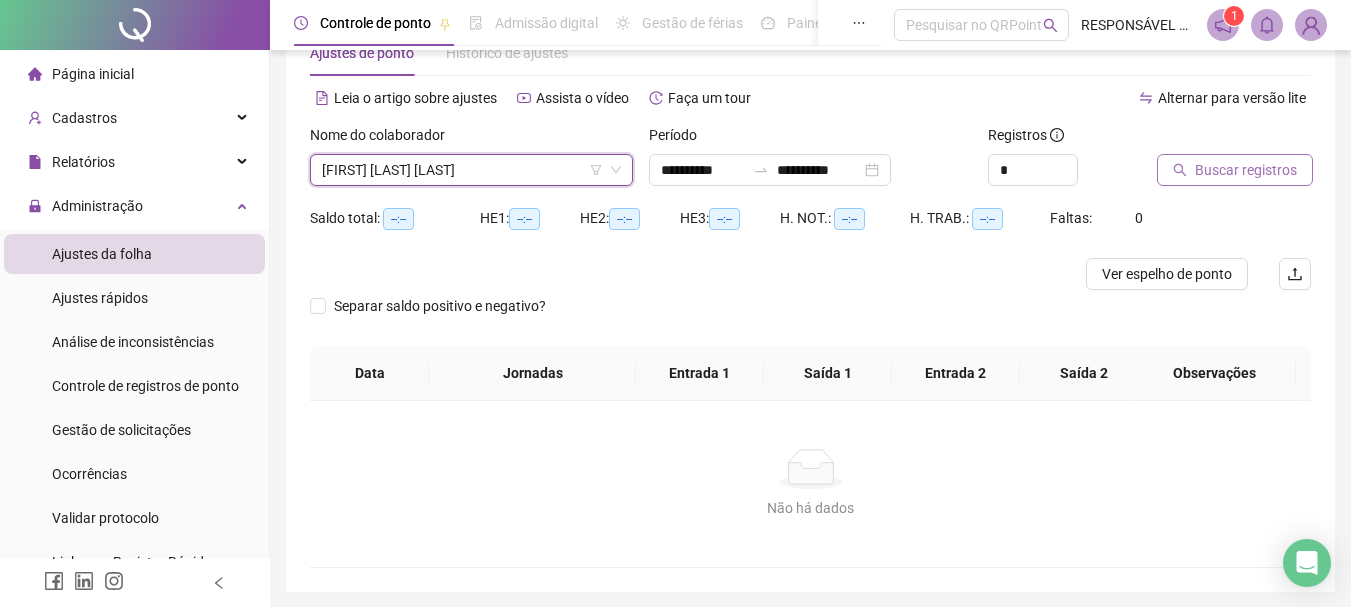click on "Buscar registros" at bounding box center (1246, 170) 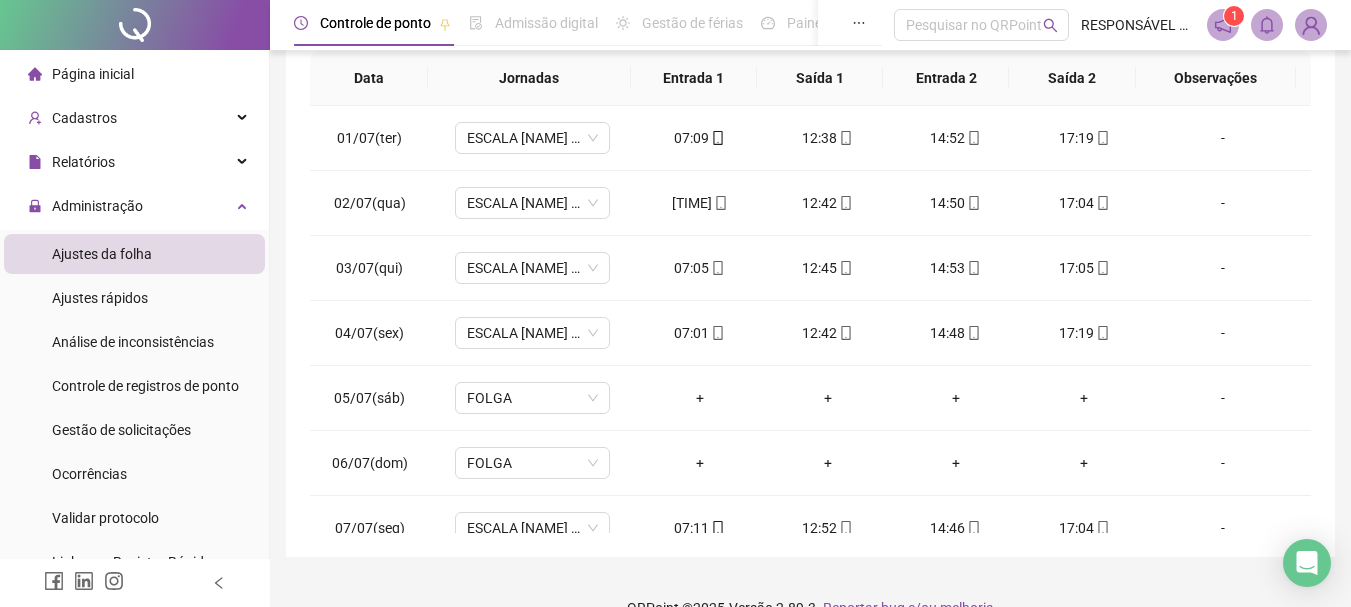 scroll, scrollTop: 360, scrollLeft: 0, axis: vertical 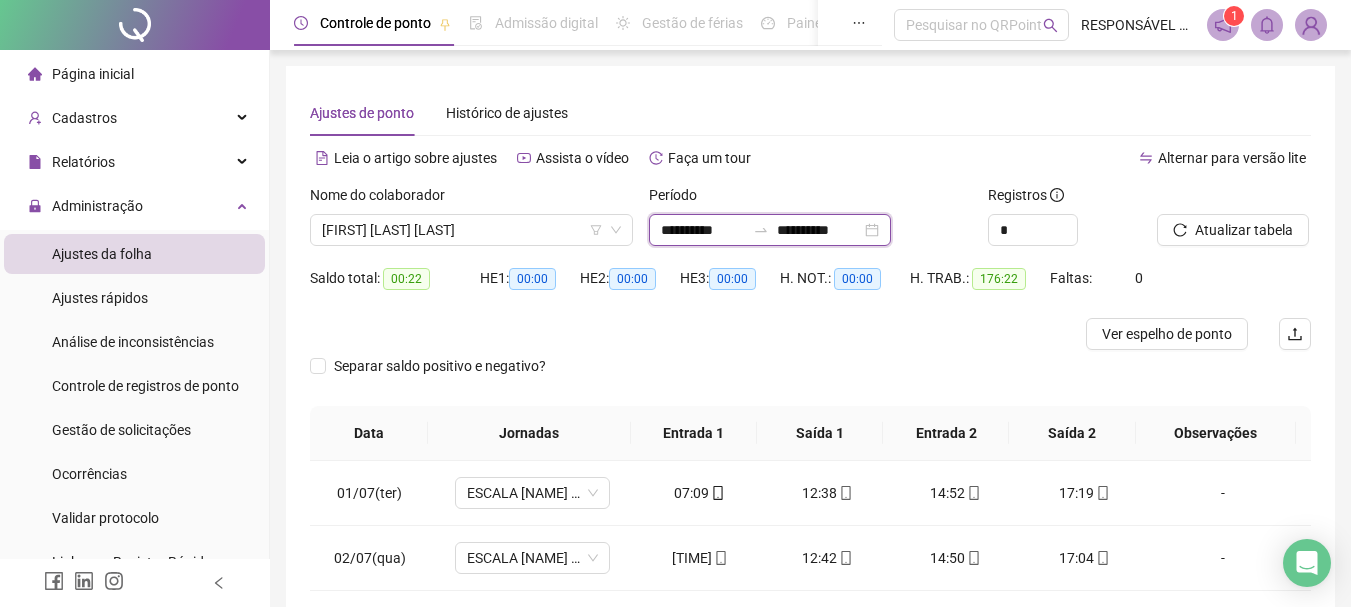 click on "**********" at bounding box center (703, 230) 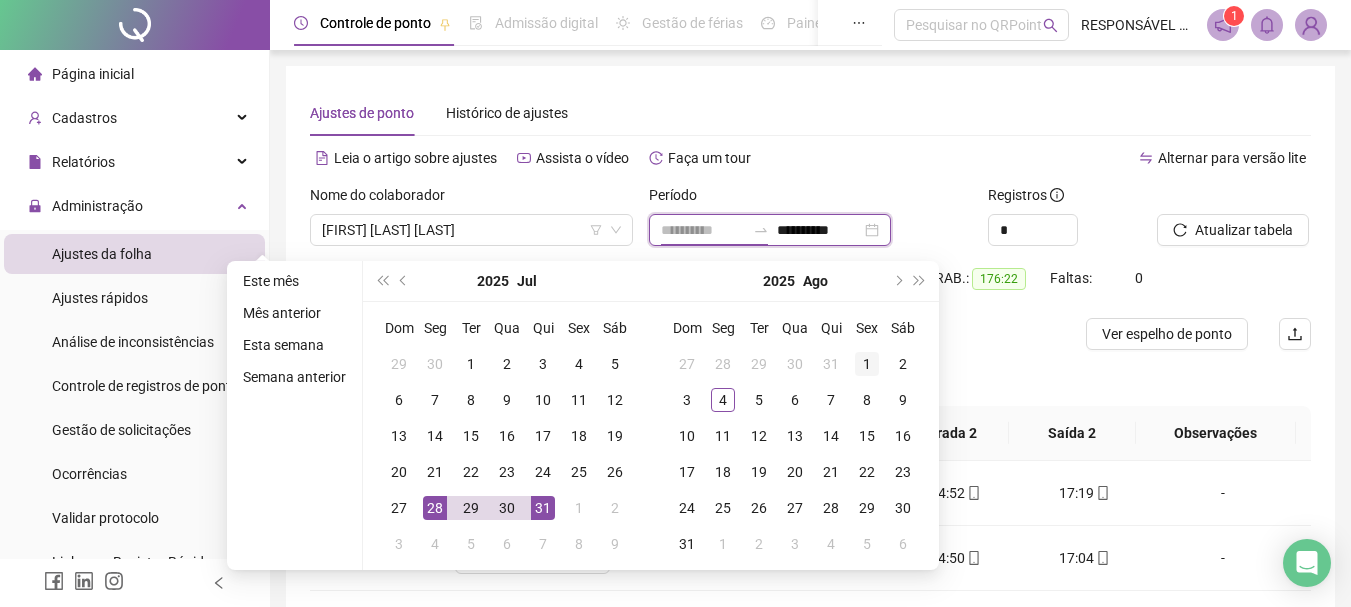 type on "**********" 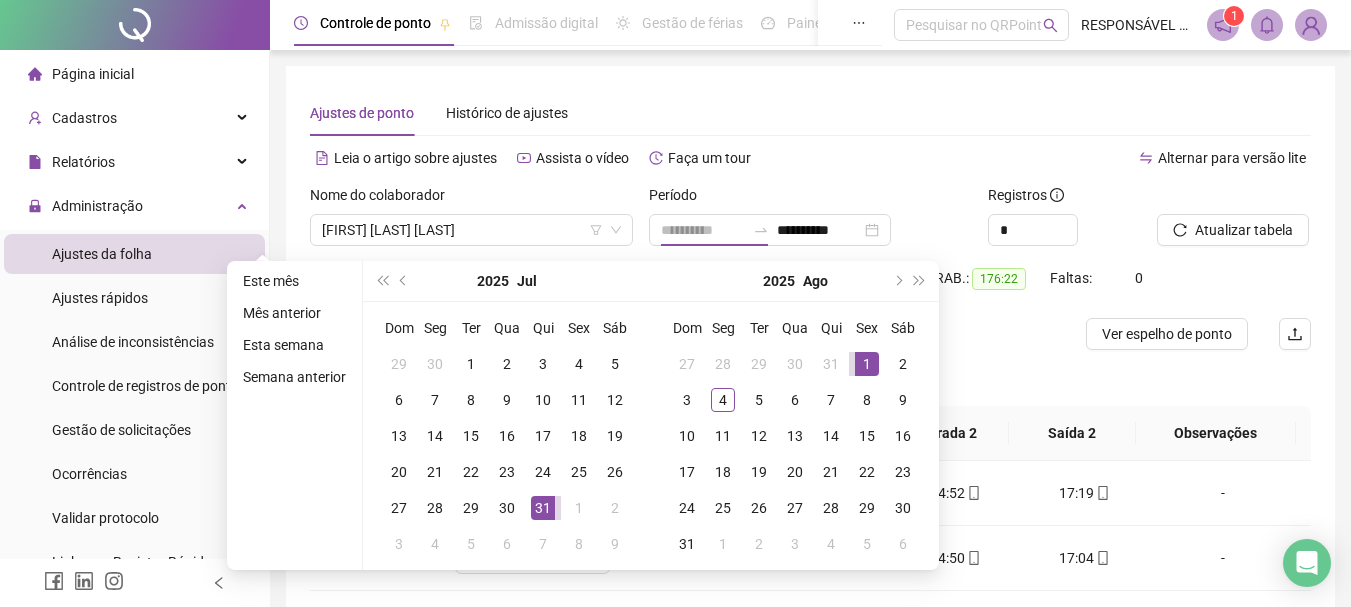 click on "1" at bounding box center (867, 364) 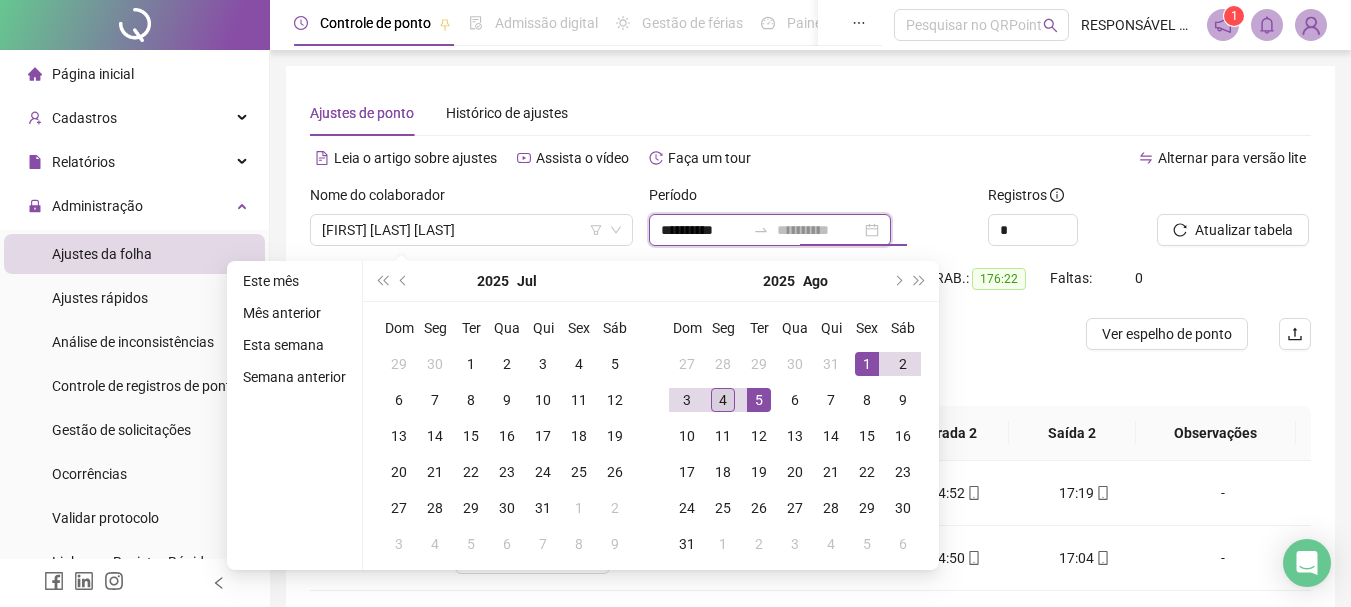 type on "**********" 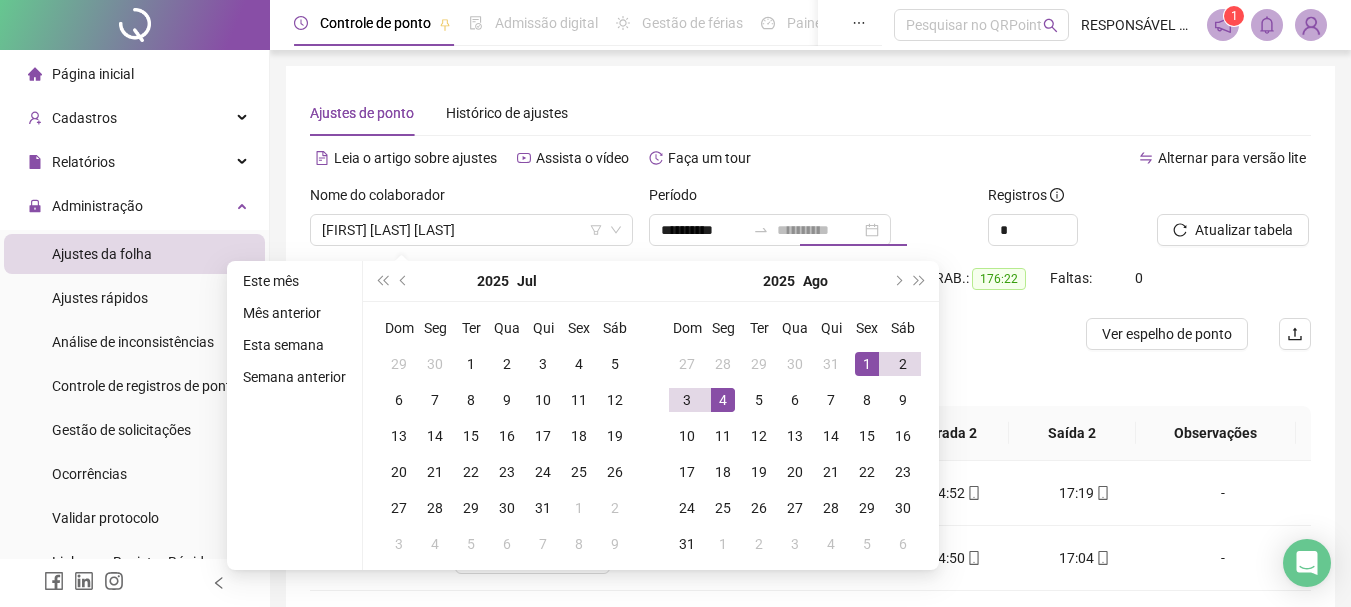 click on "4" at bounding box center [723, 400] 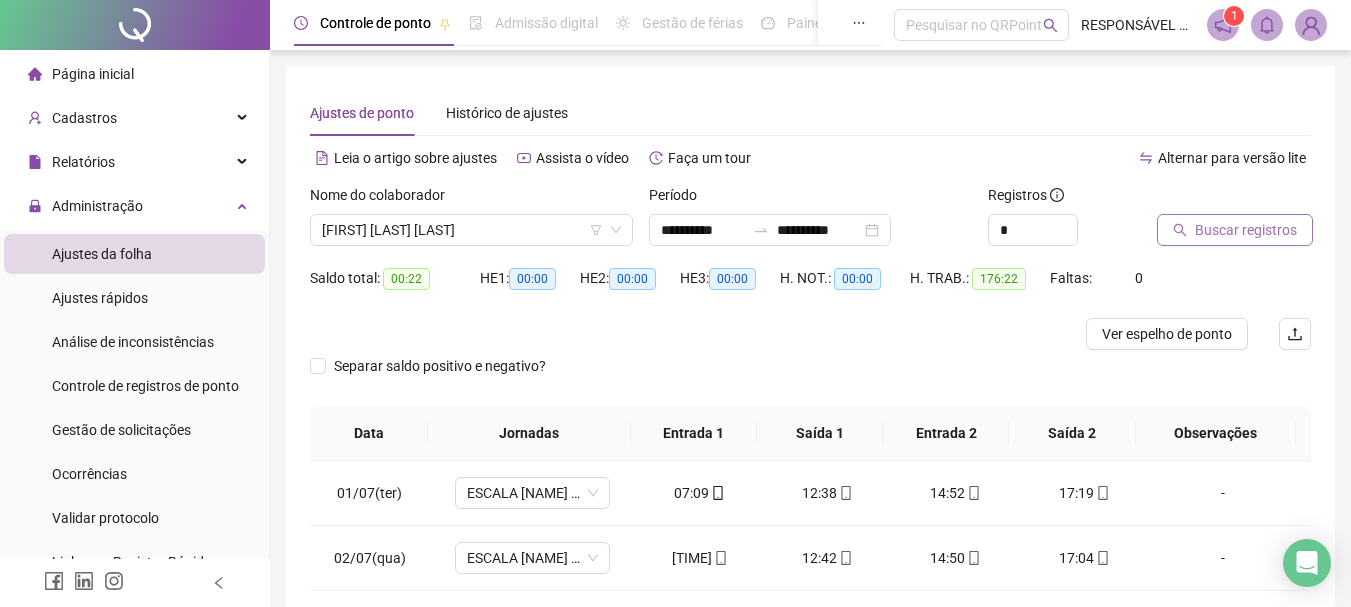 click 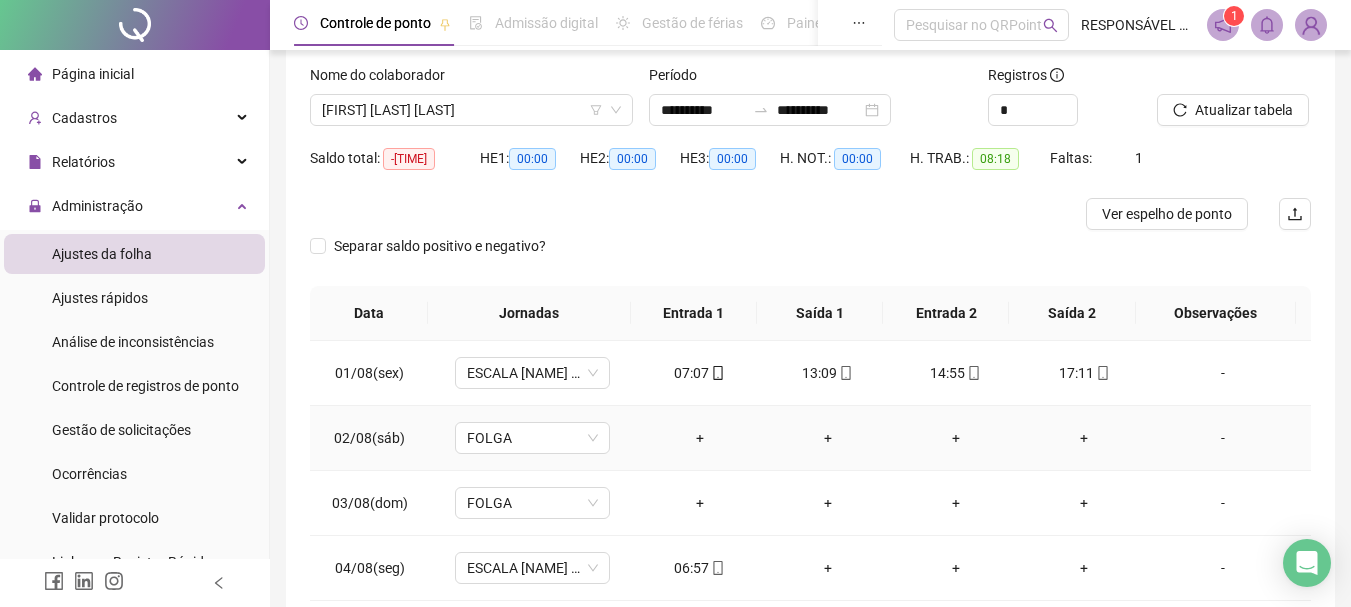 scroll, scrollTop: 0, scrollLeft: 0, axis: both 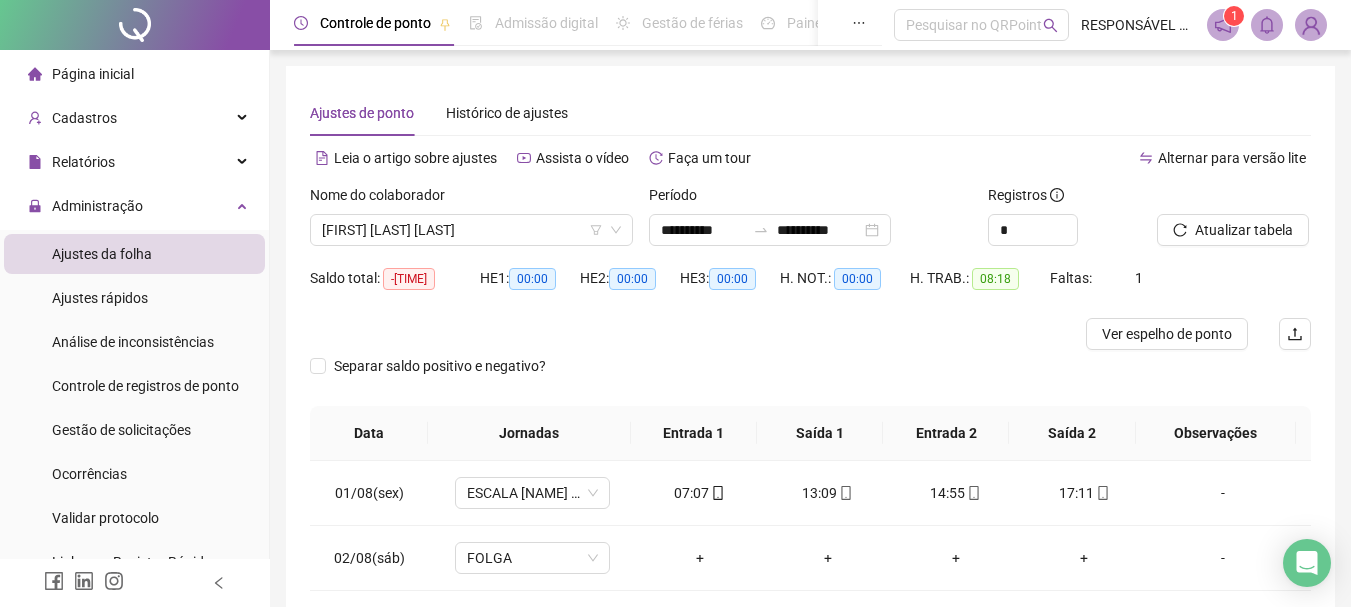 click on "Página inicial" at bounding box center [93, 74] 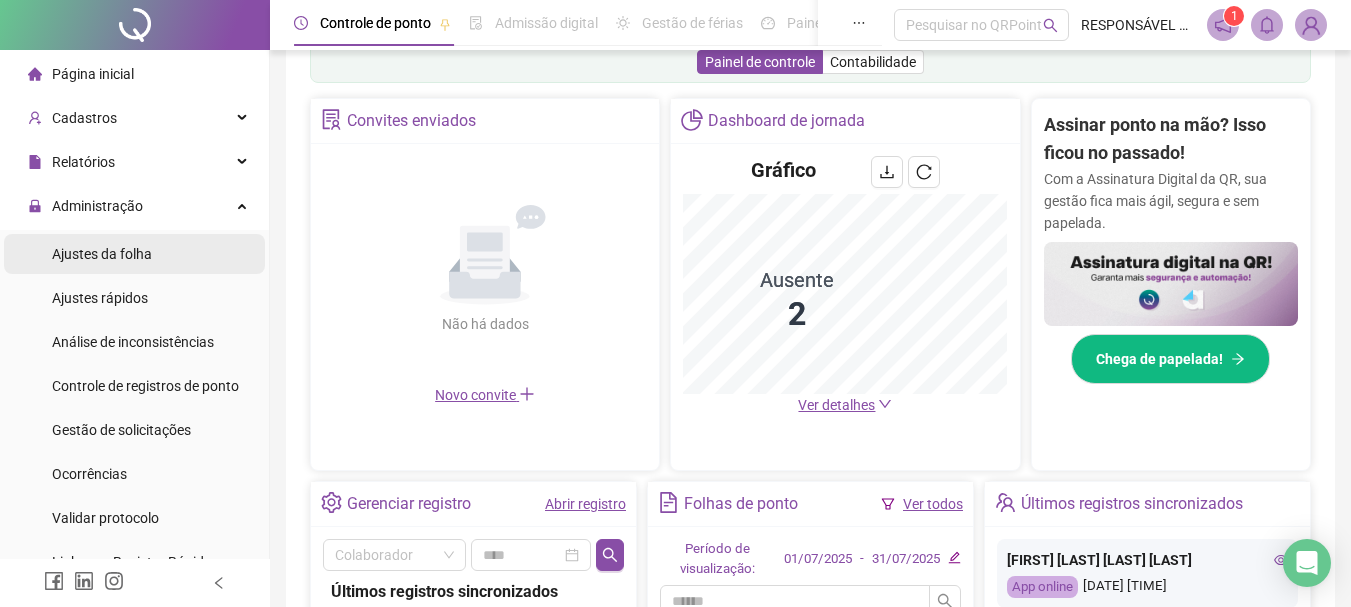 scroll, scrollTop: 173, scrollLeft: 0, axis: vertical 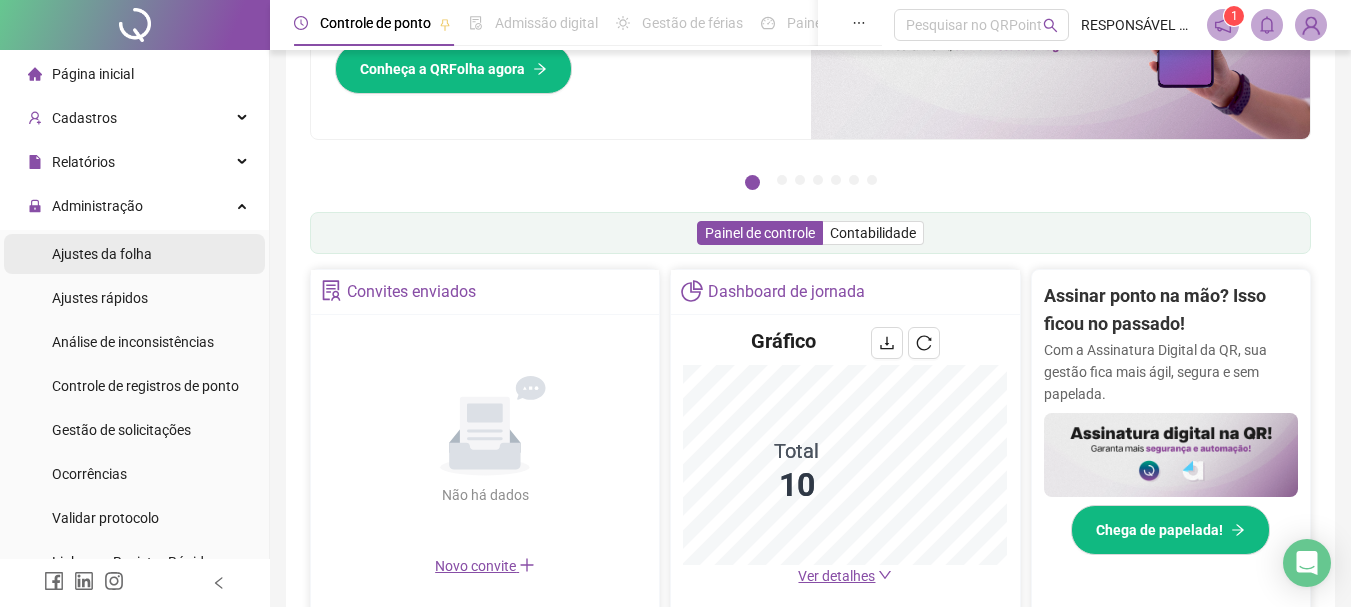 click on "Ajustes da folha" at bounding box center (102, 254) 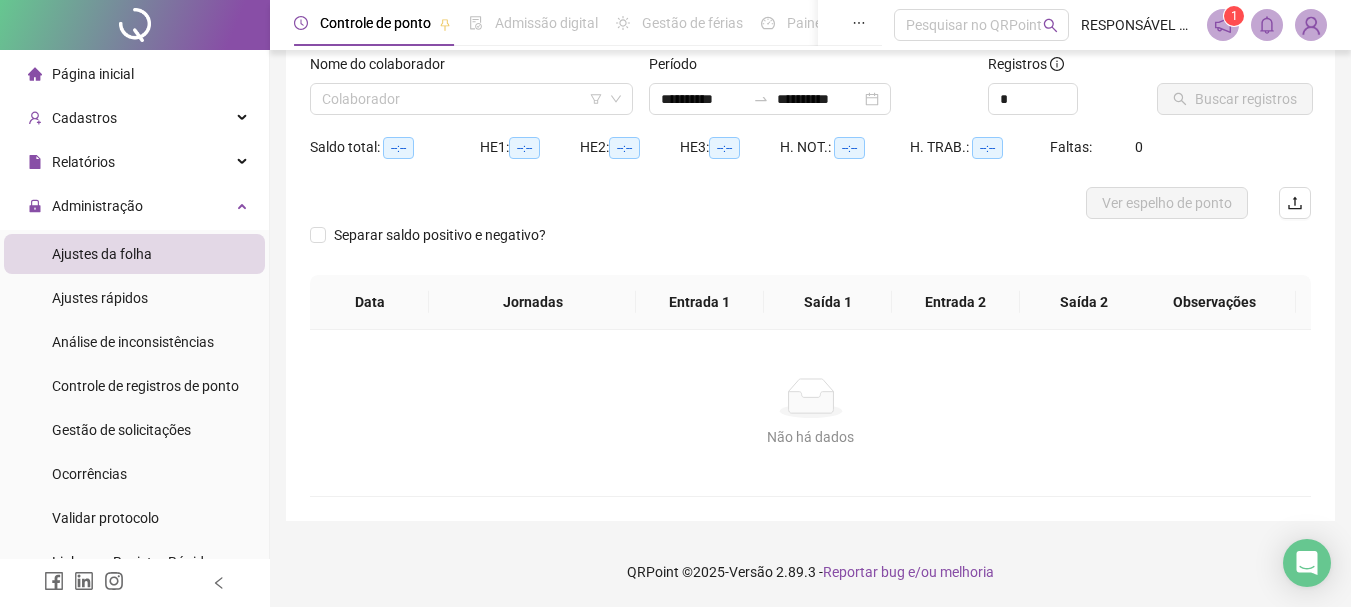 scroll, scrollTop: 117, scrollLeft: 0, axis: vertical 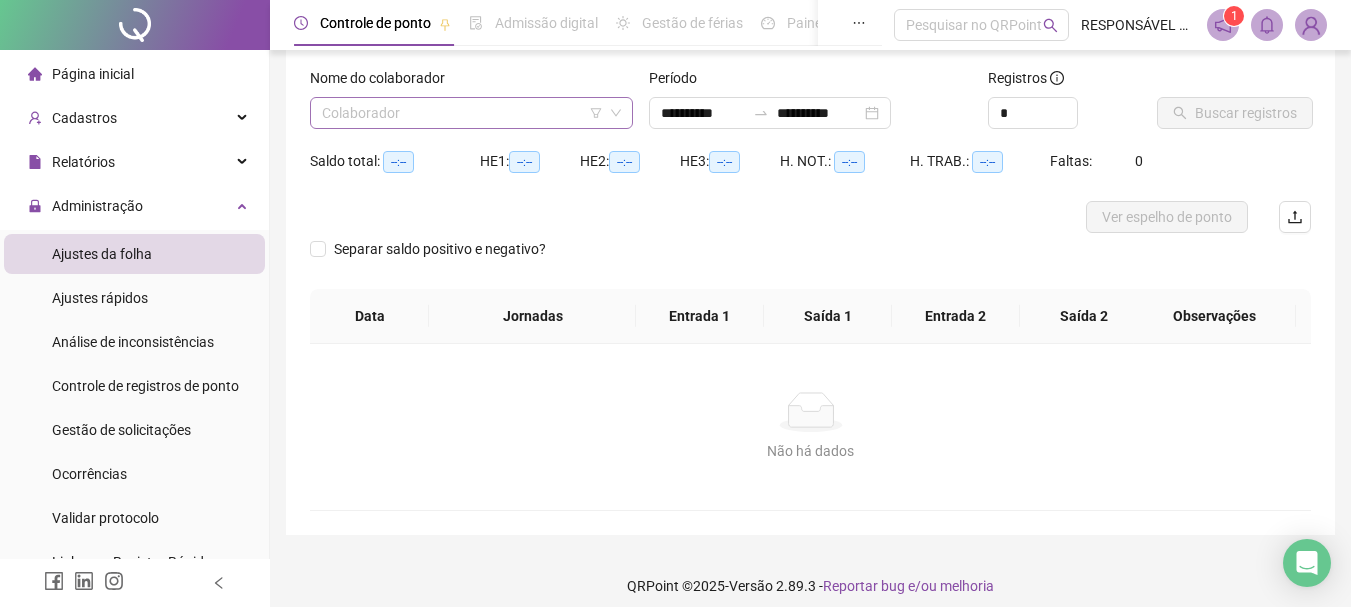 click at bounding box center [462, 113] 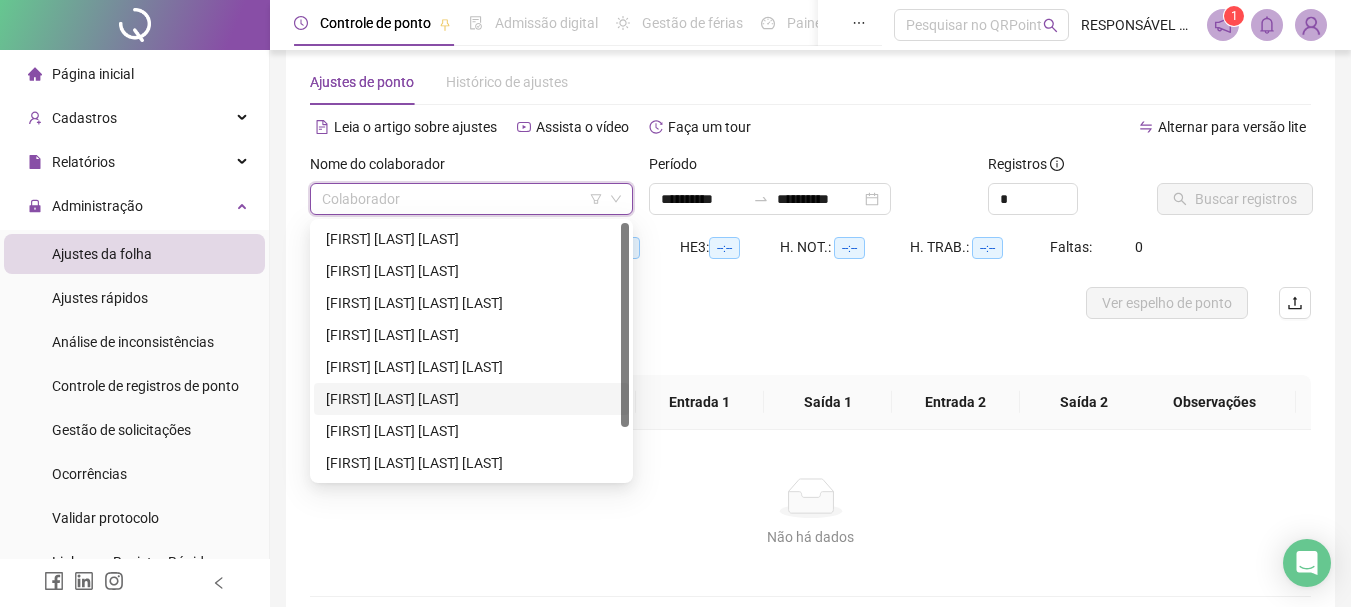 click on "[FIRST] [LAST] [LAST]" at bounding box center (471, 399) 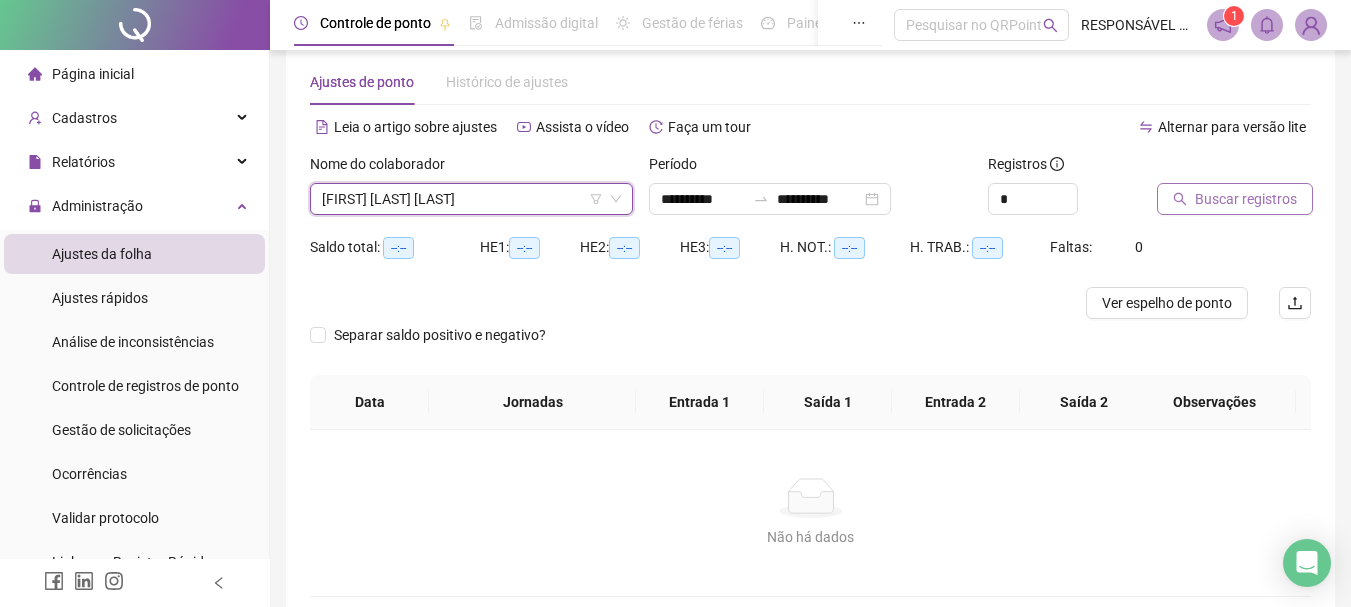 click 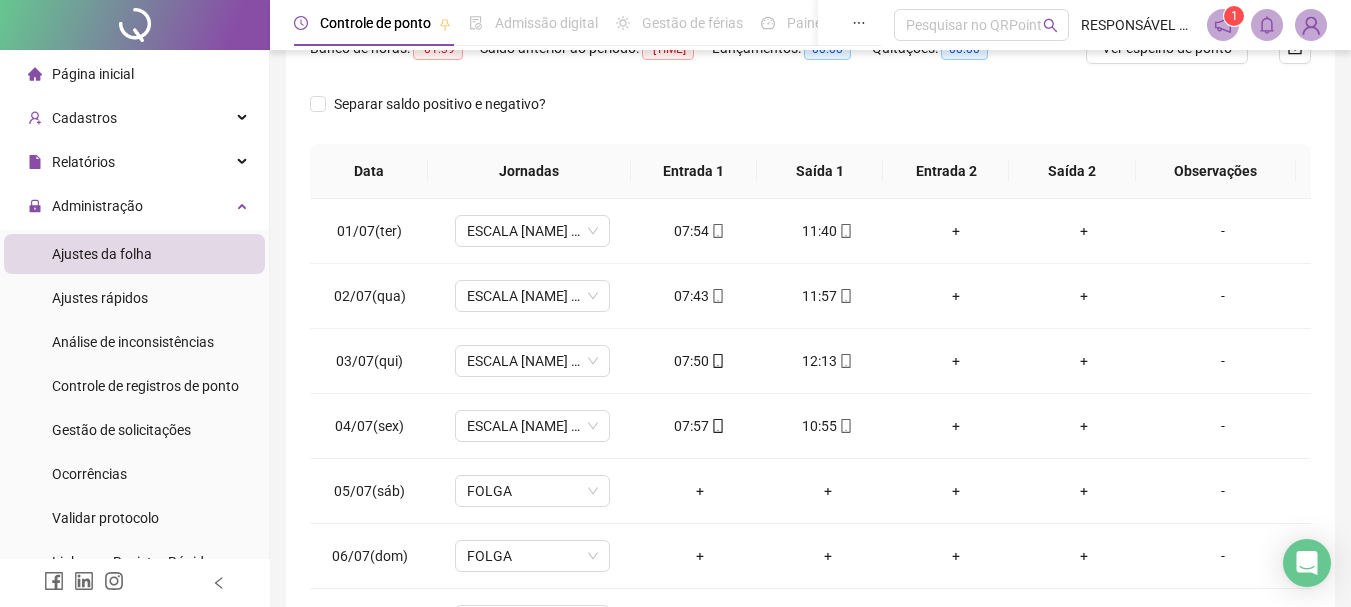 scroll, scrollTop: 331, scrollLeft: 0, axis: vertical 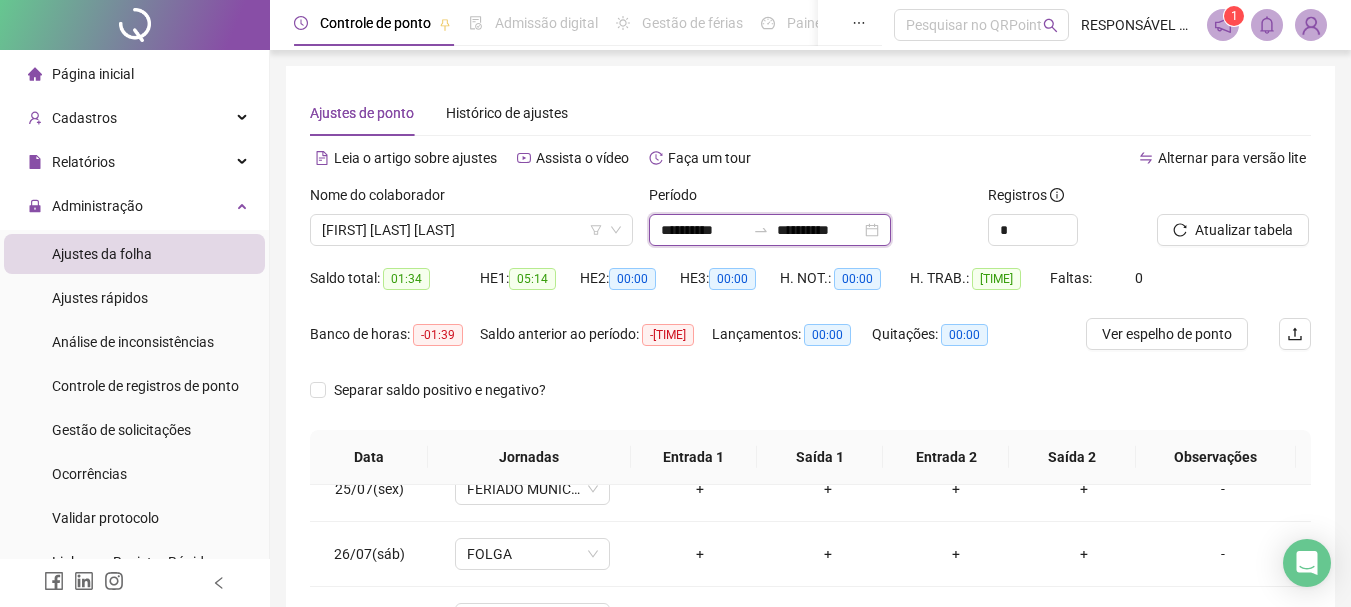 click on "**********" at bounding box center [703, 230] 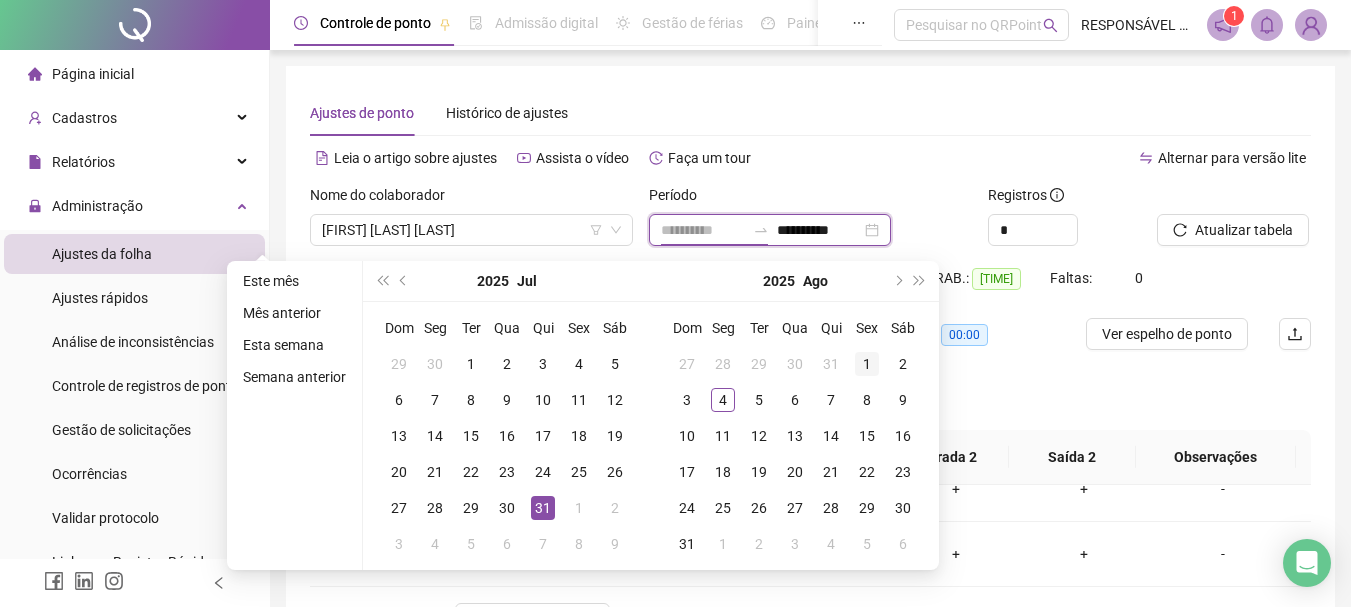 type on "**********" 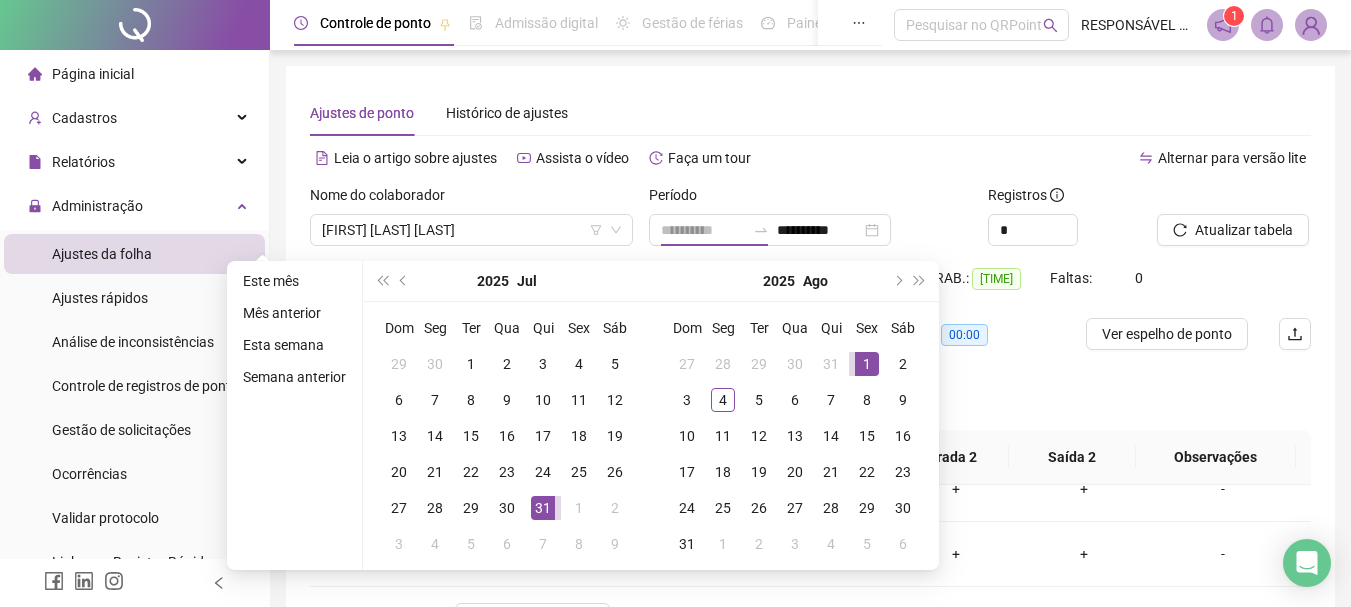 click on "1" at bounding box center [867, 364] 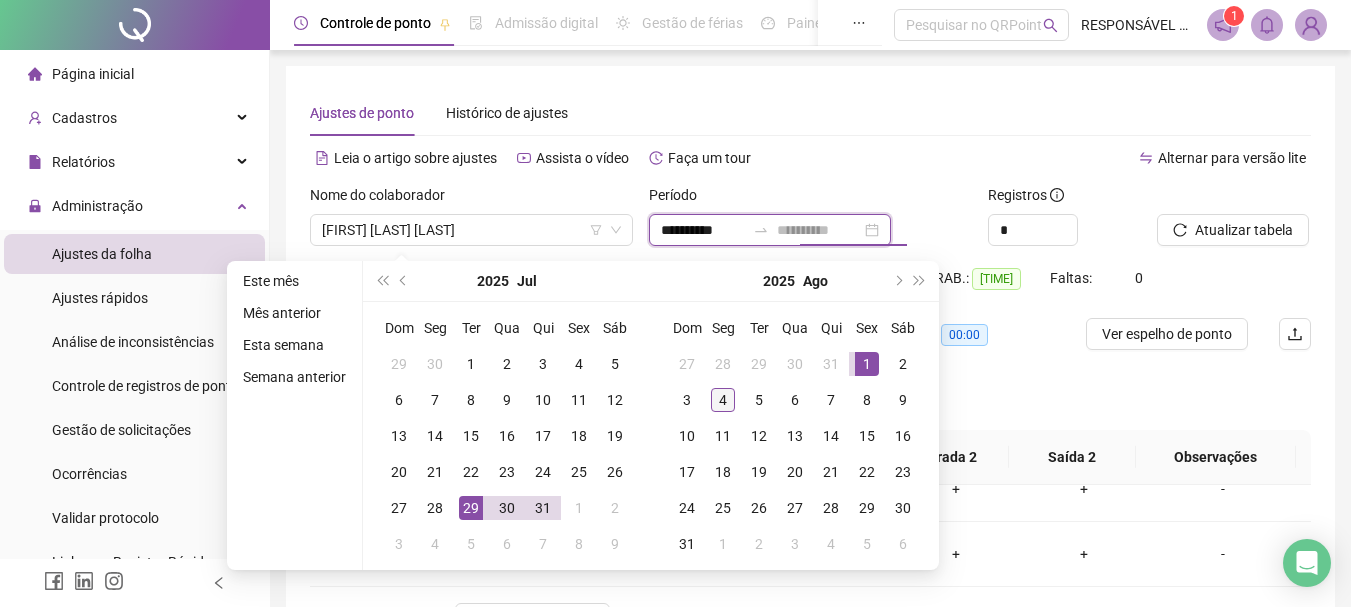 type on "**********" 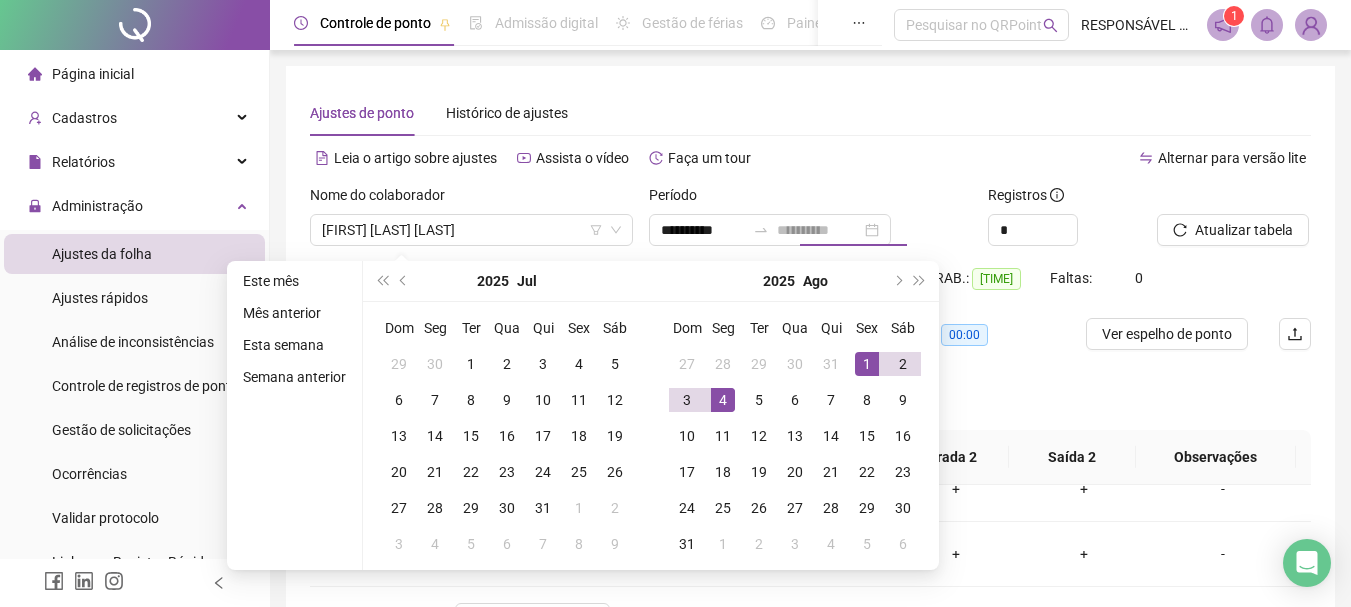 click on "4" at bounding box center (723, 400) 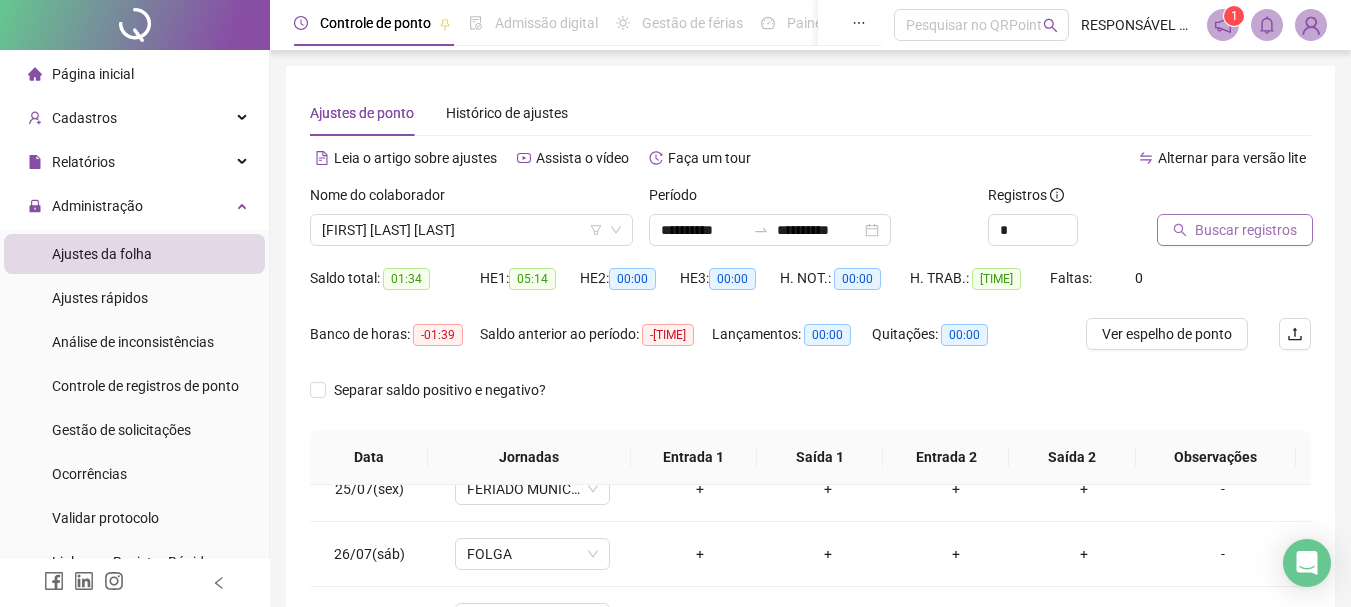 click 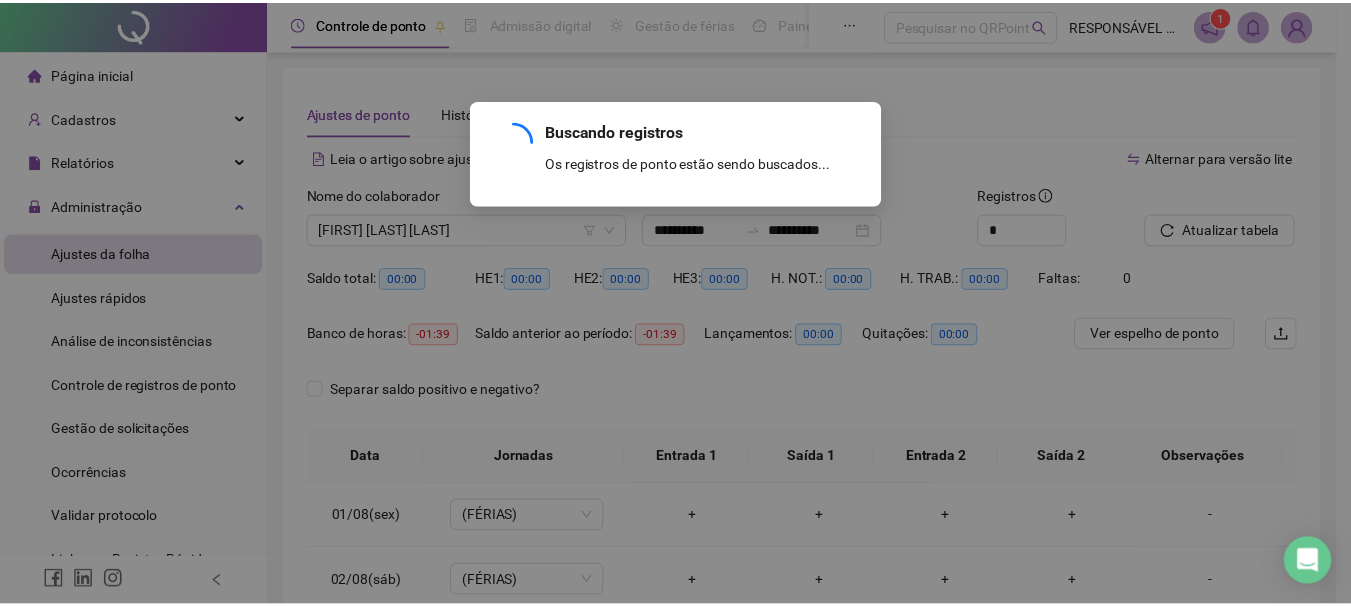 scroll, scrollTop: 0, scrollLeft: 0, axis: both 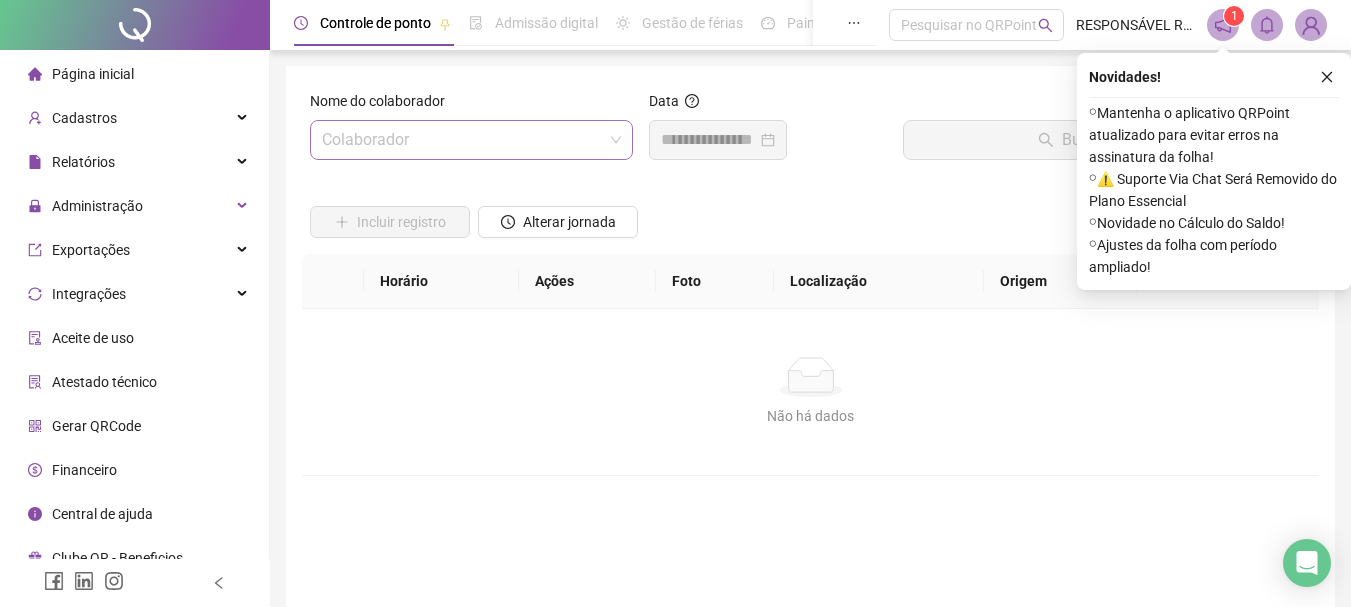 click at bounding box center (462, 140) 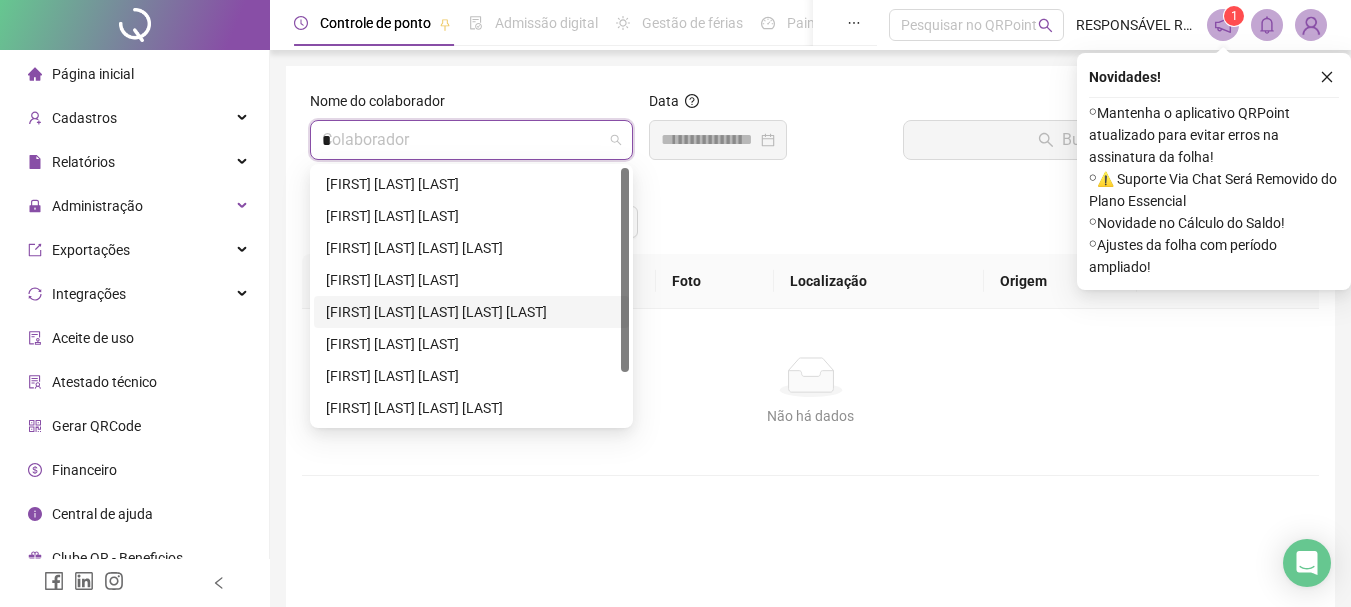 type on "**" 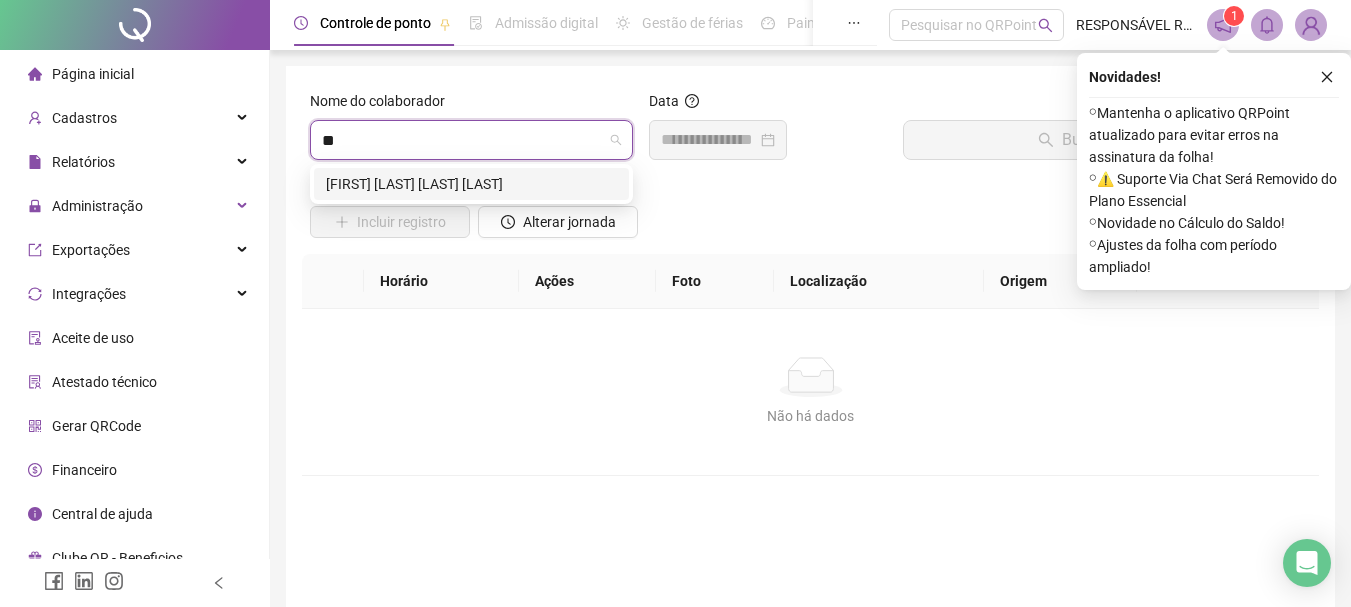 click on "[FIRST] [LAST] [LAST] [LAST]" at bounding box center [471, 184] 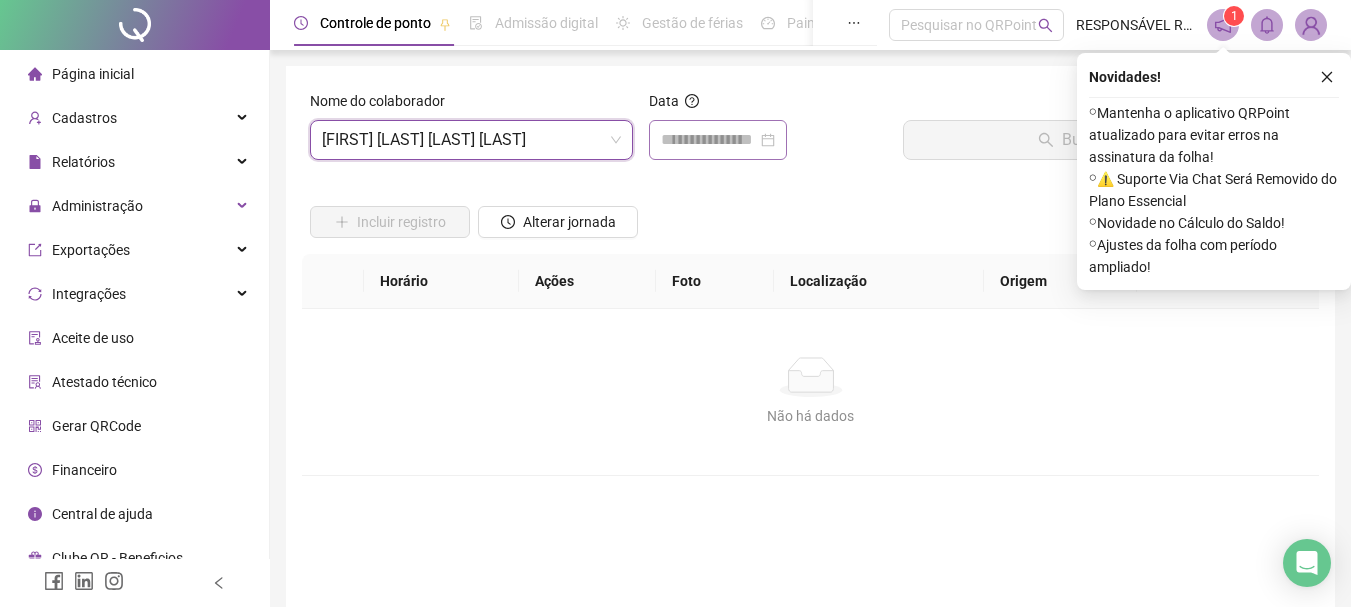 click at bounding box center (718, 140) 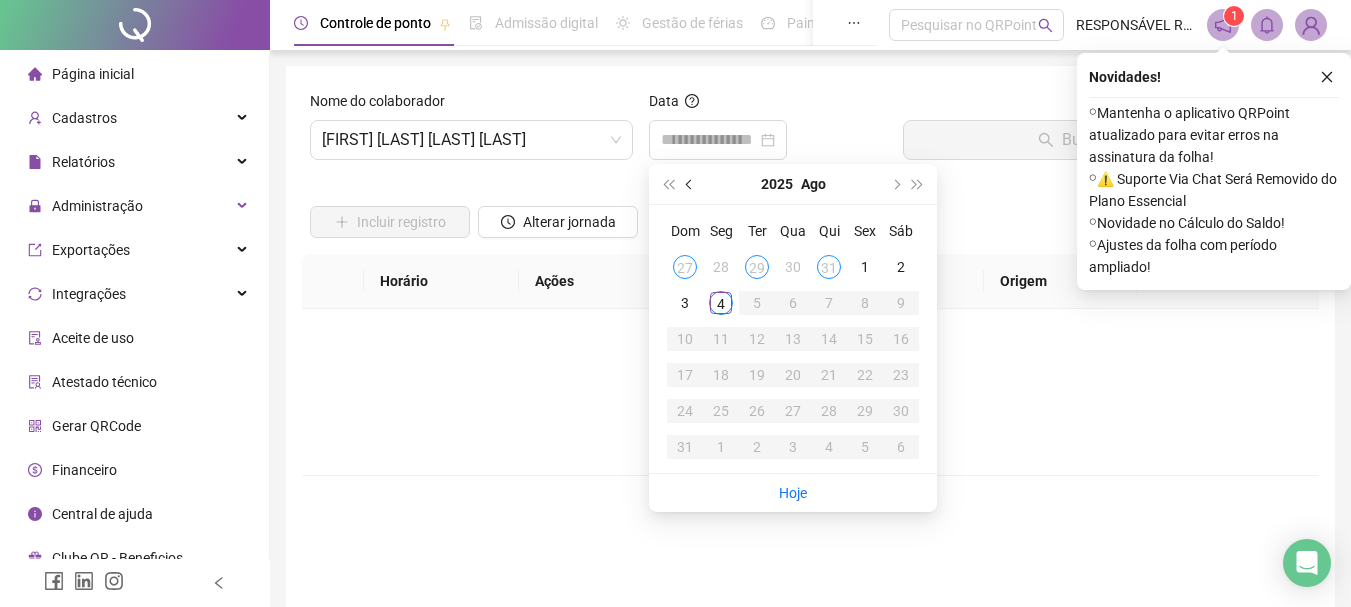 click at bounding box center (691, 184) 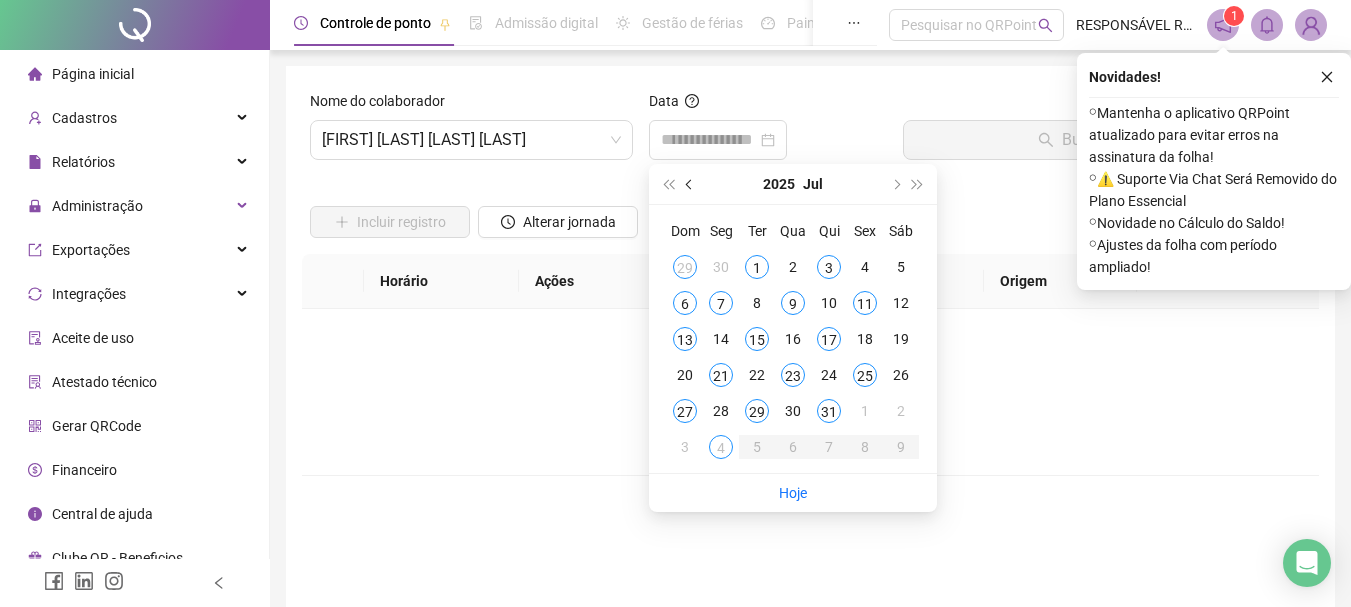 click at bounding box center [691, 184] 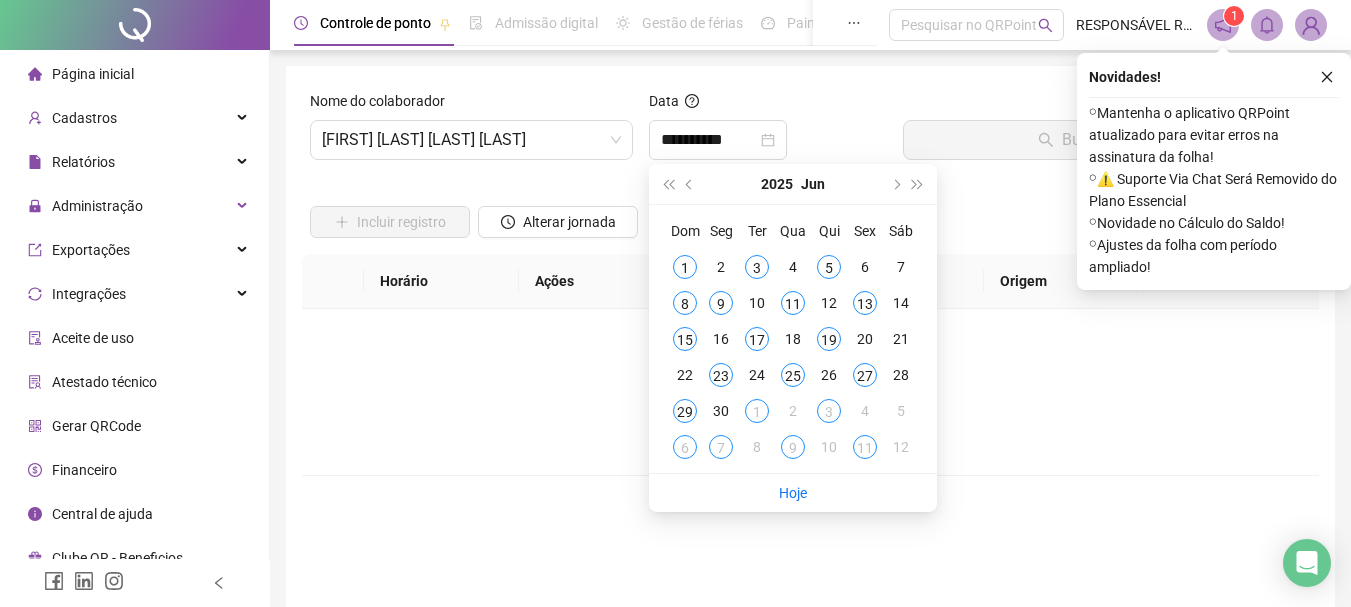type on "**********" 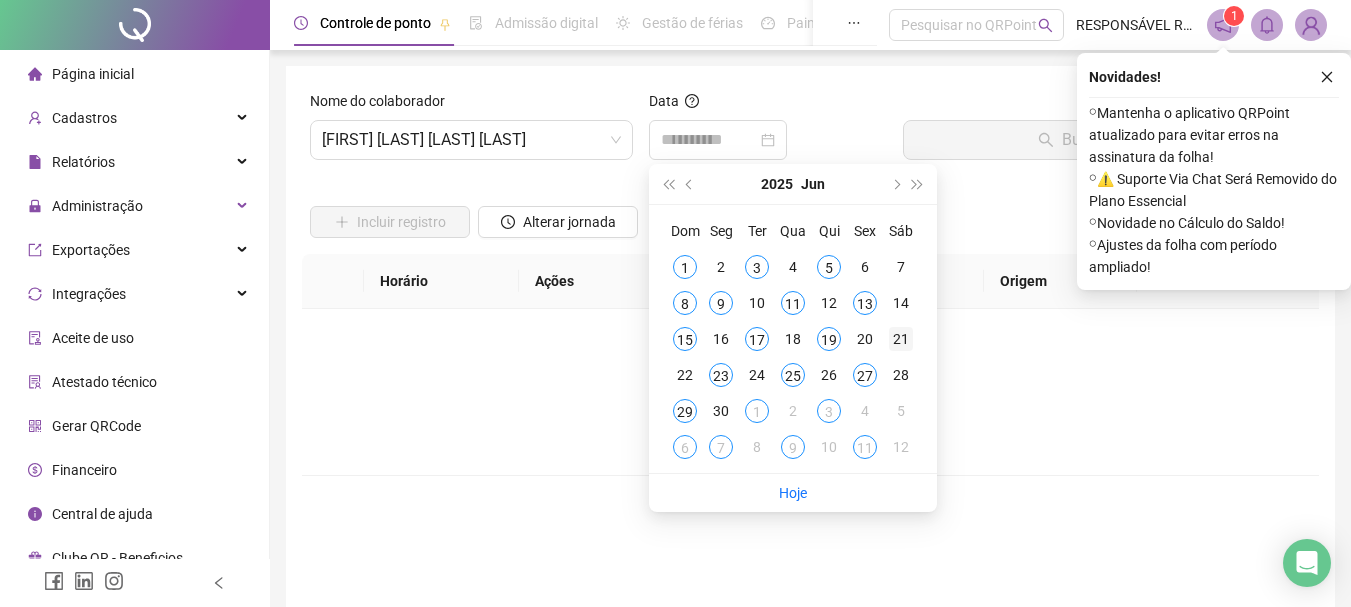 click on "21" at bounding box center [901, 339] 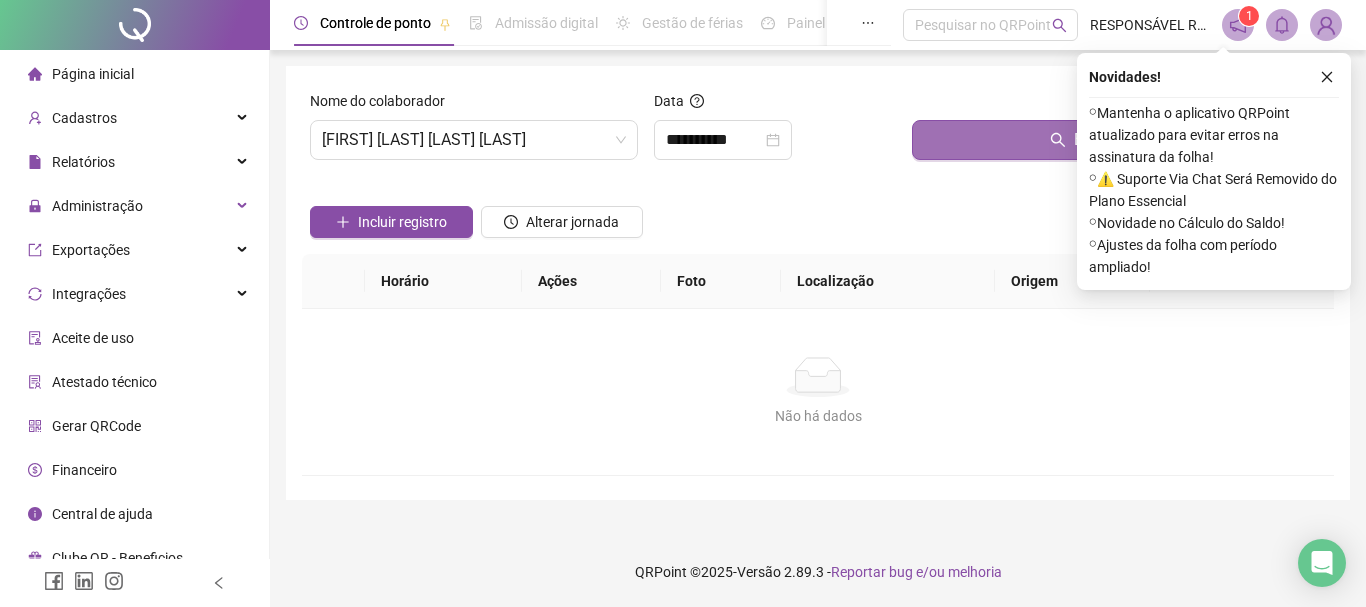 click on "Buscar registros" at bounding box center (1119, 140) 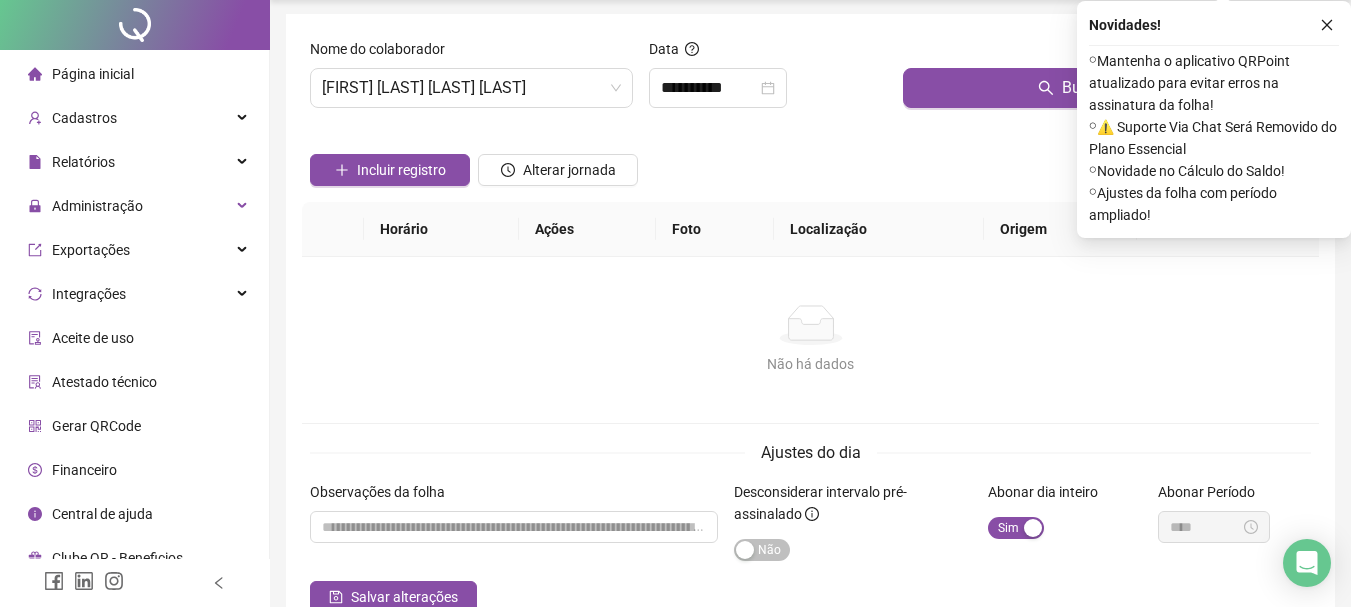 scroll, scrollTop: 0, scrollLeft: 0, axis: both 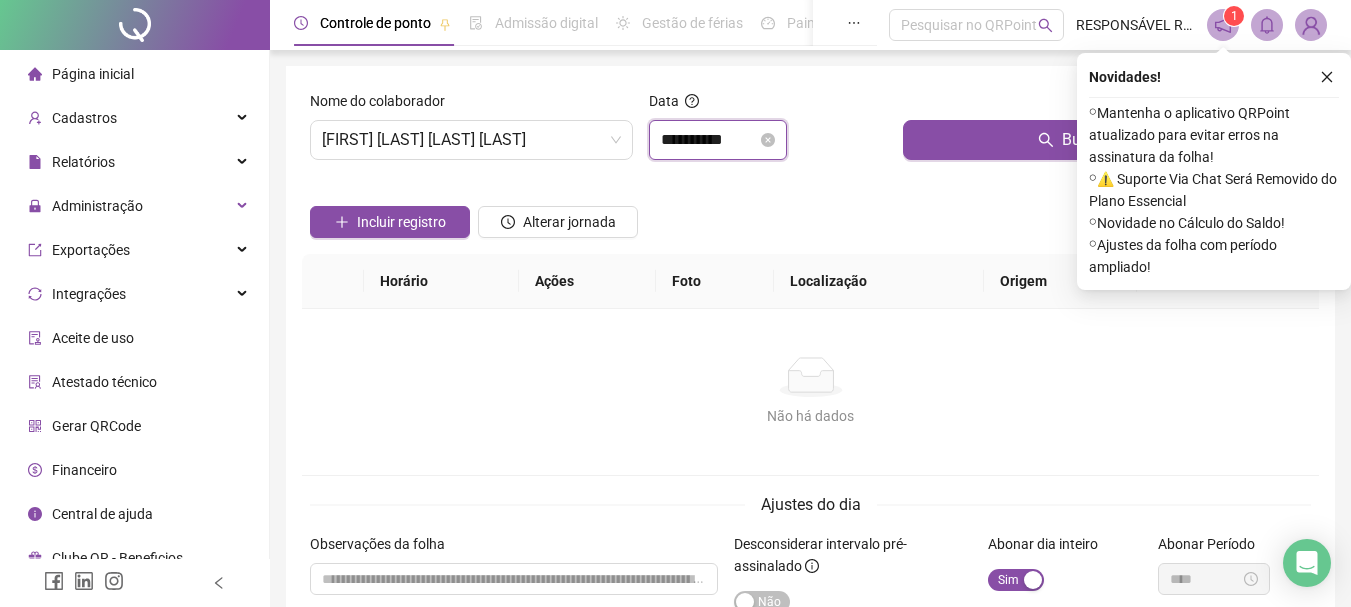 click on "**********" at bounding box center (709, 140) 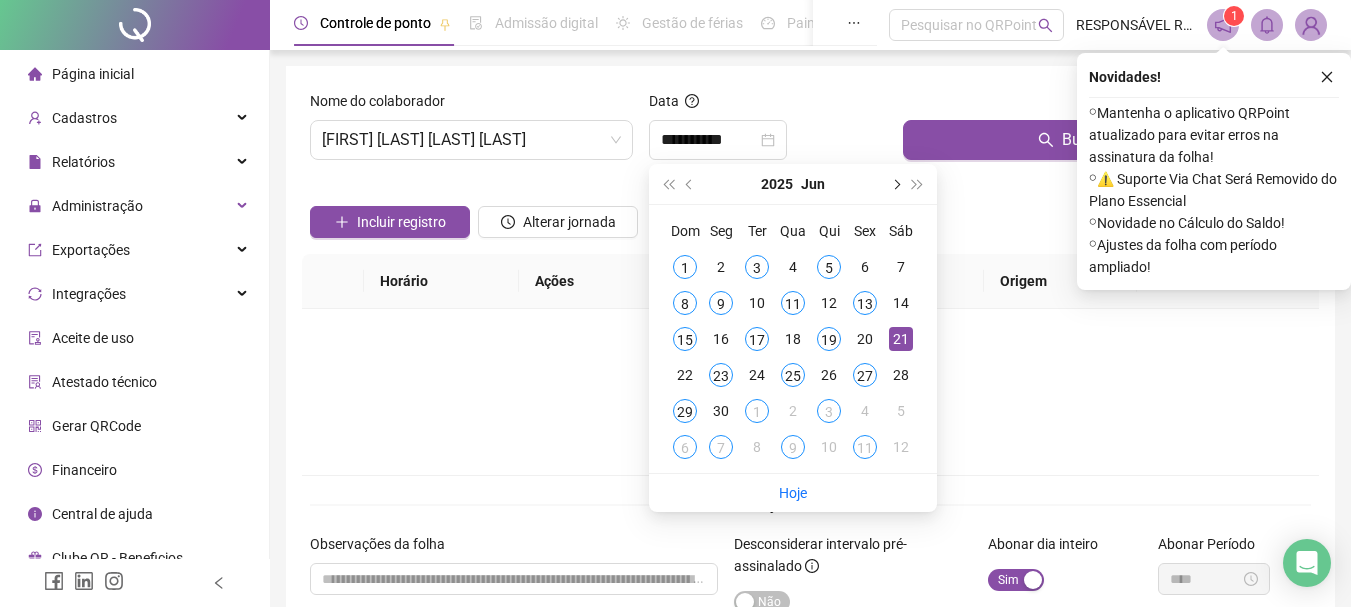 click at bounding box center (895, 184) 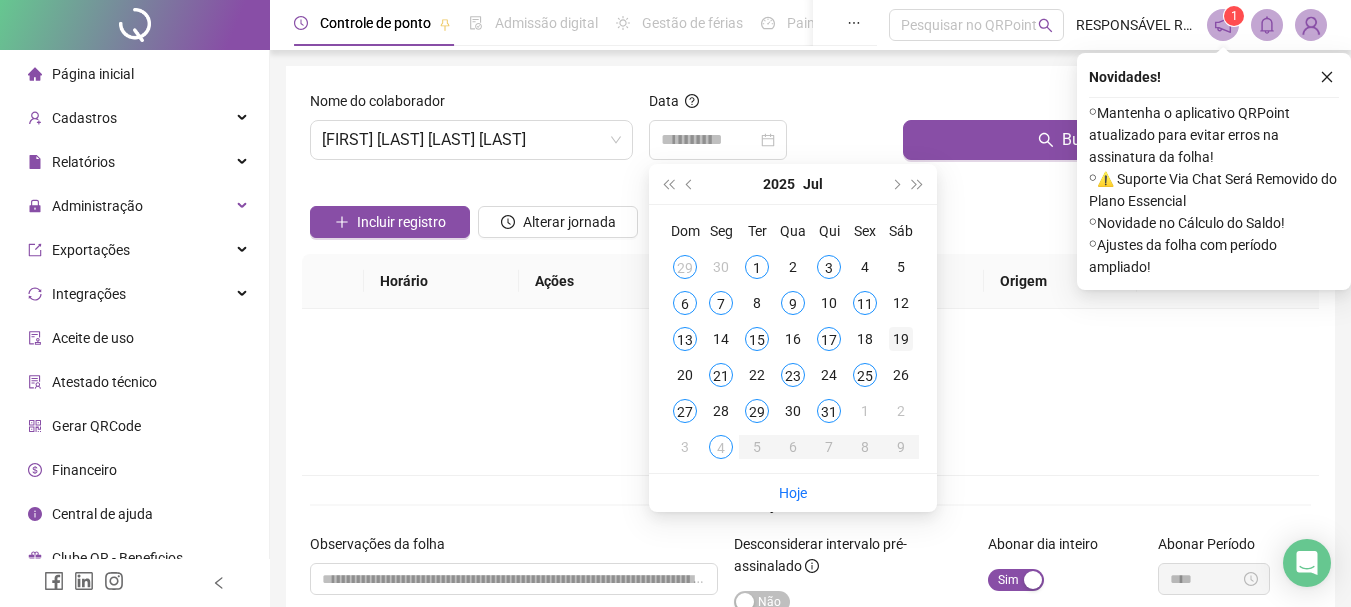 click on "19" at bounding box center (901, 339) 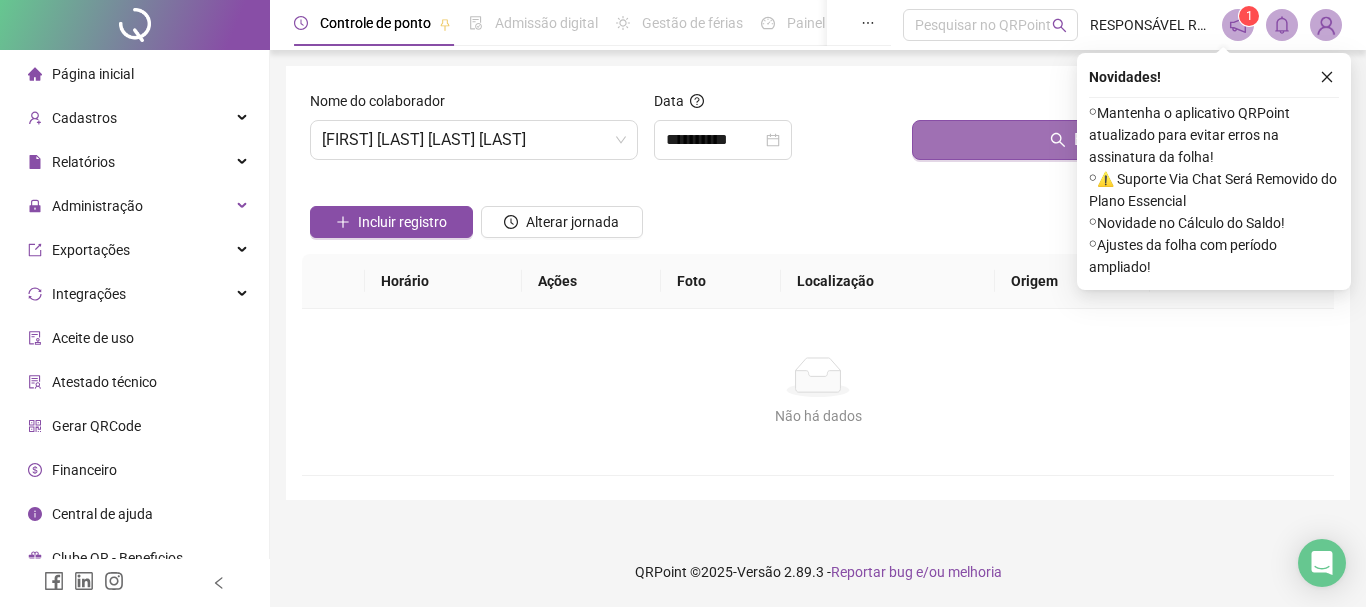 click on "Buscar registros" at bounding box center [1119, 140] 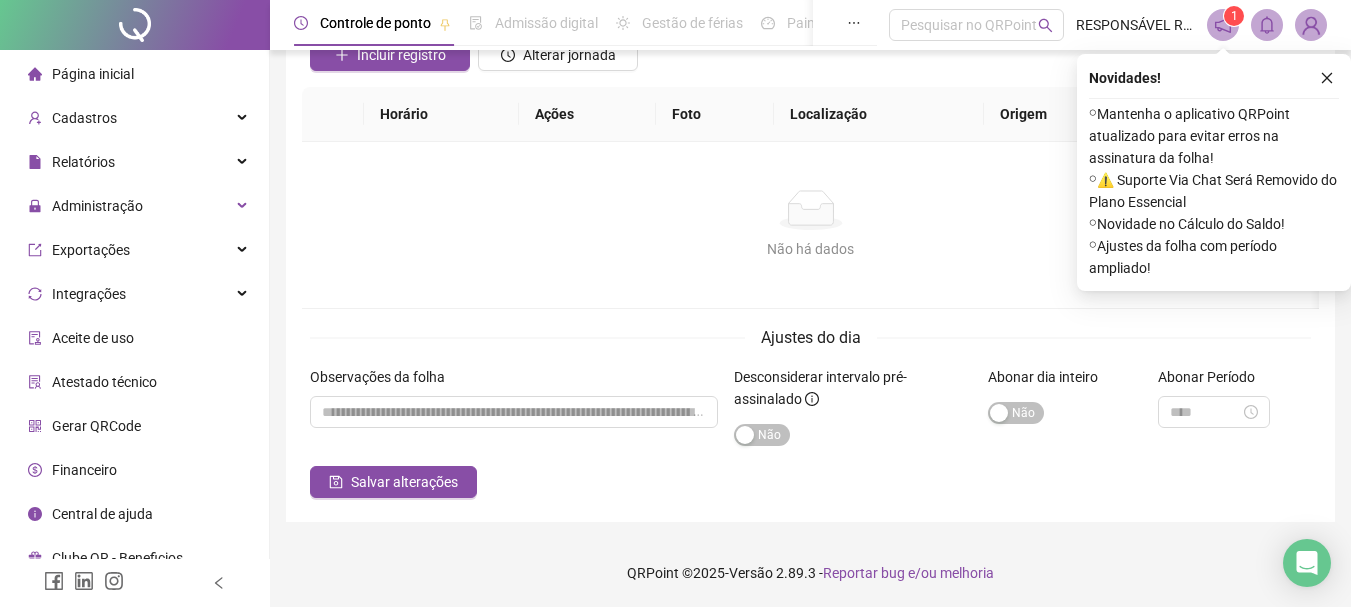 scroll, scrollTop: 168, scrollLeft: 0, axis: vertical 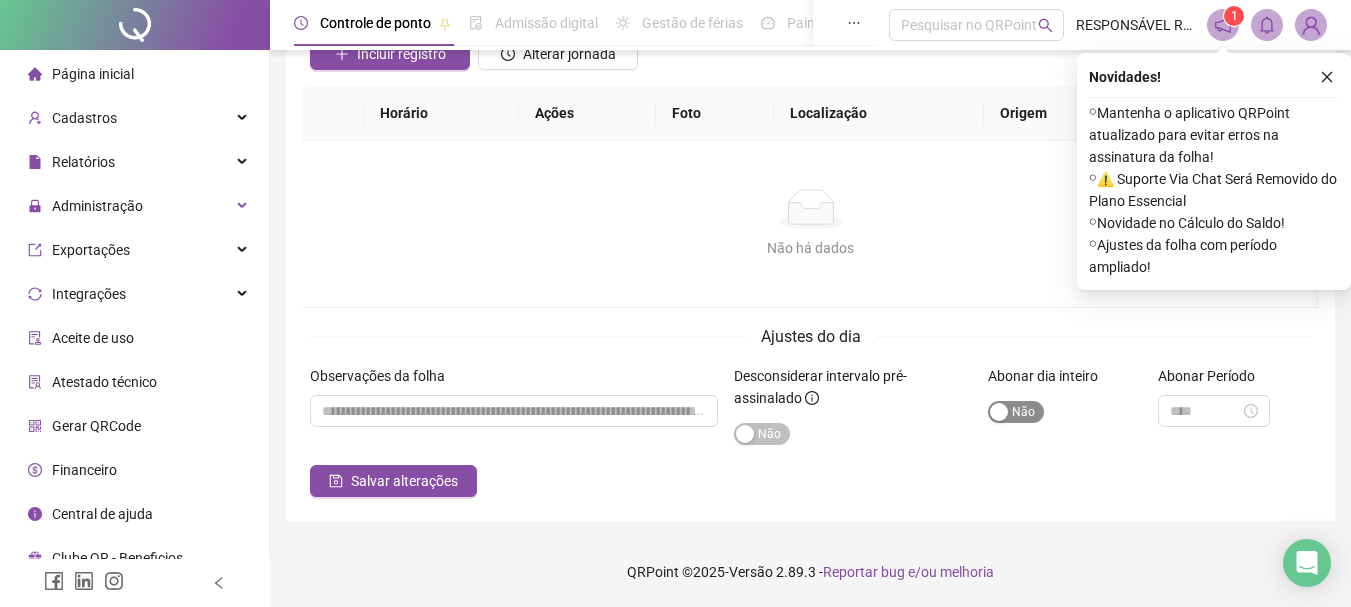 click at bounding box center (999, 412) 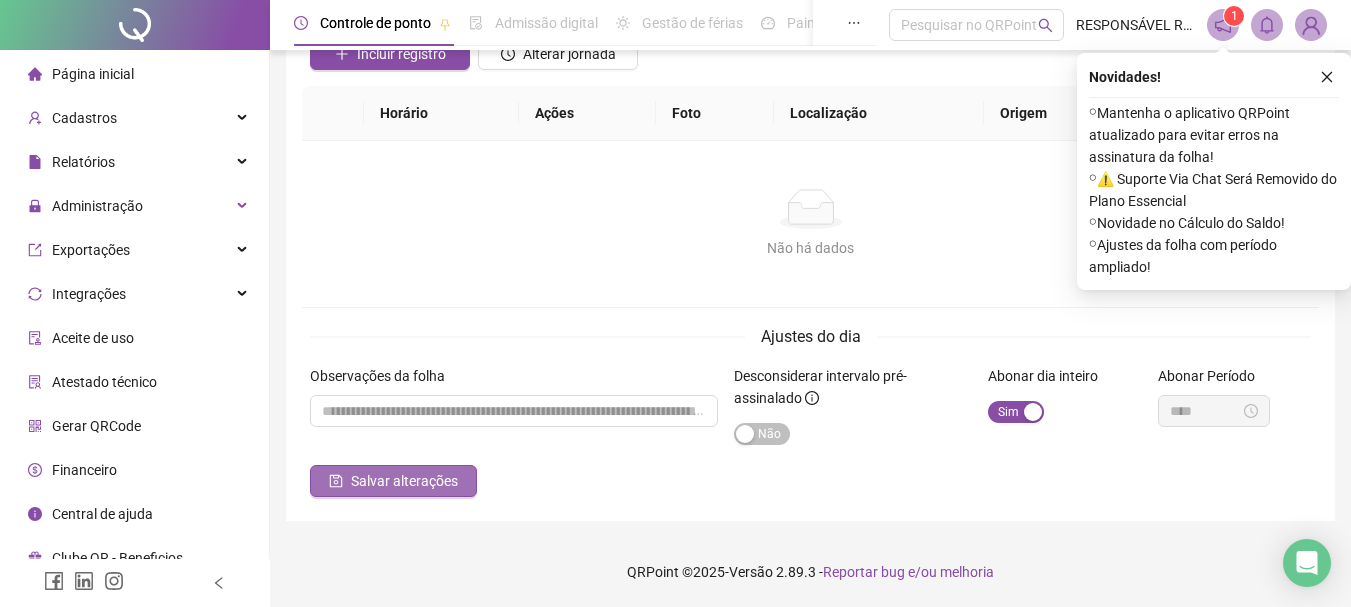 click on "Salvar alterações" at bounding box center [404, 481] 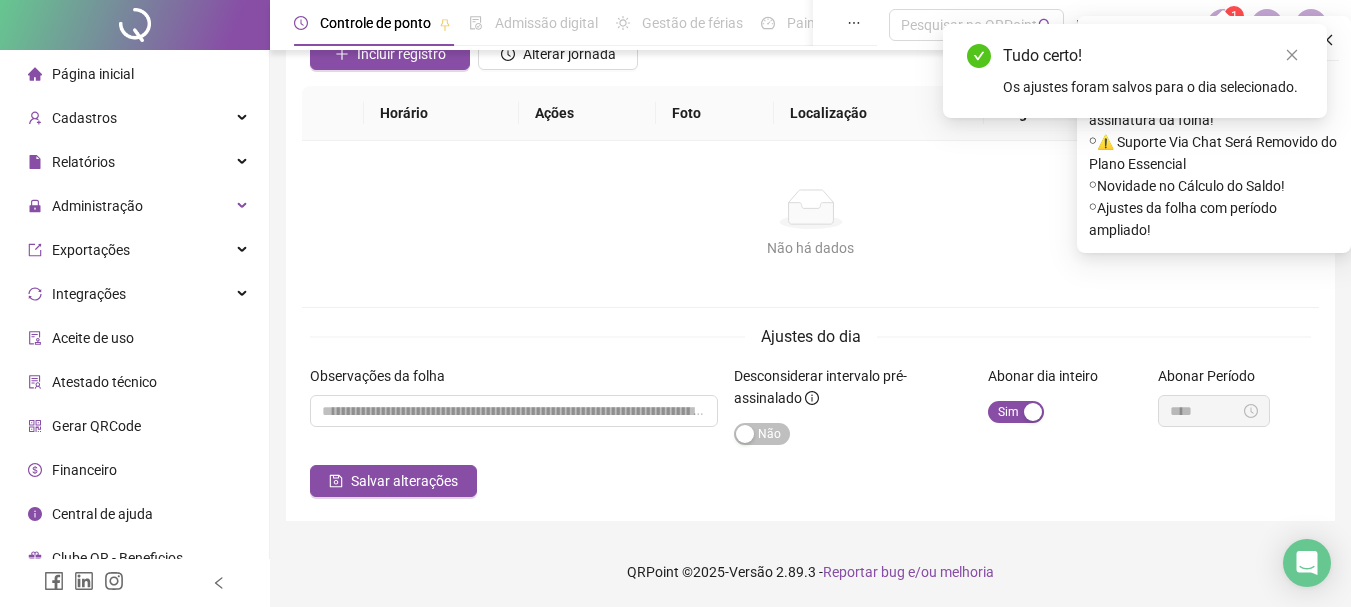 scroll, scrollTop: 0, scrollLeft: 0, axis: both 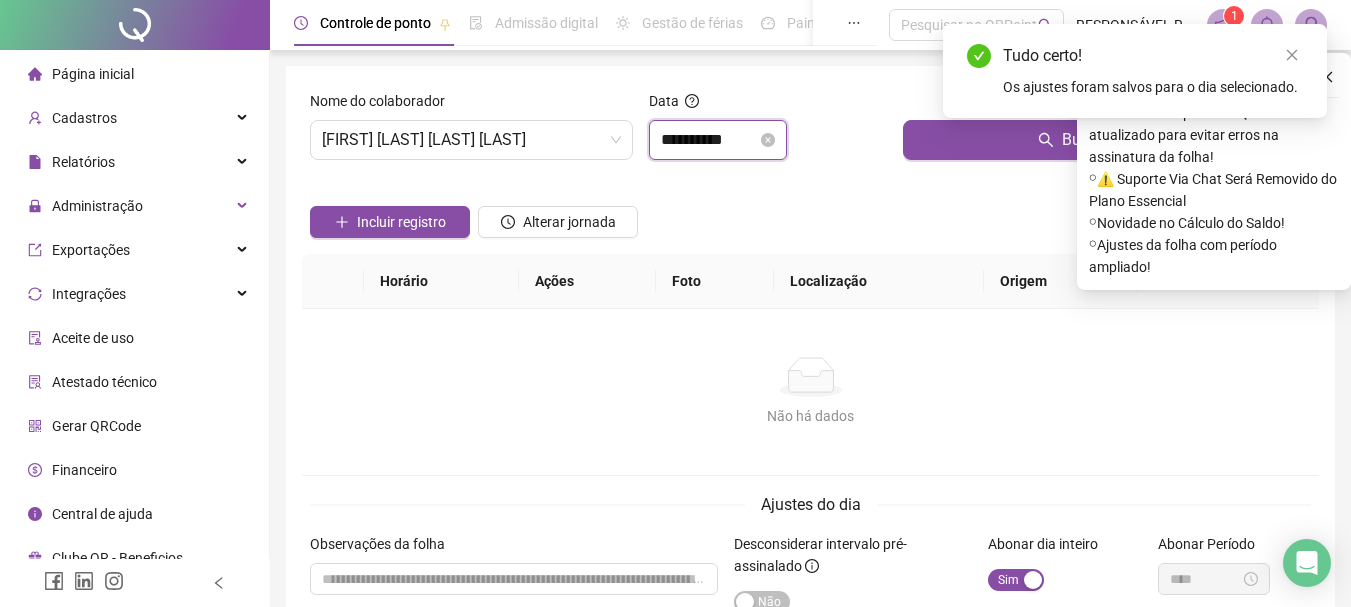 click on "**********" at bounding box center (709, 140) 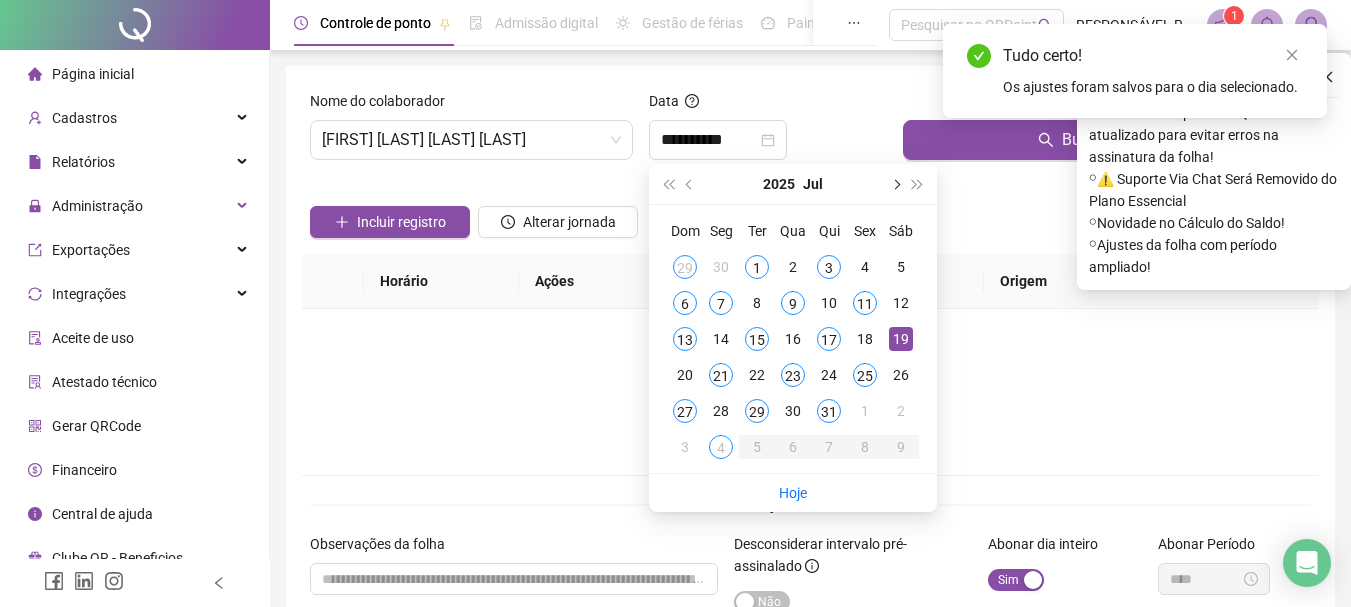click at bounding box center (895, 184) 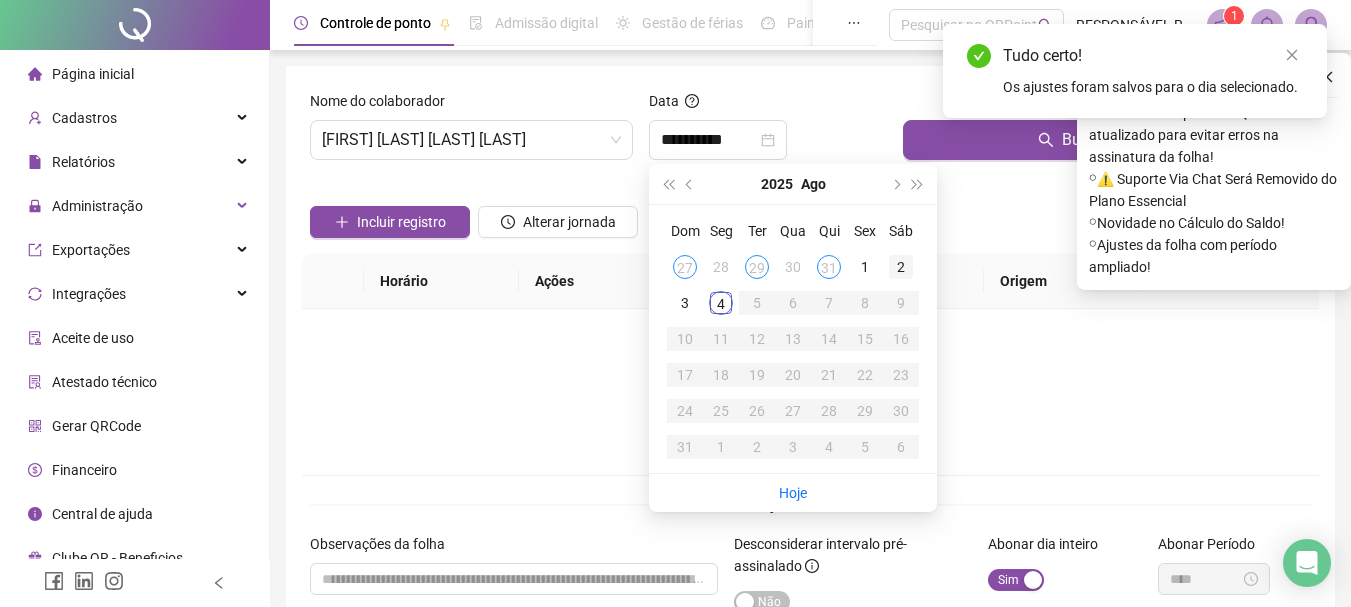 type on "**********" 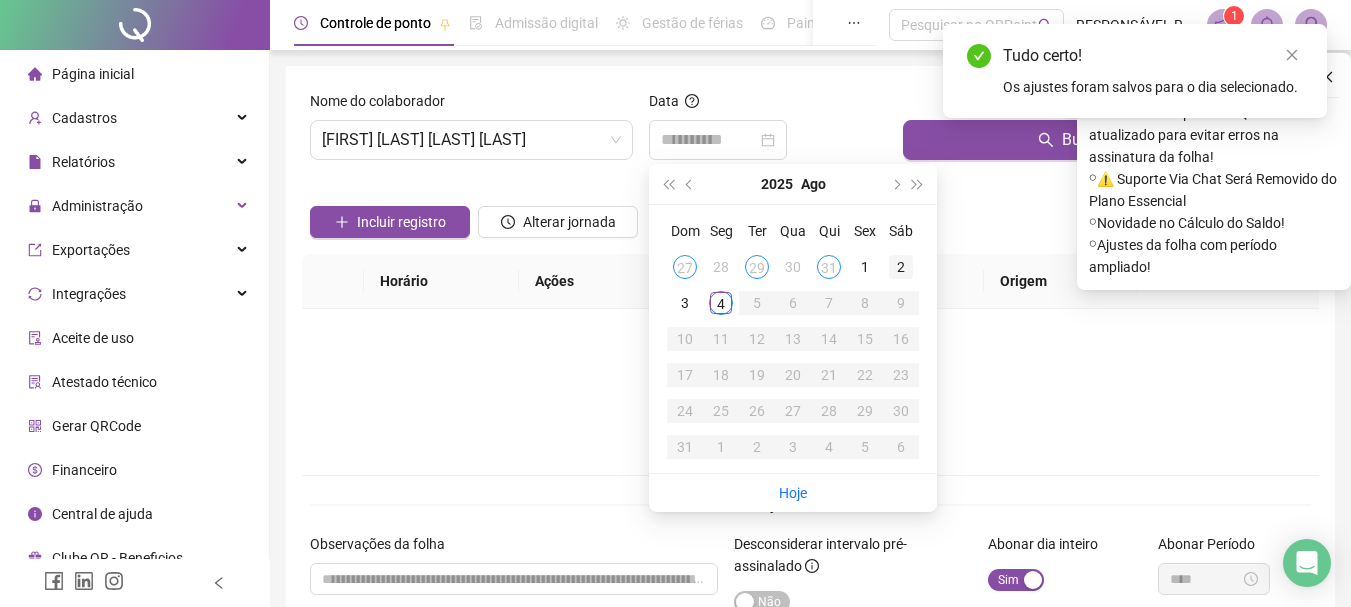 click on "2" at bounding box center [901, 267] 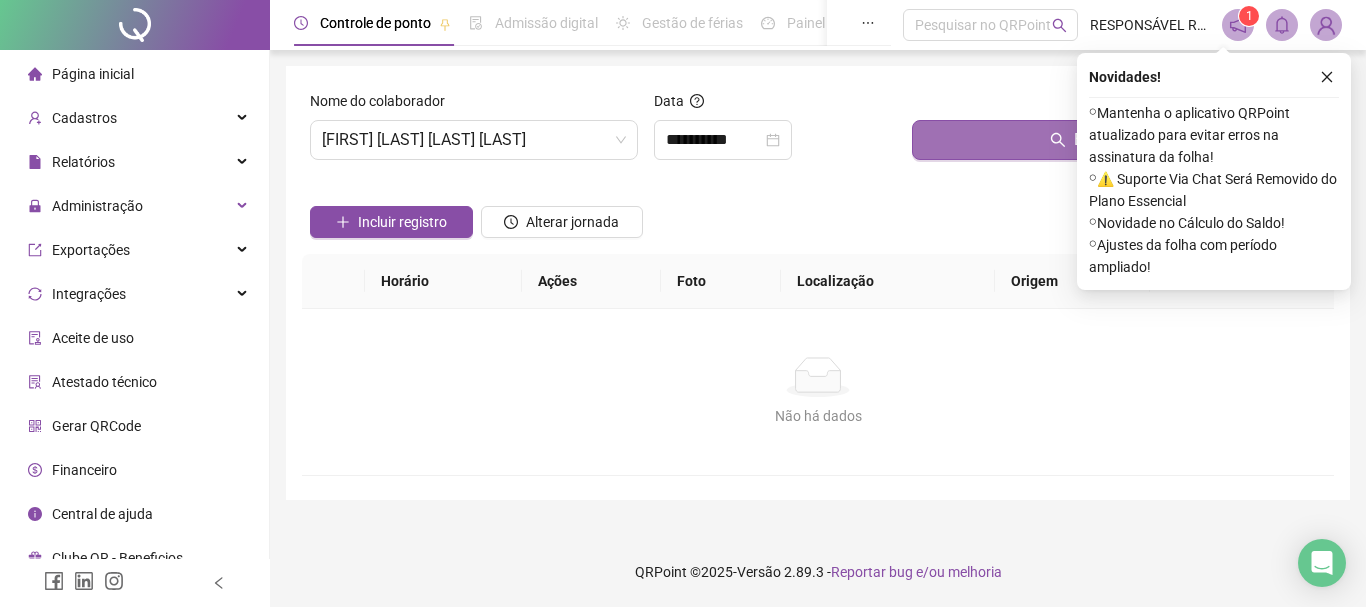 click on "Buscar registros" at bounding box center [1119, 140] 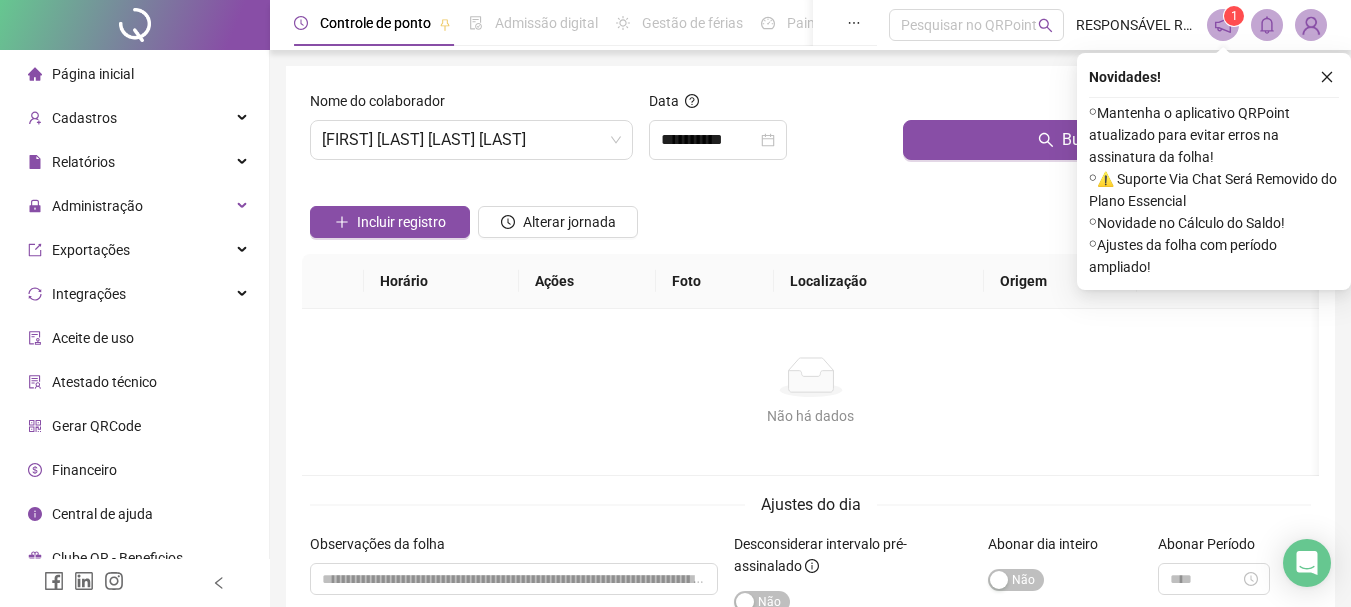scroll, scrollTop: 168, scrollLeft: 0, axis: vertical 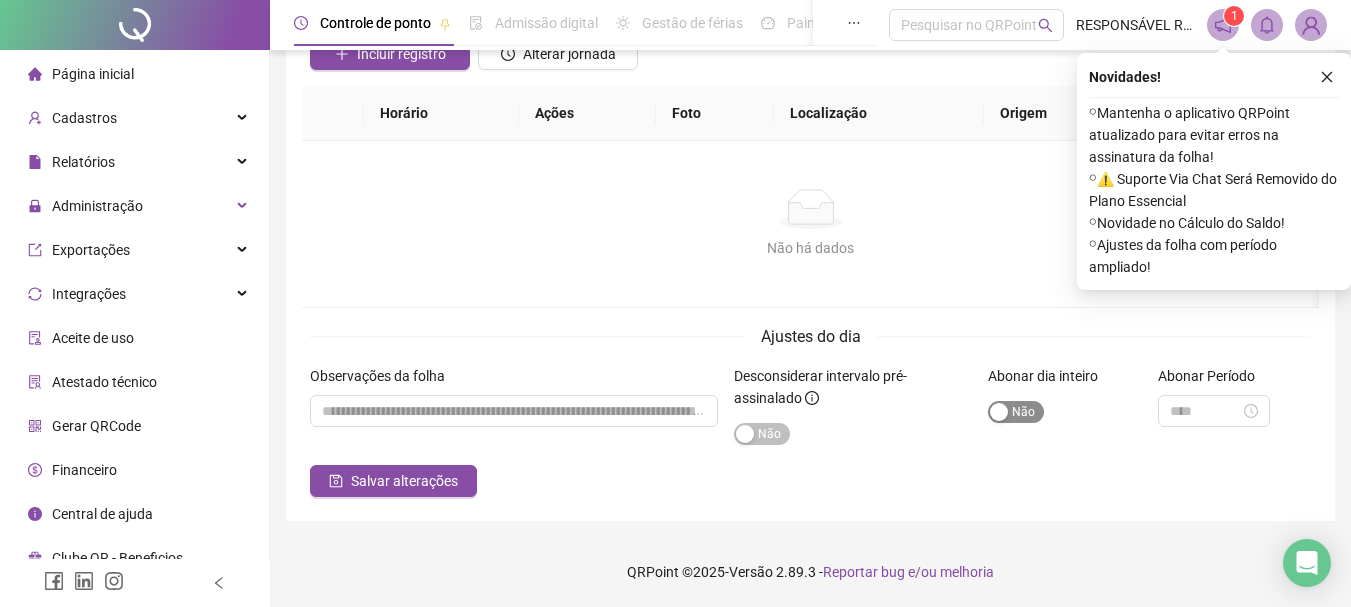 click at bounding box center [999, 412] 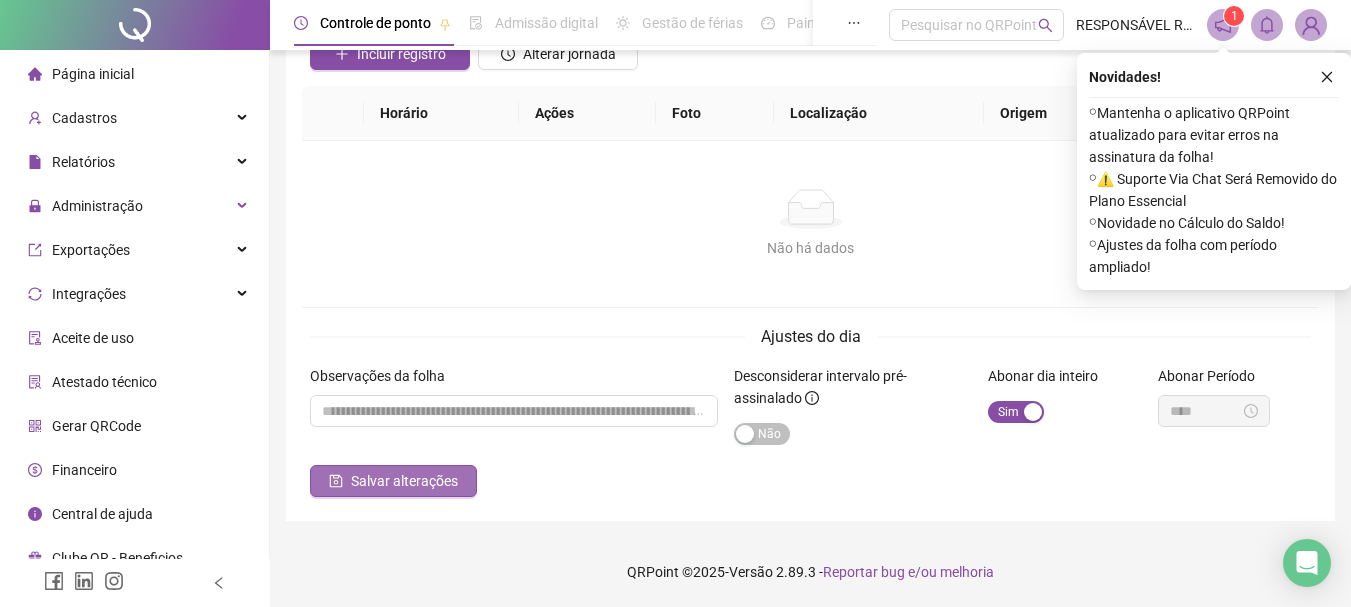 click on "Salvar alterações" at bounding box center (404, 481) 